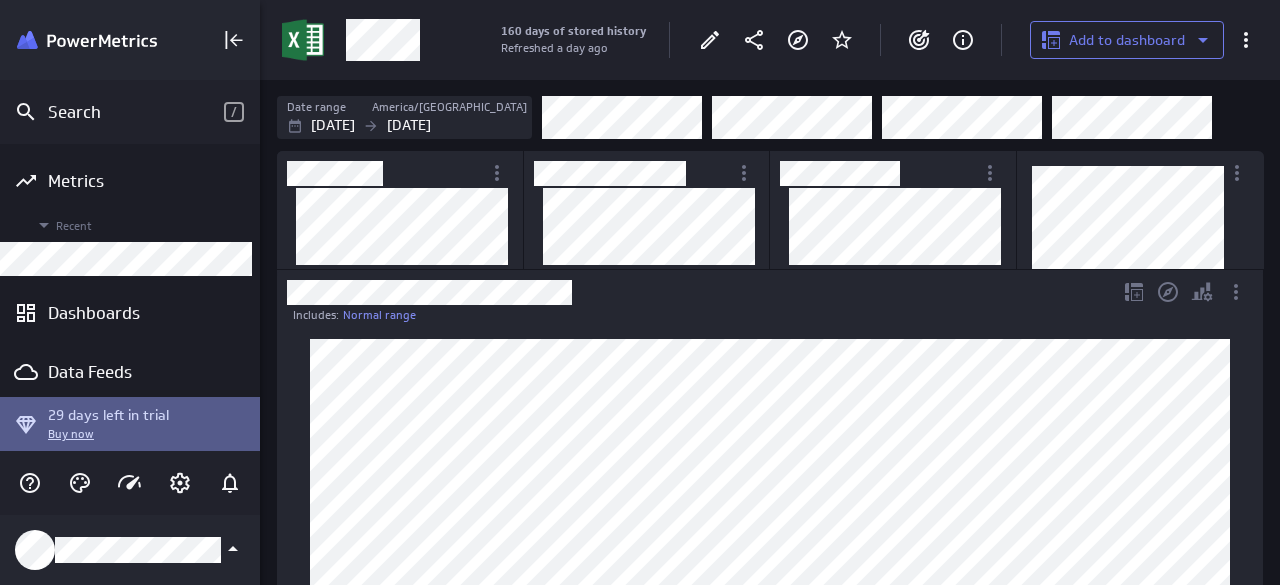 scroll, scrollTop: 0, scrollLeft: 0, axis: both 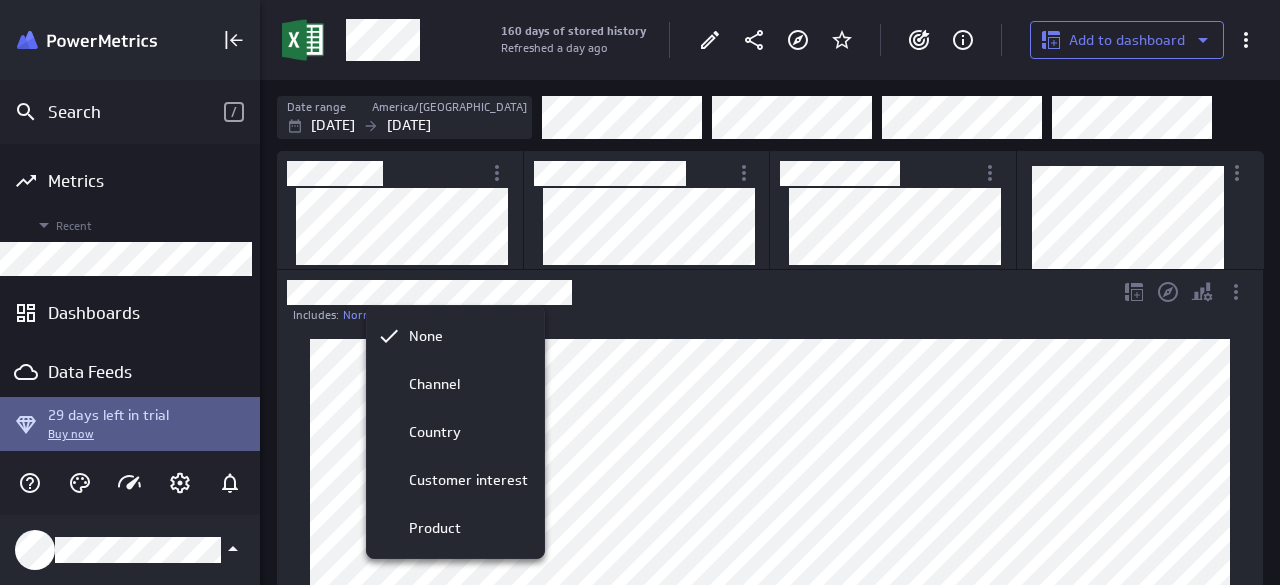 click at bounding box center [640, 292] 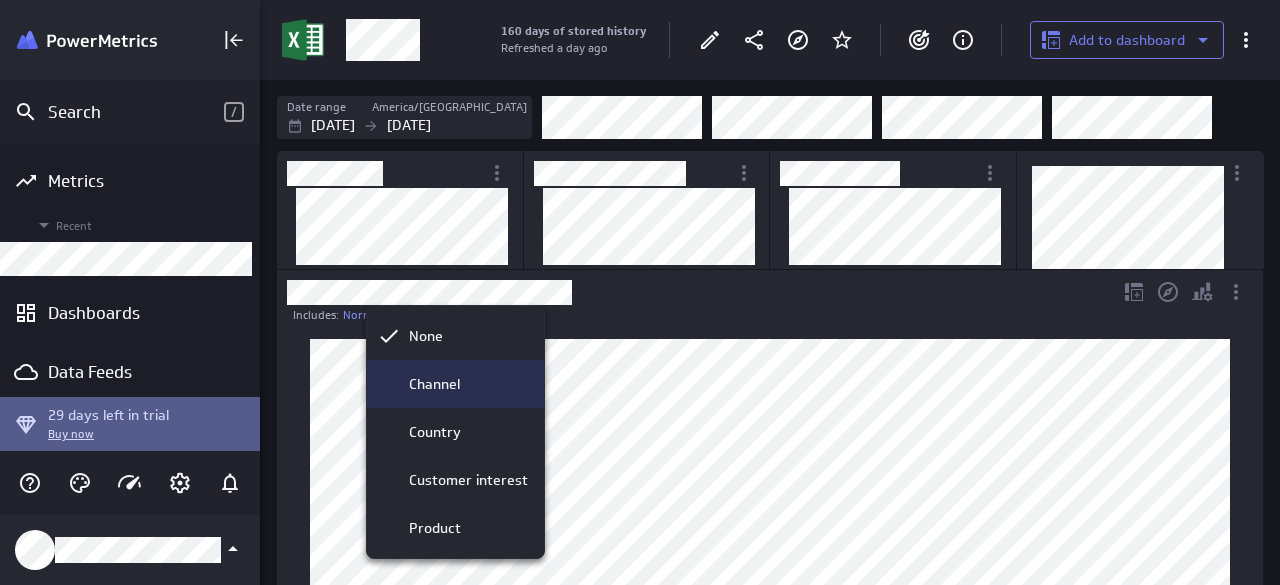 click on "Channel" at bounding box center [434, 384] 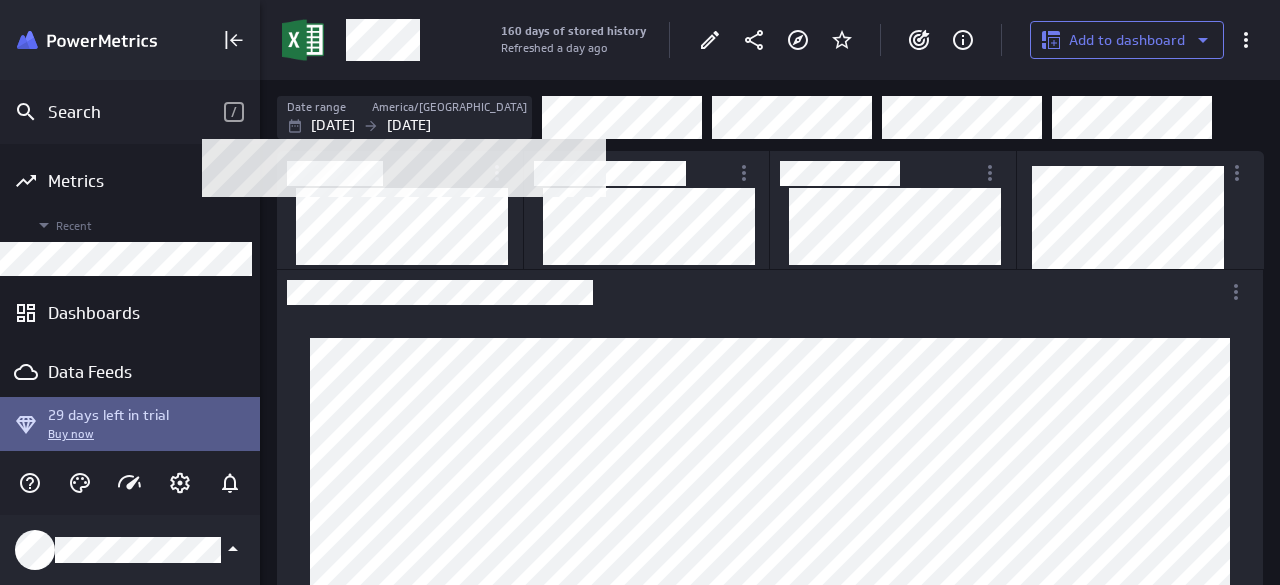click on "[DATE]" at bounding box center (409, 125) 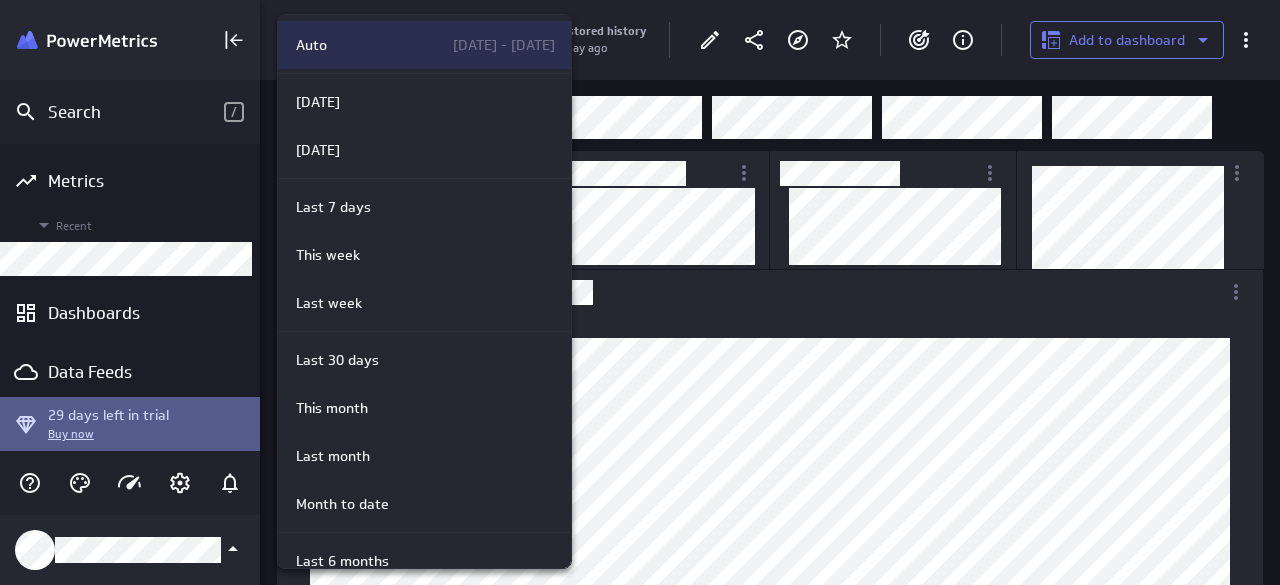 click on "Auto [DATE] - [DATE]" at bounding box center [421, 45] 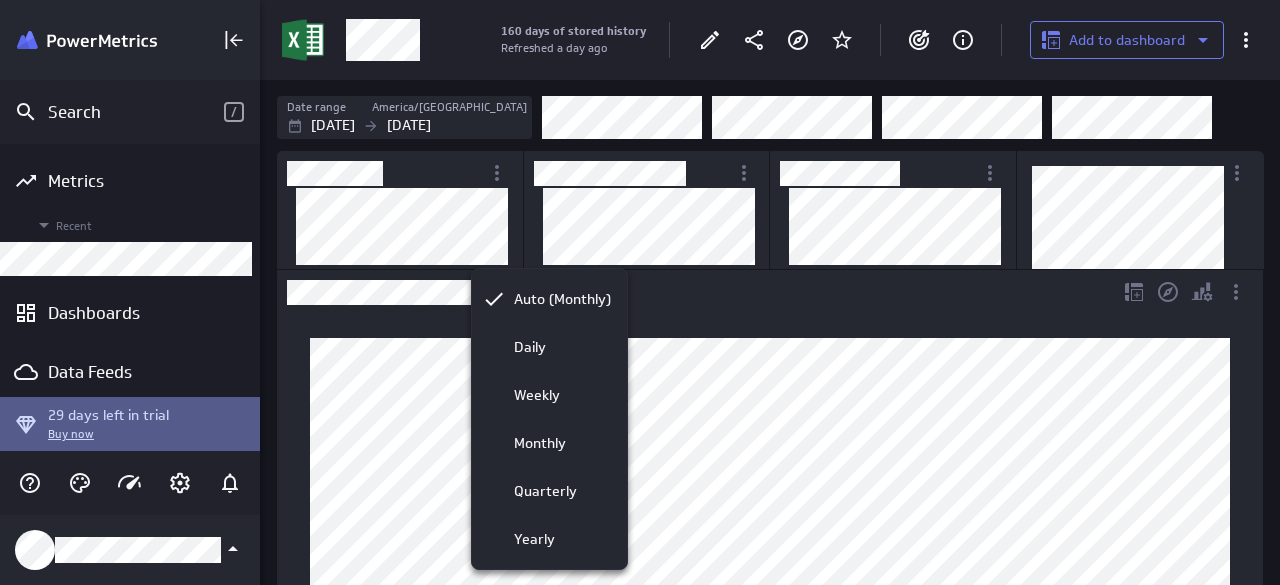 click at bounding box center [640, 292] 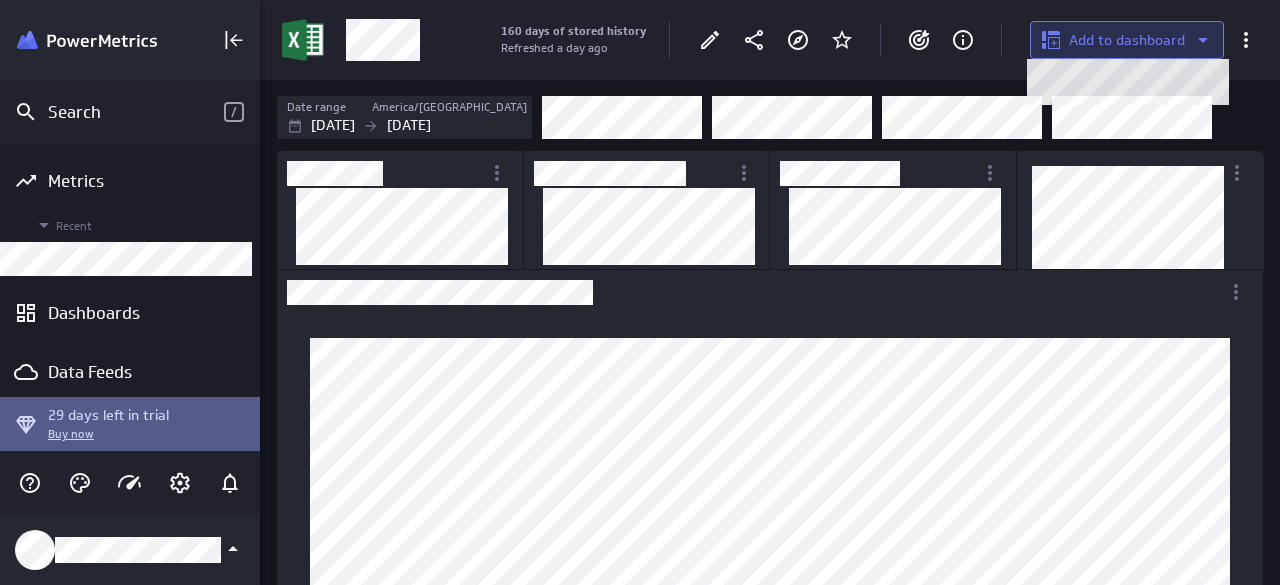 click on "Add to dashboard" at bounding box center (1127, 40) 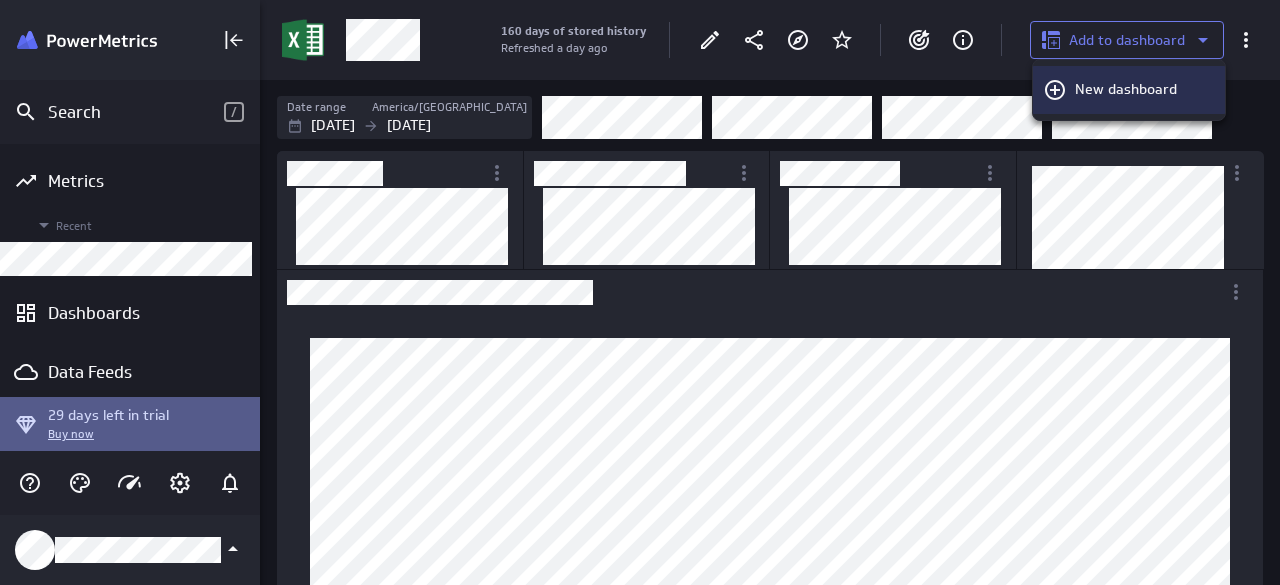 click on "New dashboard" at bounding box center [1126, 89] 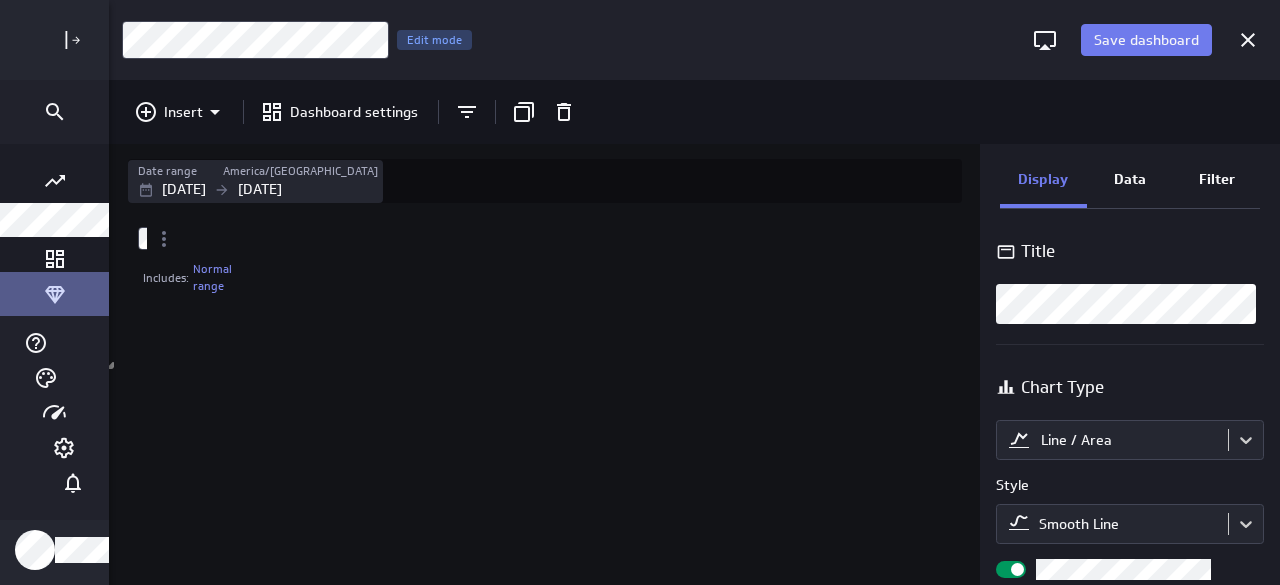 scroll, scrollTop: 9, scrollLeft: 8, axis: both 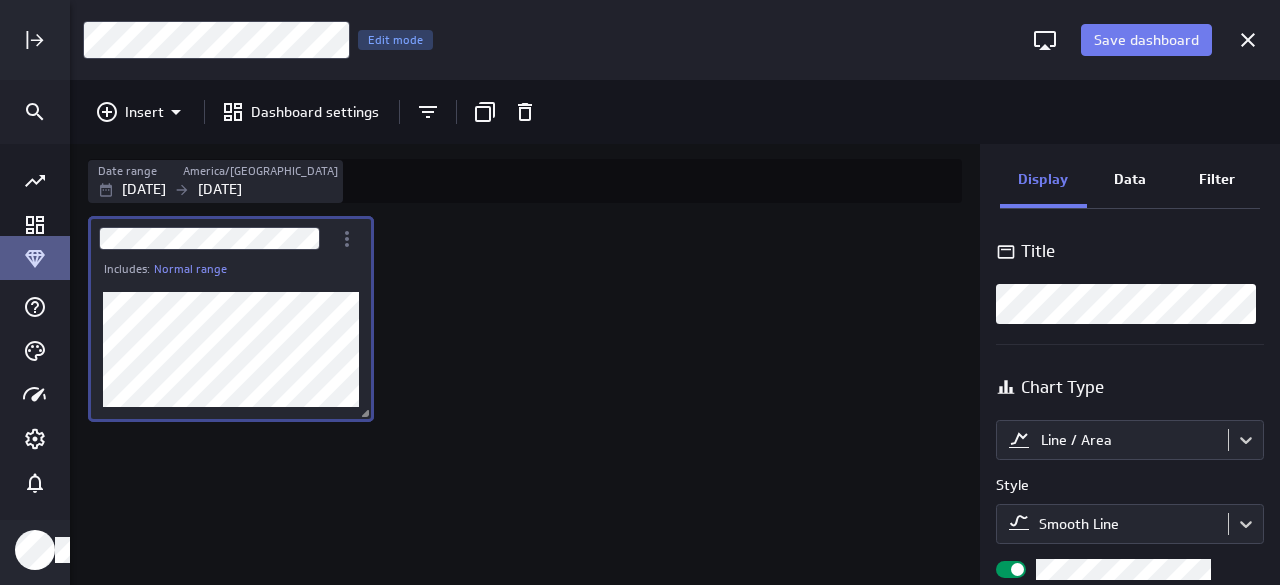 click on "Includes:  Normal range" at bounding box center (529, 398) 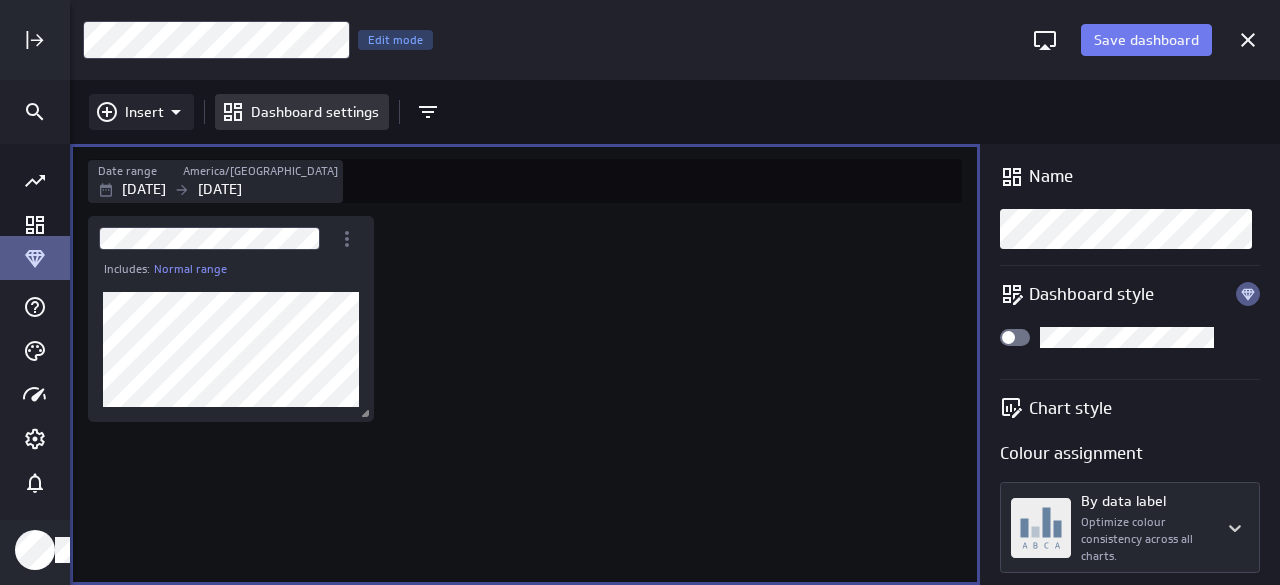 click on "Insert" at bounding box center (144, 112) 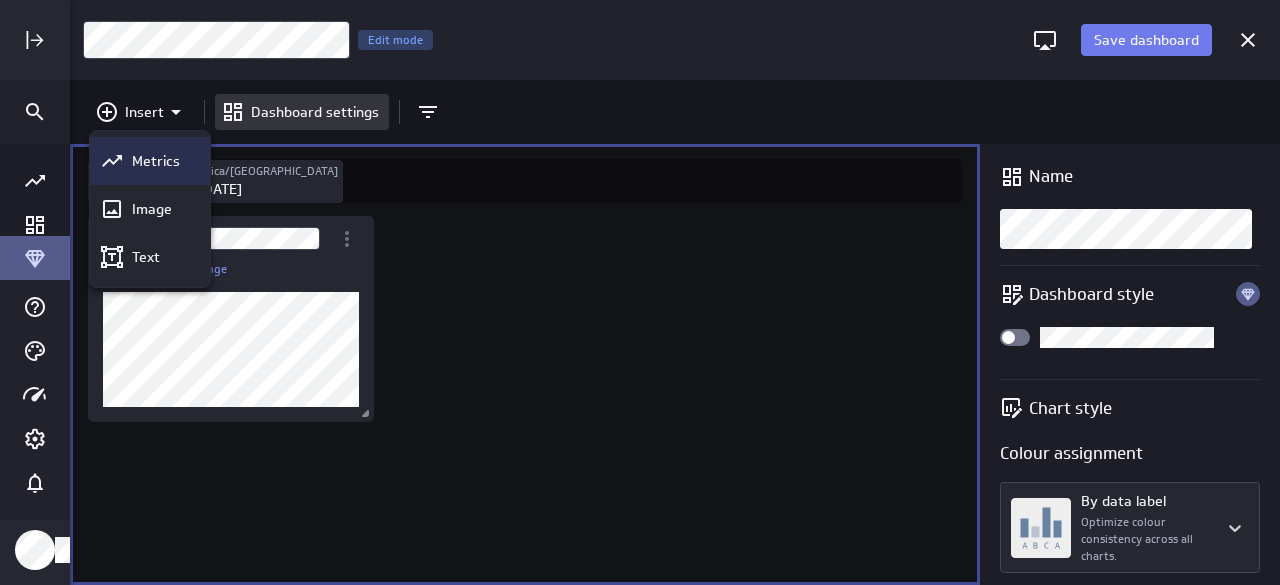 click on "Metrics" at bounding box center (156, 161) 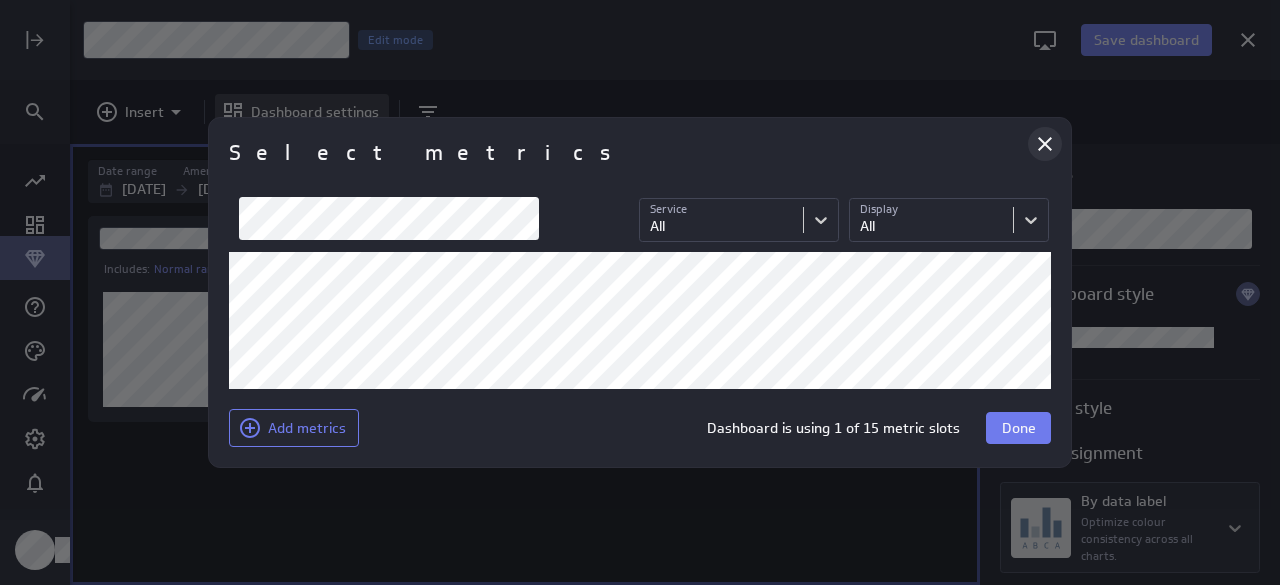 click 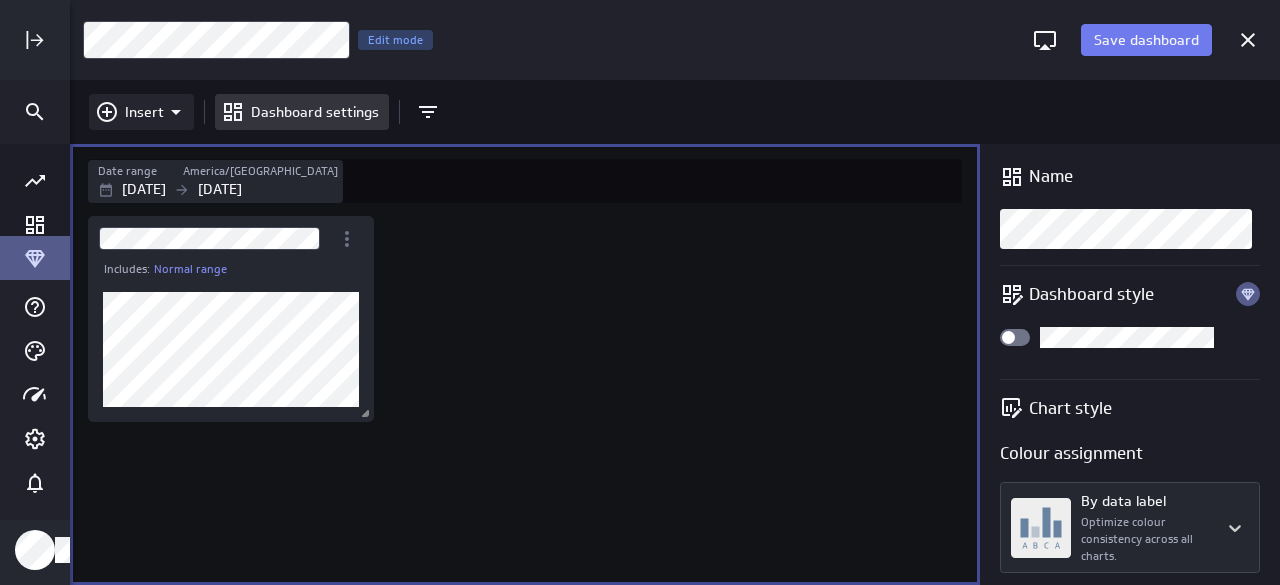 click on "Insert" at bounding box center (144, 112) 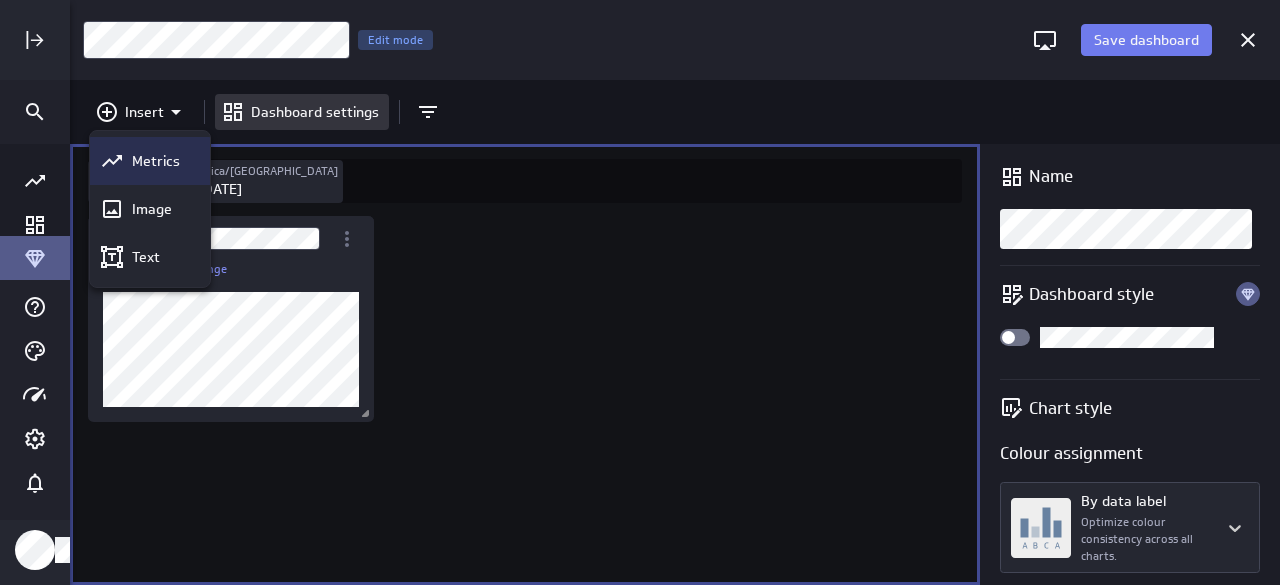click on "Metrics" at bounding box center [156, 161] 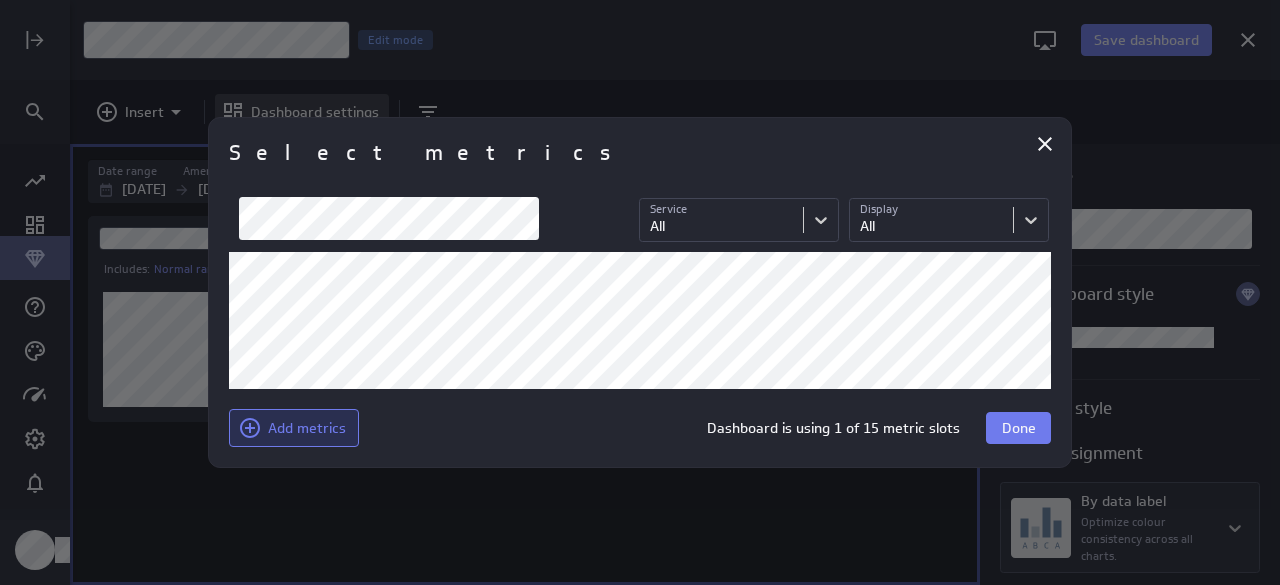 click on "Add metrics" at bounding box center (307, 428) 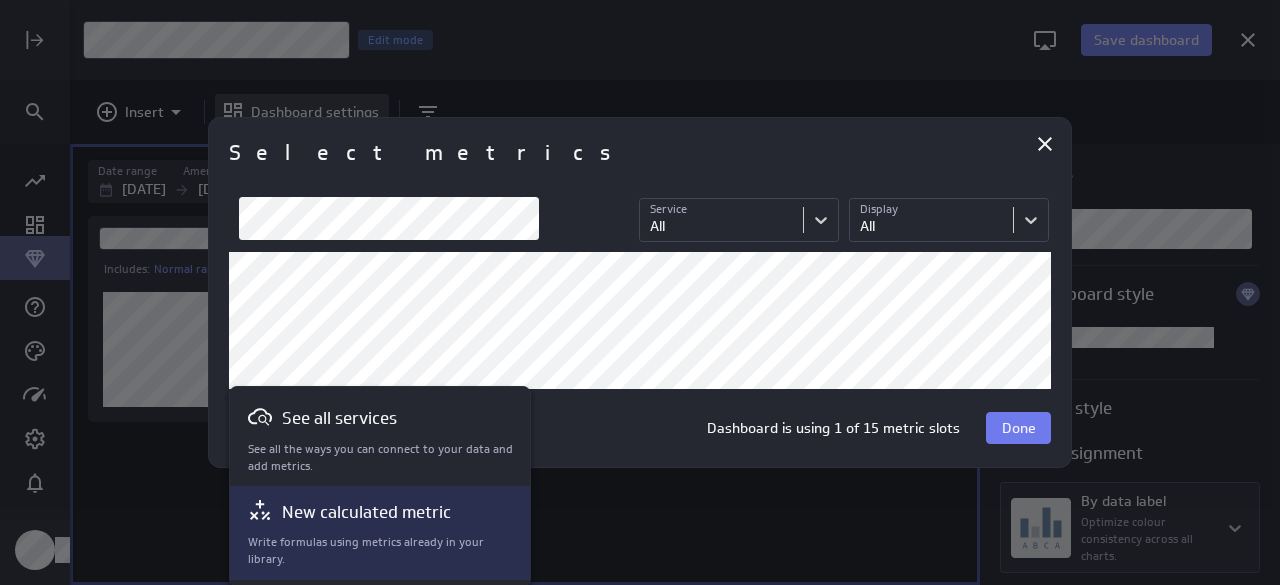 click on "New calculated metric Write formulas using metrics already in your library." at bounding box center (381, 532) 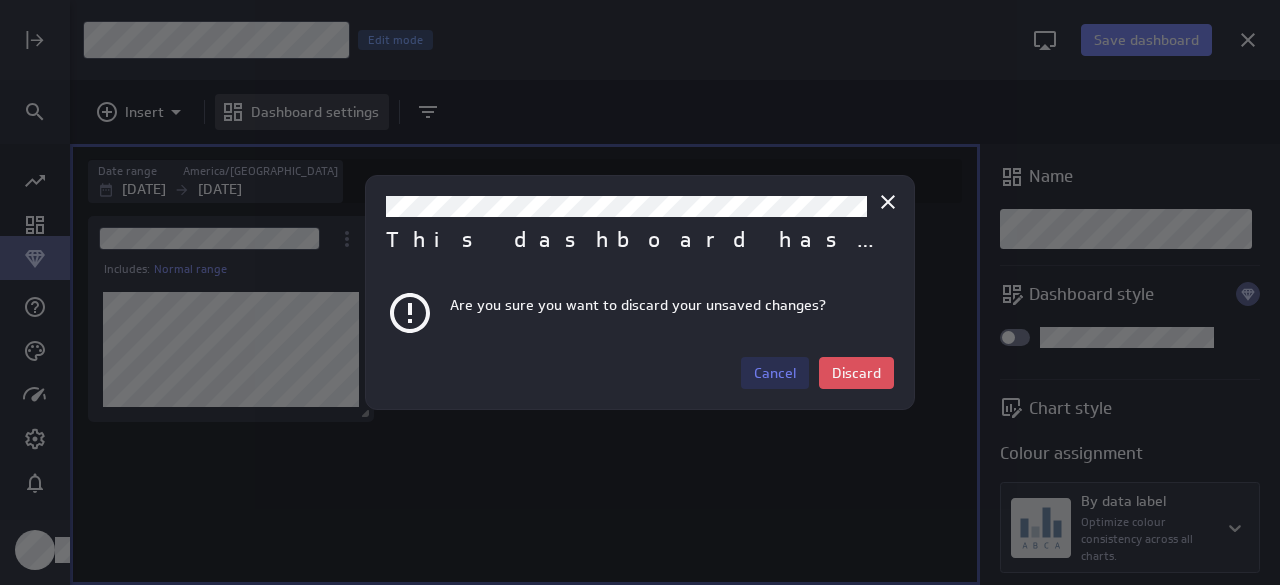 click on "Cancel" at bounding box center (775, 373) 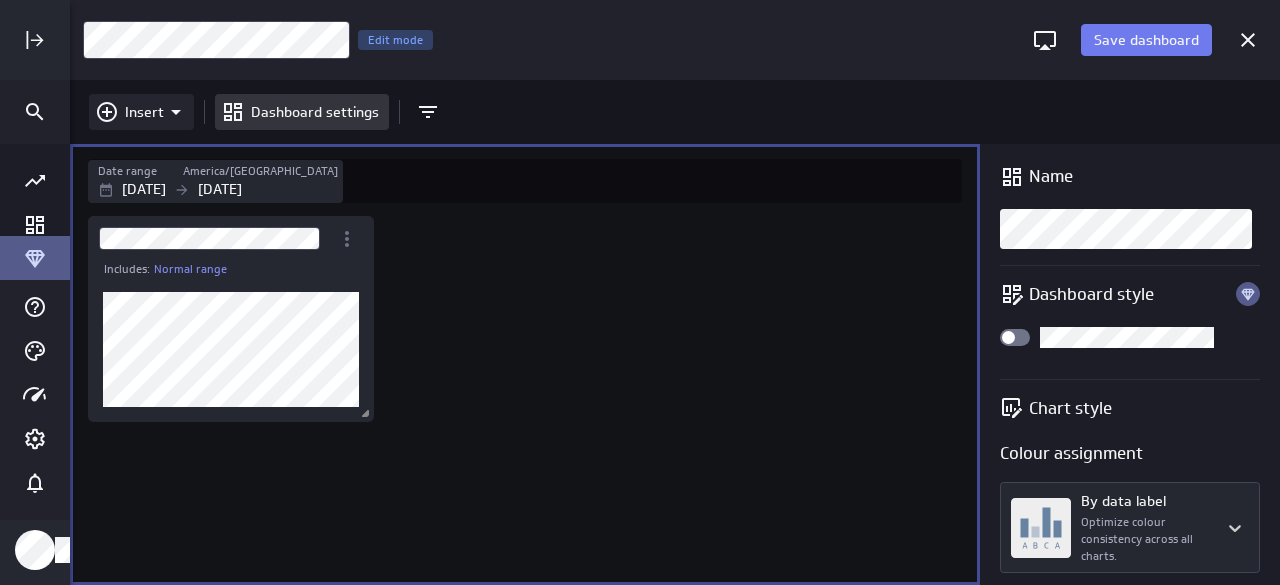 click on "Insert" at bounding box center (144, 112) 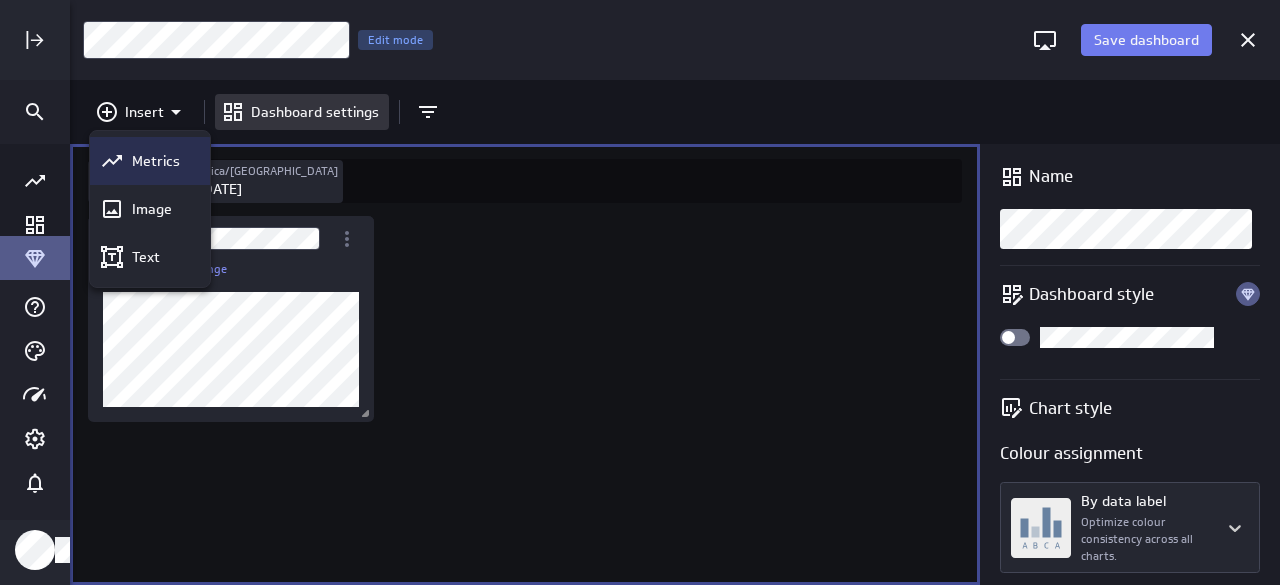 click on "Metrics" at bounding box center (156, 161) 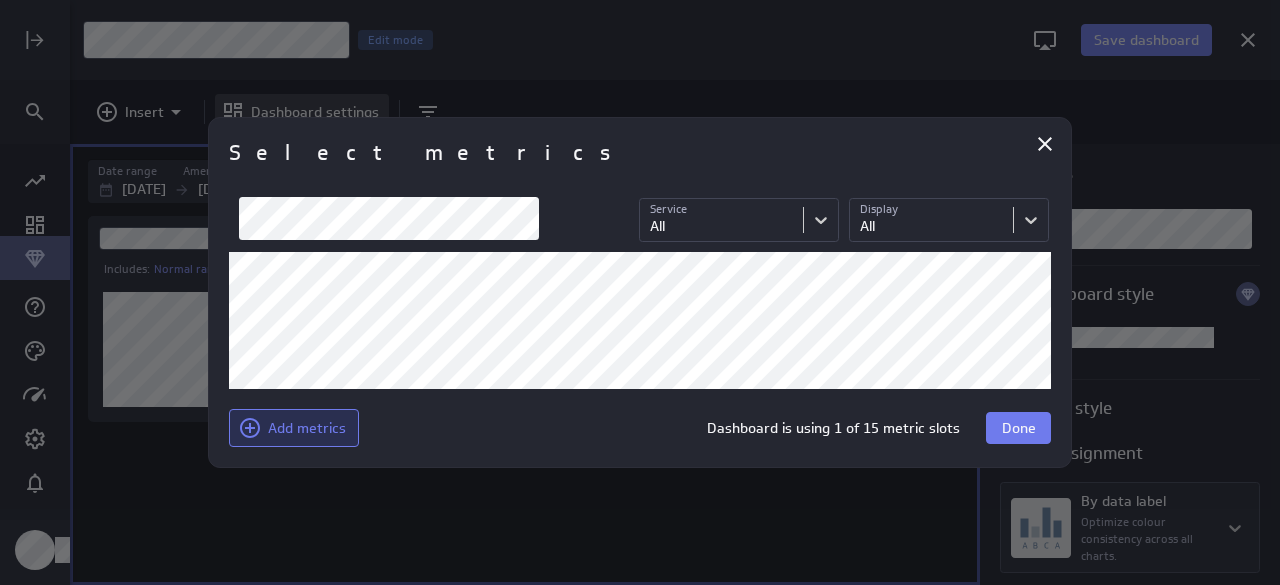 click on "Add metrics" at bounding box center [307, 428] 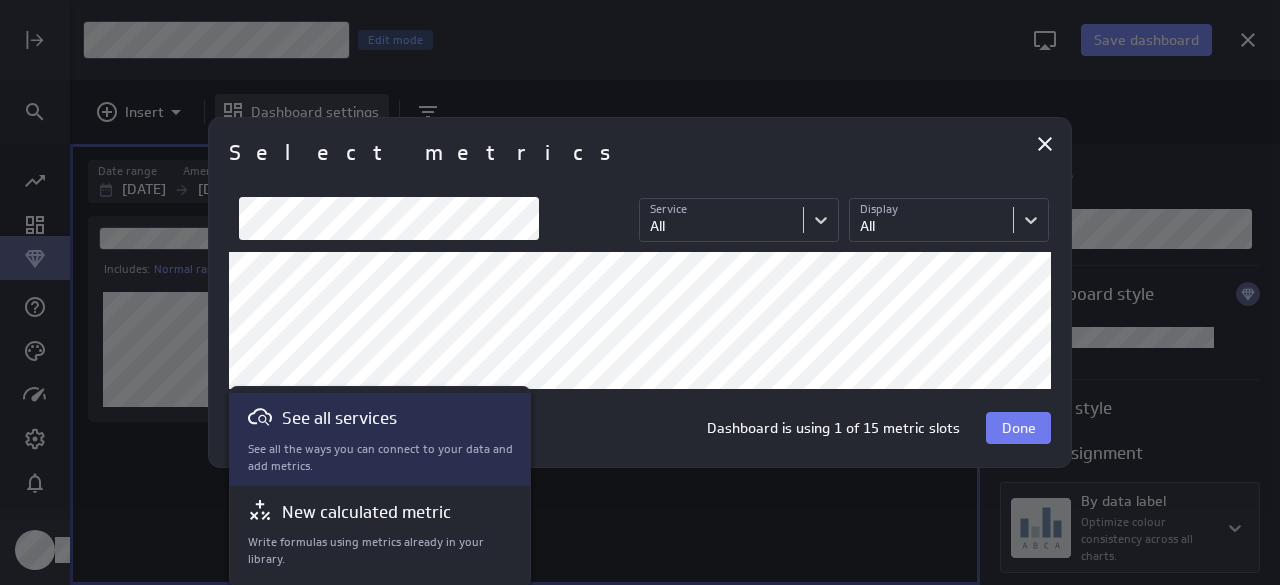 click on "See all the ways you can connect to your data and add metrics." at bounding box center [381, 458] 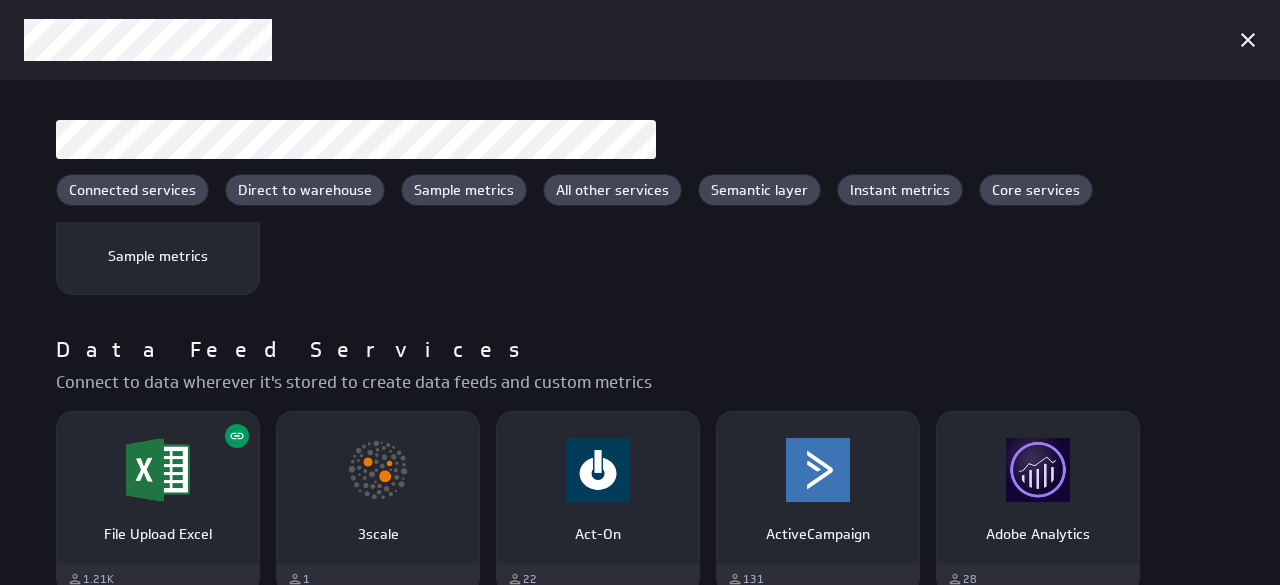 scroll, scrollTop: 682, scrollLeft: 0, axis: vertical 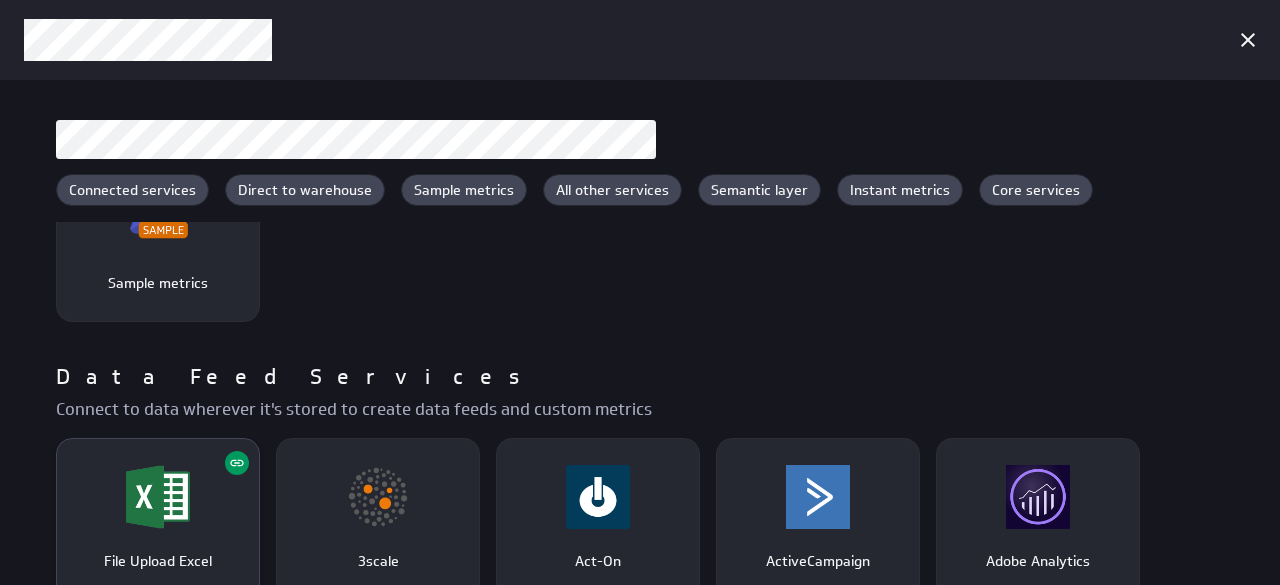 click on "File Upload Excel" at bounding box center [158, 553] 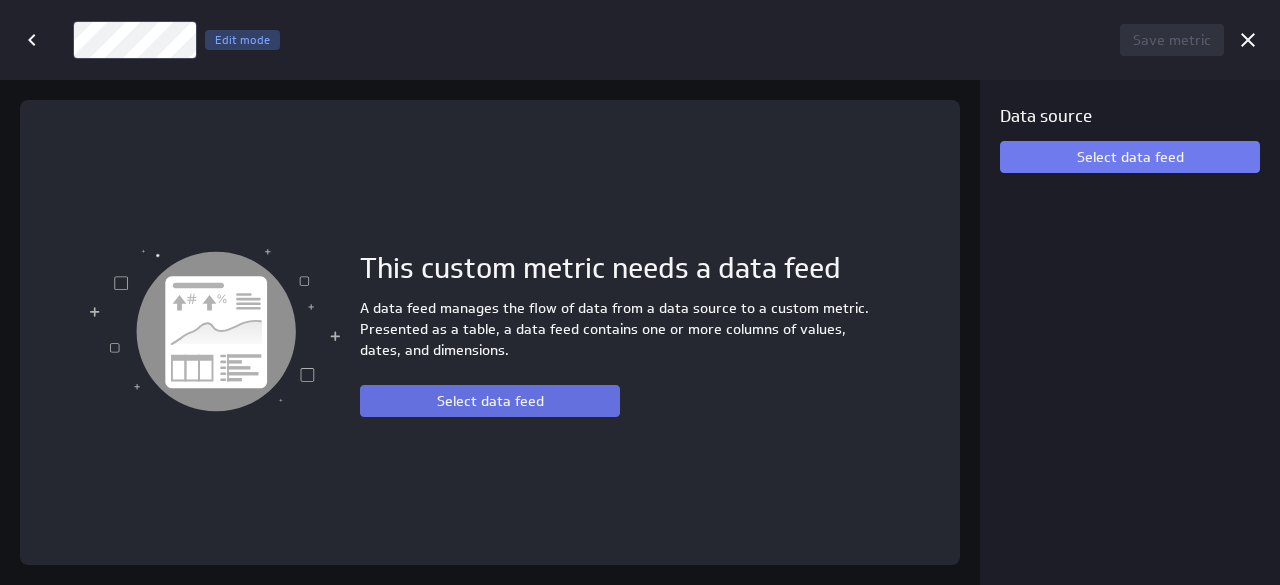 click on "Select data feed" at bounding box center (490, 401) 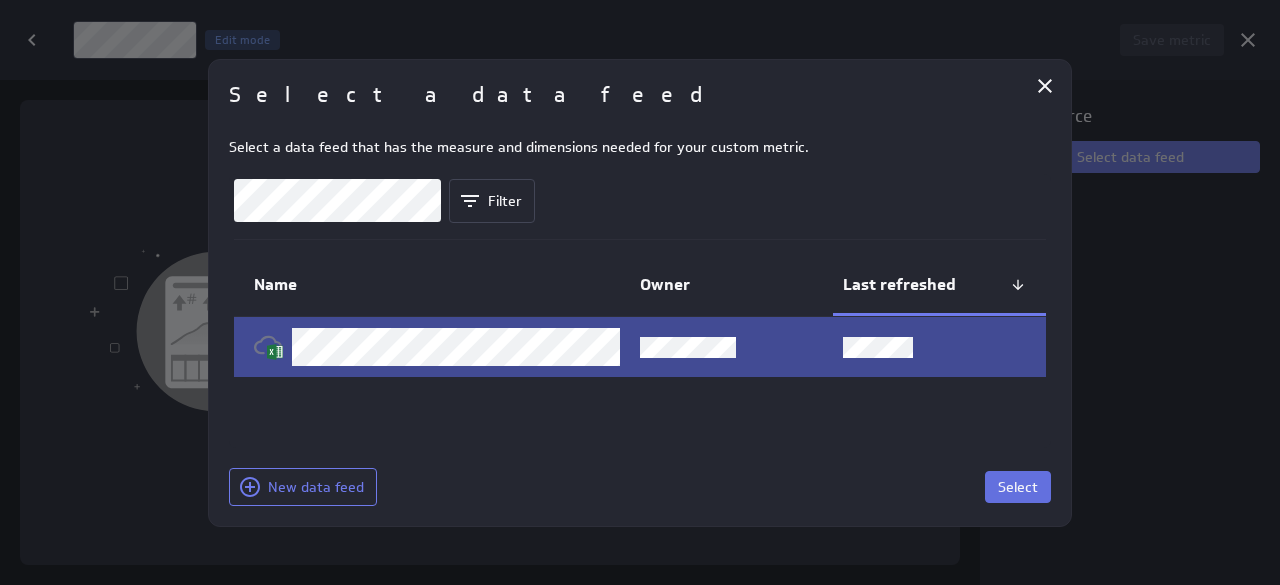 click on "Select" at bounding box center (1018, 487) 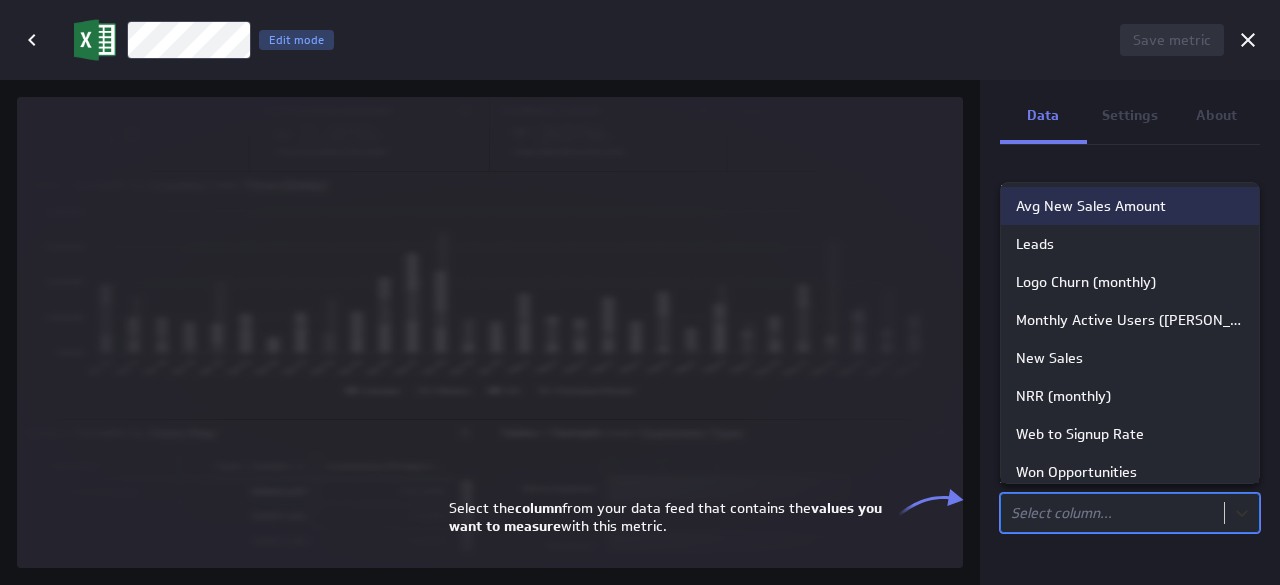 click on "Save dashboard Untitled Dashboard Edit mode Insert Dashboard settings Date range [GEOGRAPHIC_DATA]/[GEOGRAPHIC_DATA] [DATE] [DATE] Includes:  Normal range   Name   Dashboard style   Chart style   Colour assignment By data label Optimize colour consistency across all charts.   Custom chart colours   No custom chart colours added (no message) PowerMetrics Assistant Hey [PERSON_NAME]. I’m your PowerMetrics Assistant. If I can’t answer your question, try searching in our  Help Center  (that’s what I do!) You can also contact the  Support Team . How can I help you [DATE]?
Created with Highcharts 9.0.1 Save metric Untitled Edit mode Data Settings About Data source Data is automatically retrieved and stored for this metric from the following data feed: Filter source data Measure Column in the data feed that contains the values you'll track: Select column... Select the  column  from your data feed that contains the  values you want to measure  with this metric. Leads" at bounding box center [640, 292] 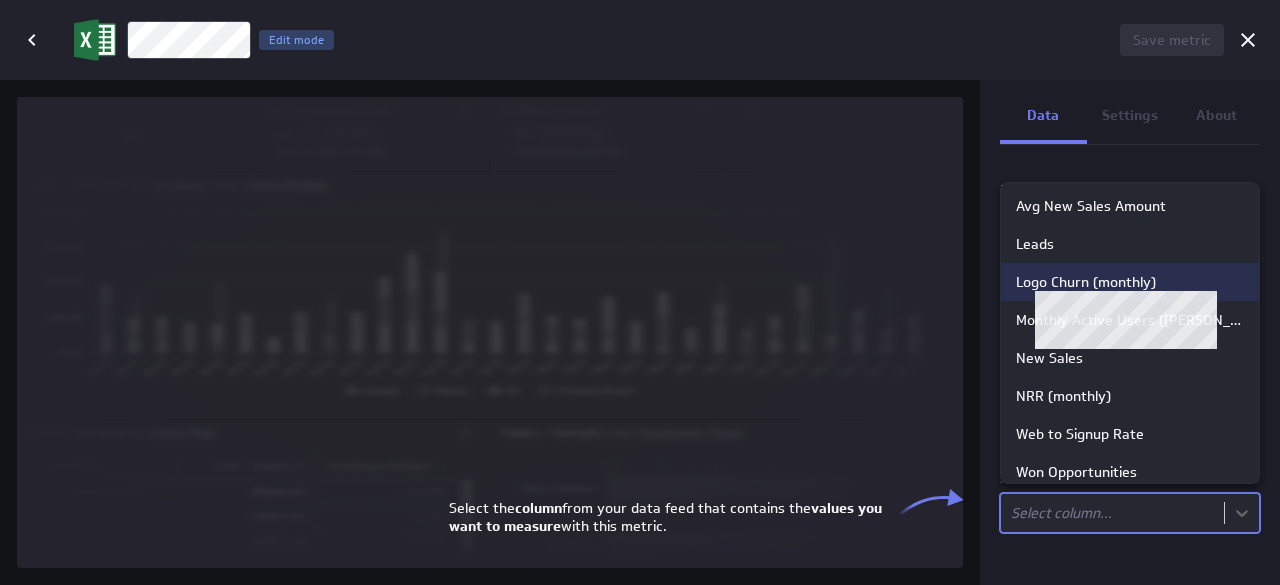 click on "Logo Churn (monthly)" at bounding box center [1086, 282] 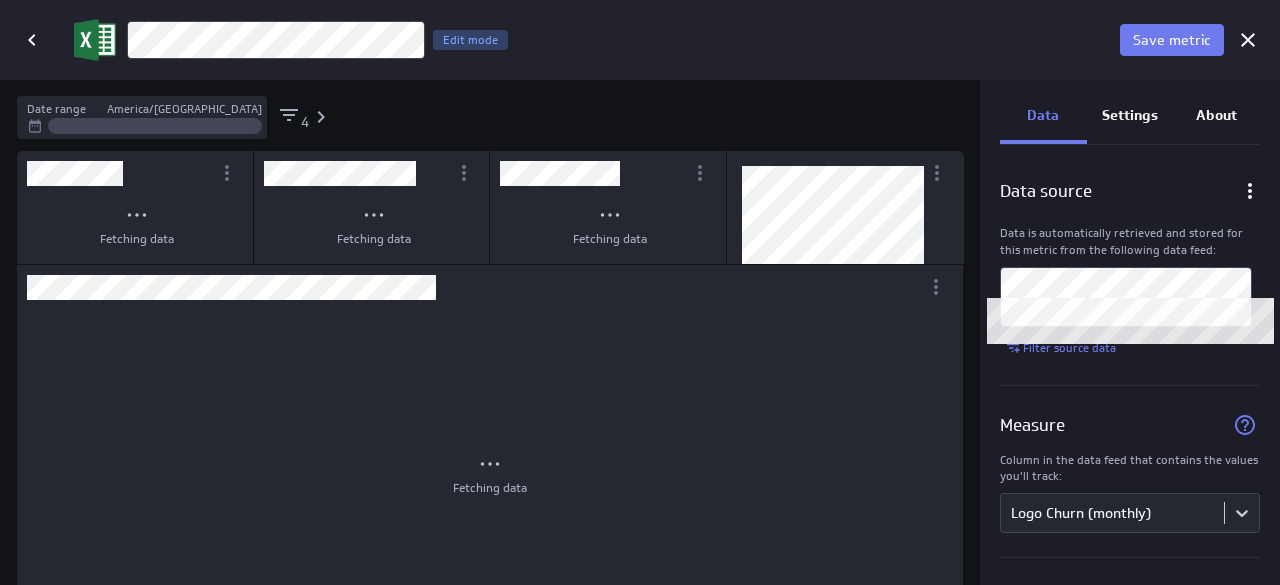 scroll, scrollTop: 10, scrollLeft: 10, axis: both 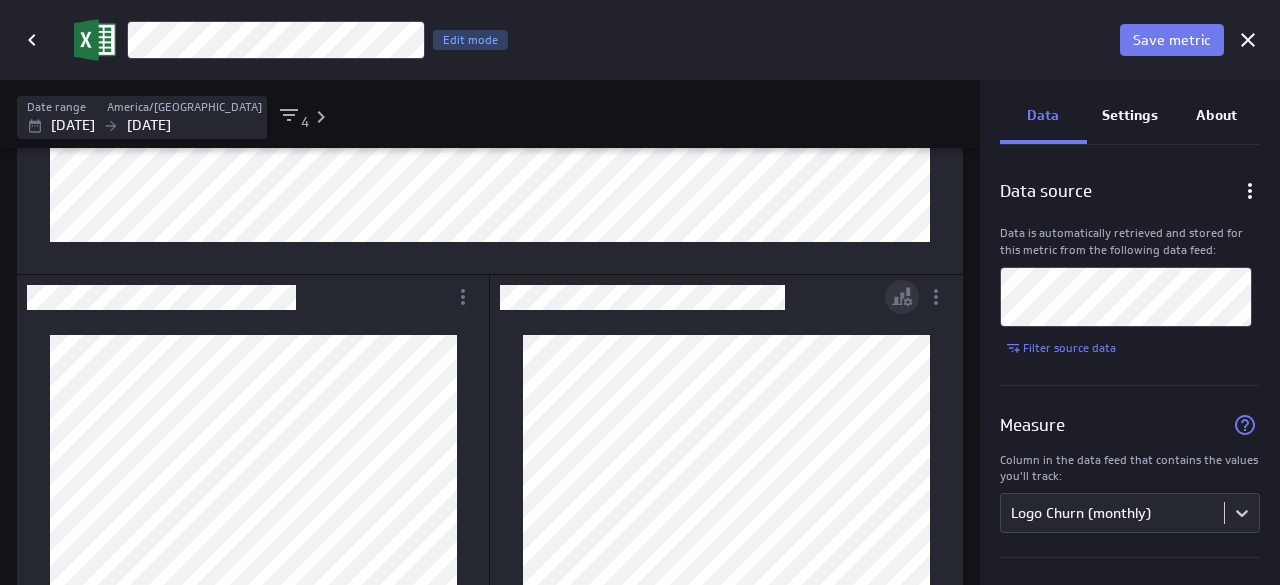 click 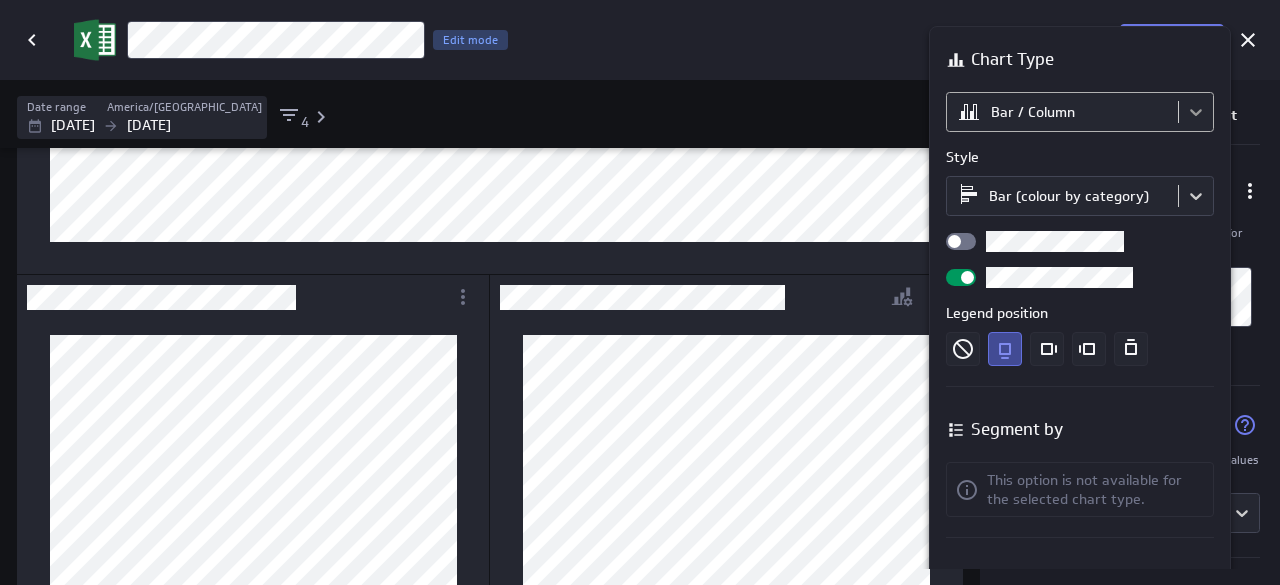 click on "Save dashboard Untitled Dashboard Edit mode Insert Dashboard settings This dashboard needs some metrics Insert metrics   Name   Dashboard style   Chart style   Colour assignment By data label Optimize colour consistency across all charts.   Custom chart colours   No custom chart colours added (no message) PowerMetrics Assistant Hey [PERSON_NAME]. I’m your PowerMetrics Assistant. If I can’t answer your question, try searching in our  Help Center  (that’s what I do!) You can also contact the  Support Team . How can I help you [DATE]?
Save metric Logo Churn (monthly) Edit mode Date range [GEOGRAPHIC_DATA]/[GEOGRAPHIC_DATA] [DATE] [DATE] 4 Data Settings About Data source Data is automatically retrieved and stored for this metric from the following data feed: Filter source data Measure Column in the data feed that contains the values you'll track: Logo Churn (monthly) Dimensions Data for the selected dimensions will be stored in the metric history. Date and Time Date" at bounding box center [640, 292] 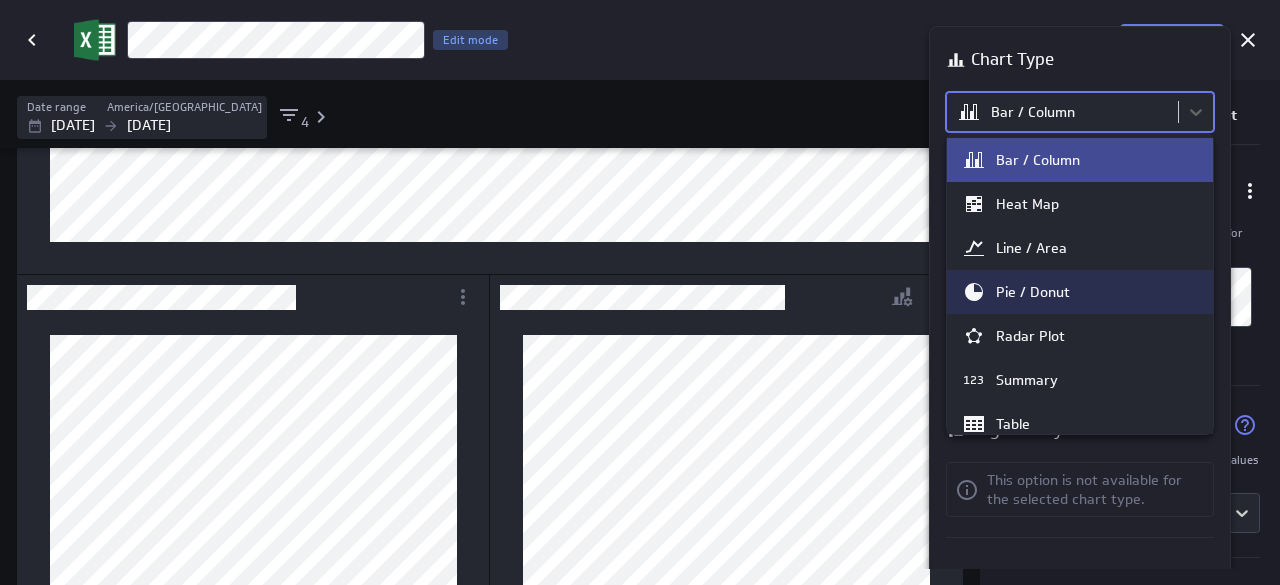 click on "Pie / Donut" at bounding box center [1080, 292] 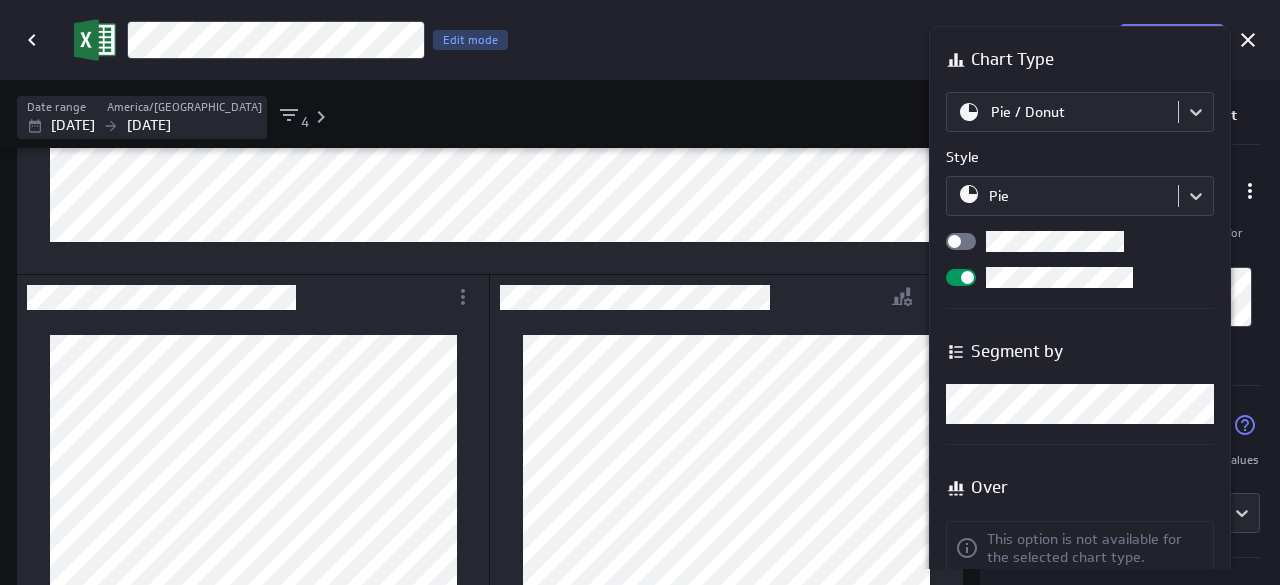 click at bounding box center (640, 292) 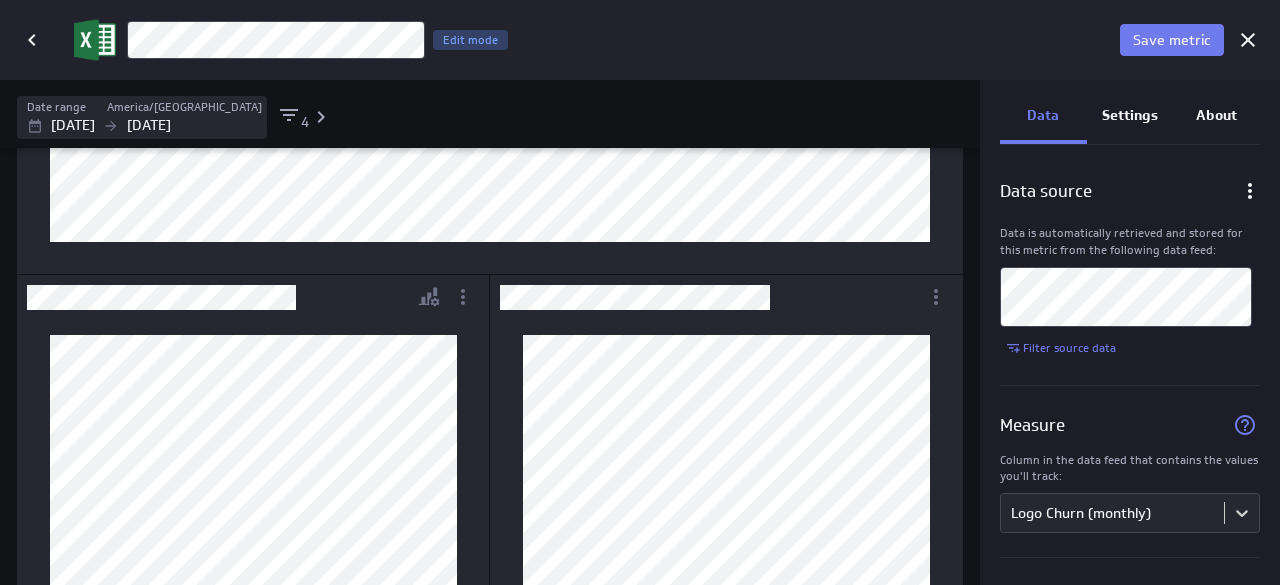 scroll, scrollTop: 0, scrollLeft: 0, axis: both 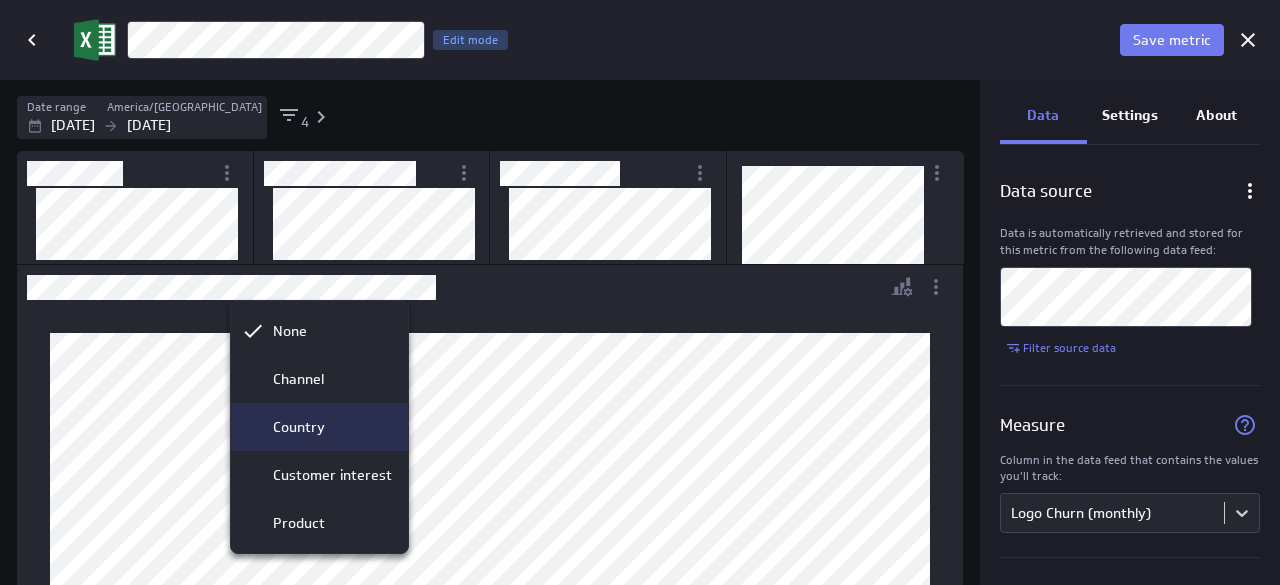 click on "Country" at bounding box center (328, 427) 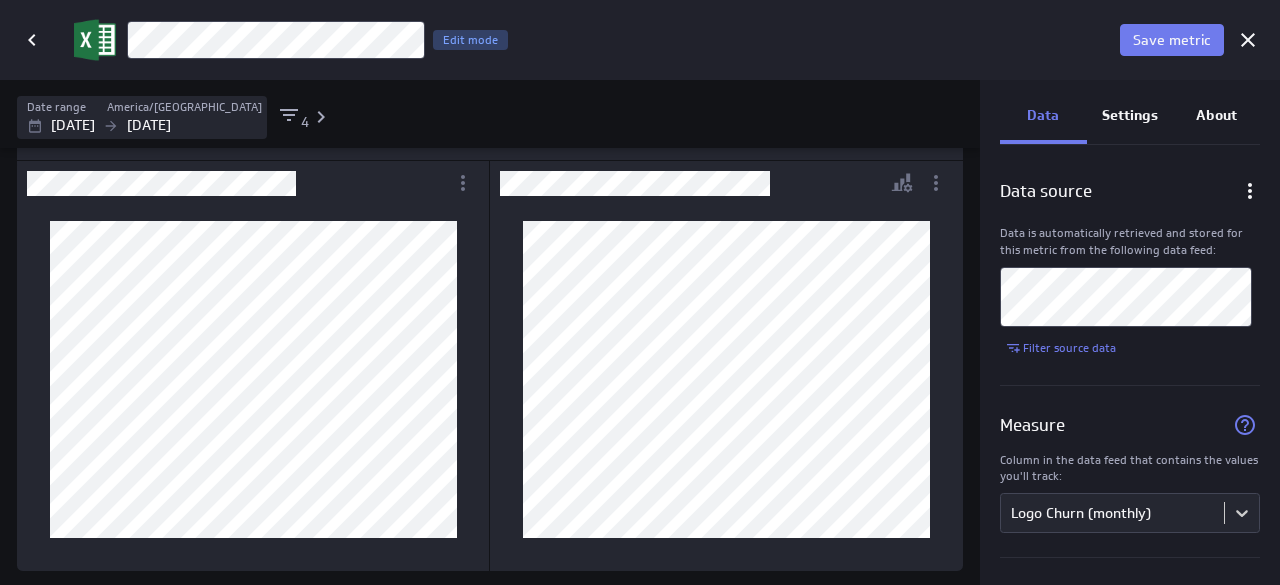 scroll, scrollTop: 0, scrollLeft: 0, axis: both 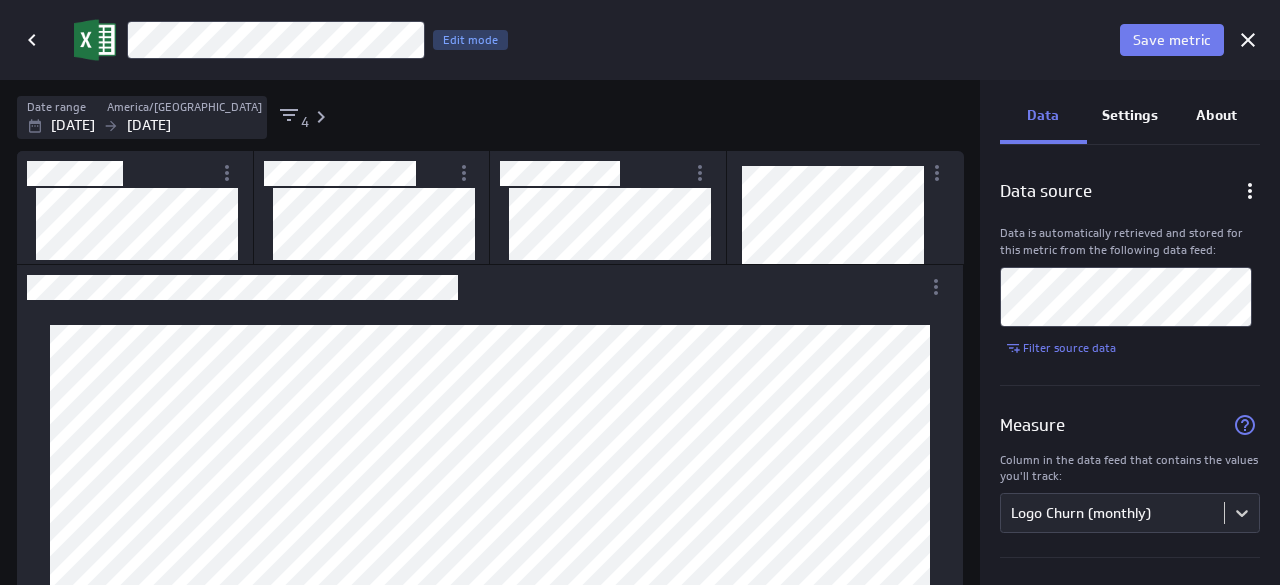 click at bounding box center (490, 477) 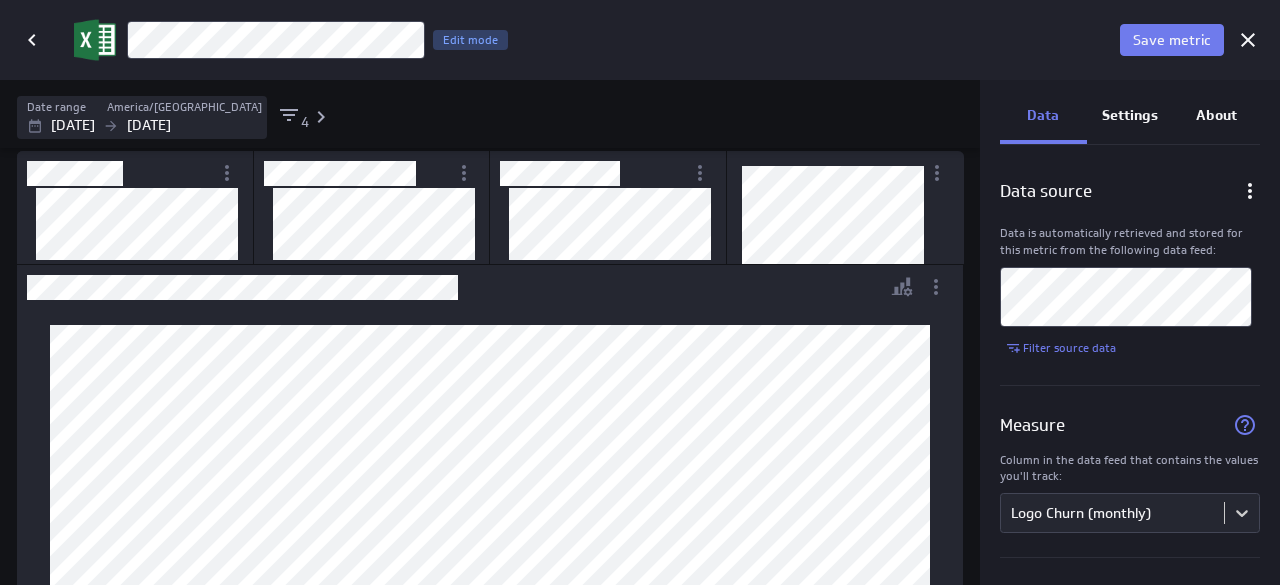 scroll, scrollTop: 484, scrollLeft: 0, axis: vertical 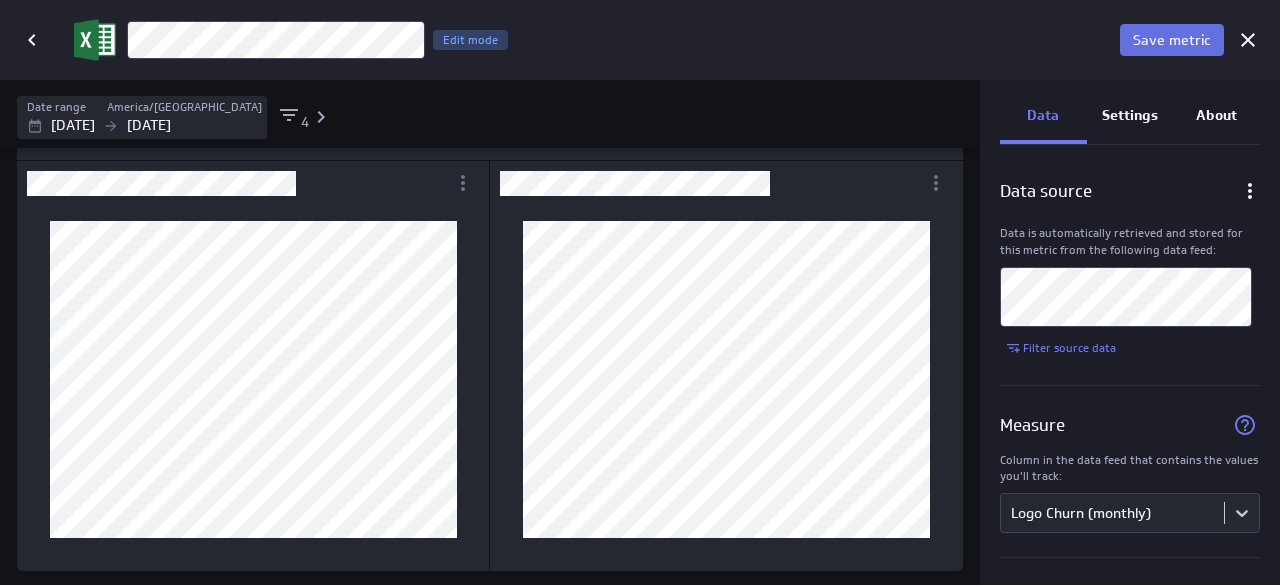 click on "Save metric" at bounding box center [1172, 40] 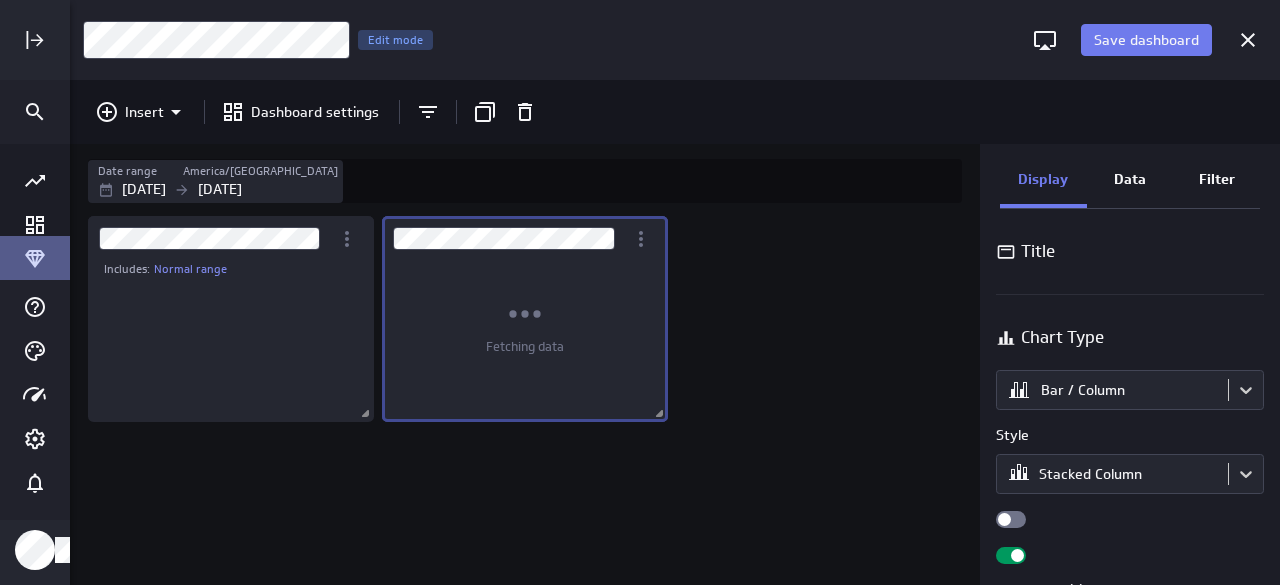 scroll, scrollTop: 10, scrollLeft: 10, axis: both 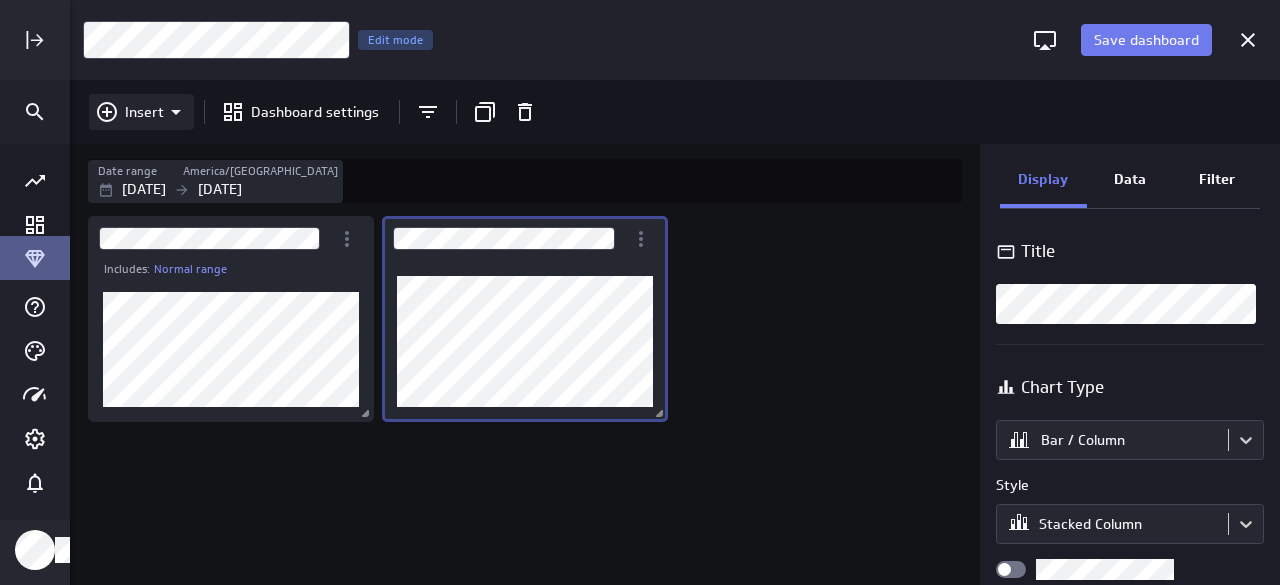click on "Insert" at bounding box center [144, 112] 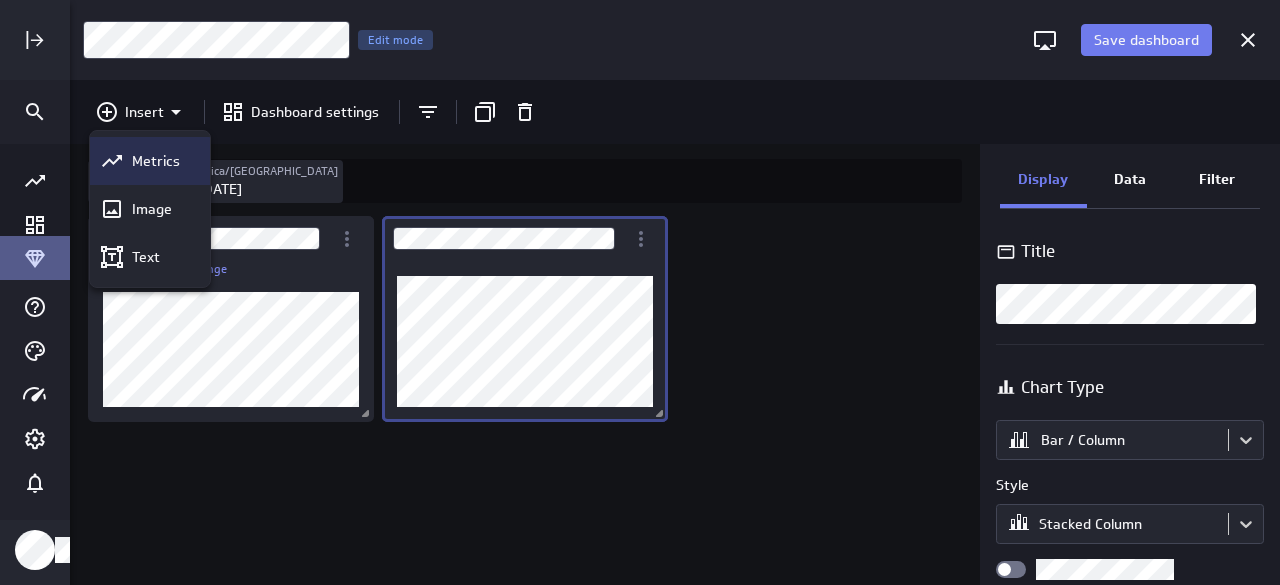 click on "Metrics" at bounding box center [156, 161] 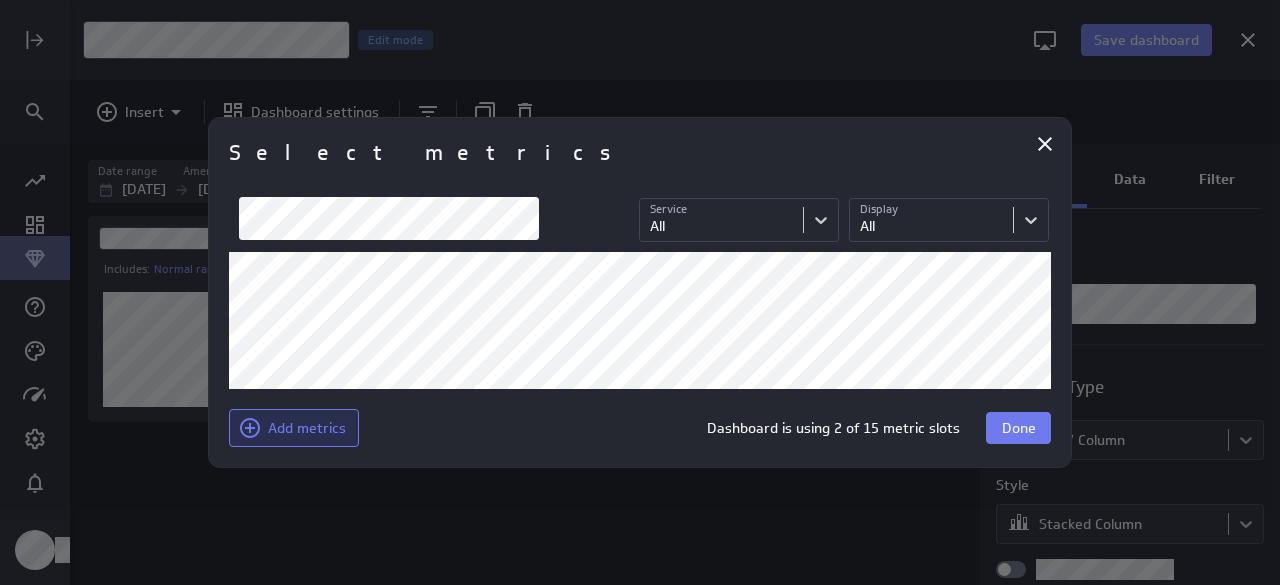 click on "Add metrics" at bounding box center (307, 428) 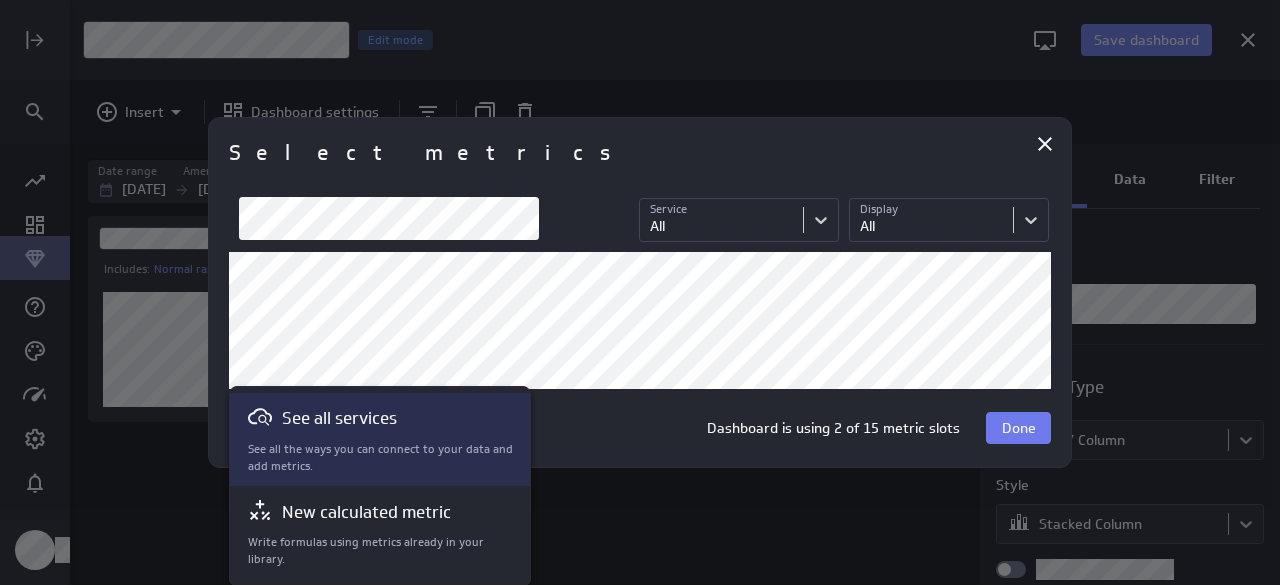 click on "See all services" at bounding box center (339, 418) 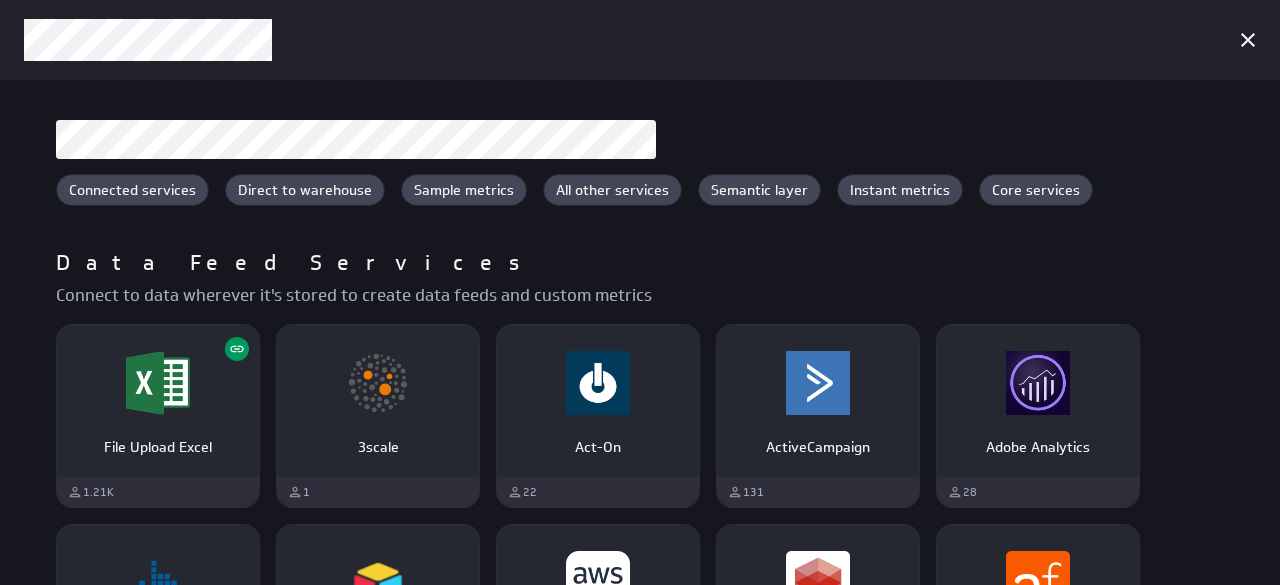 scroll, scrollTop: 836, scrollLeft: 0, axis: vertical 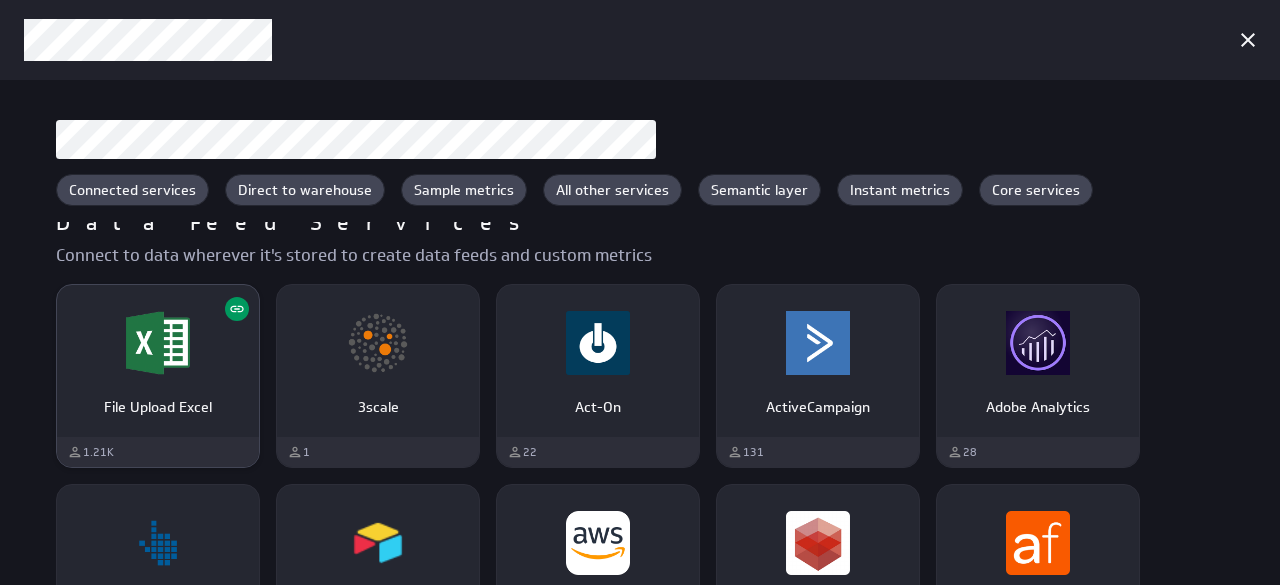 click on "File Upload Excel" at bounding box center (158, 399) 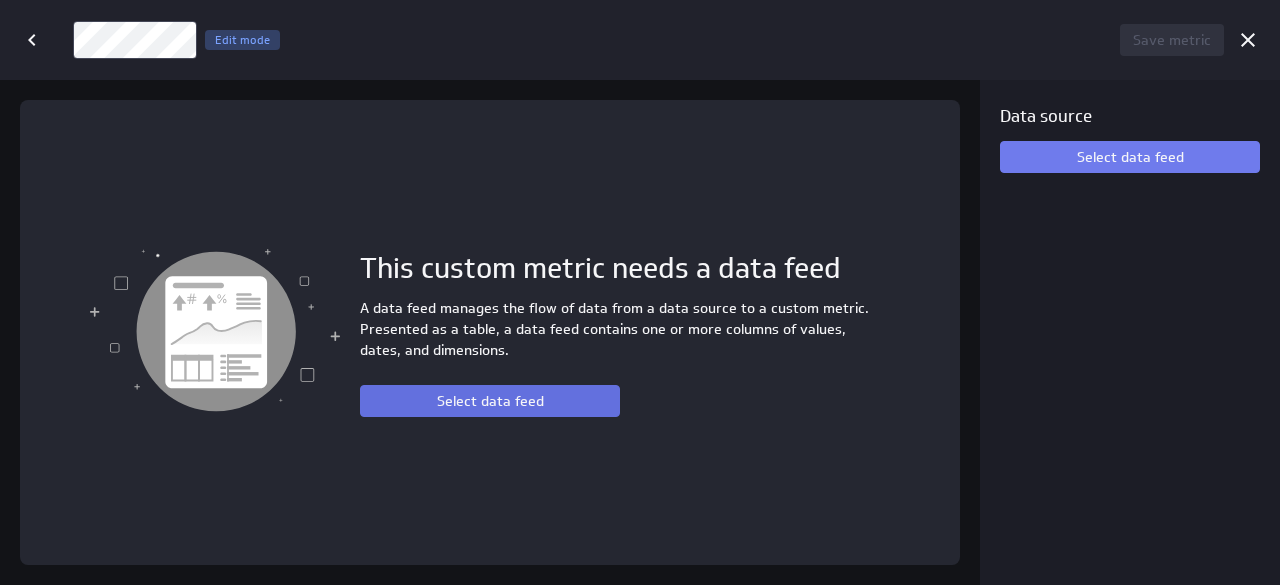 click on "Select data feed" at bounding box center (490, 401) 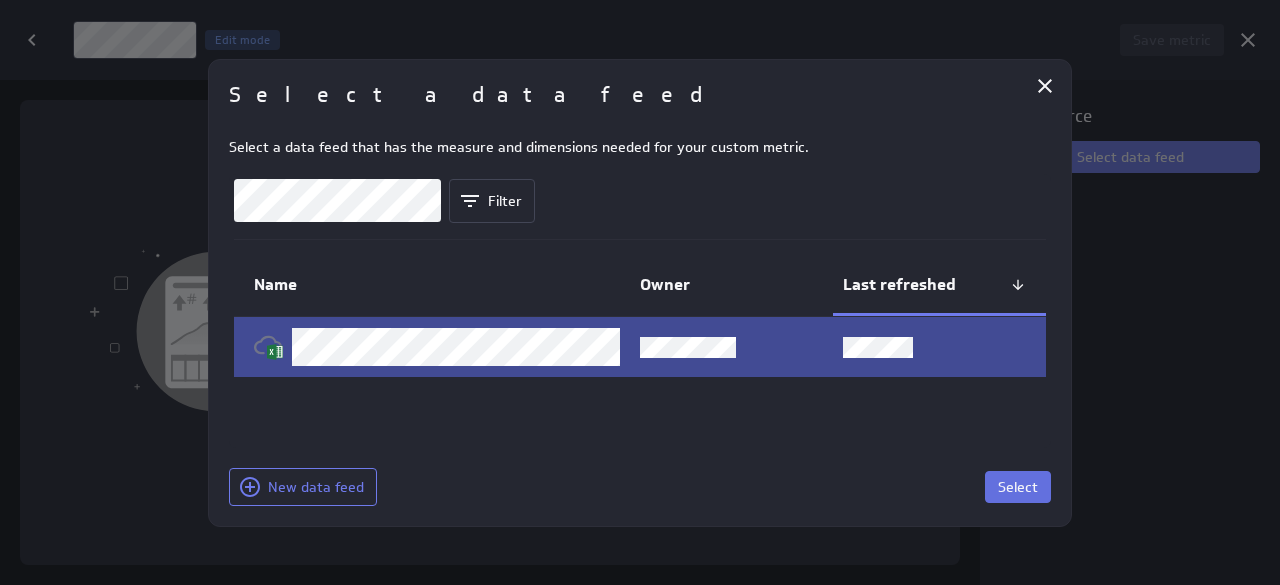 click on "Select" at bounding box center [1018, 487] 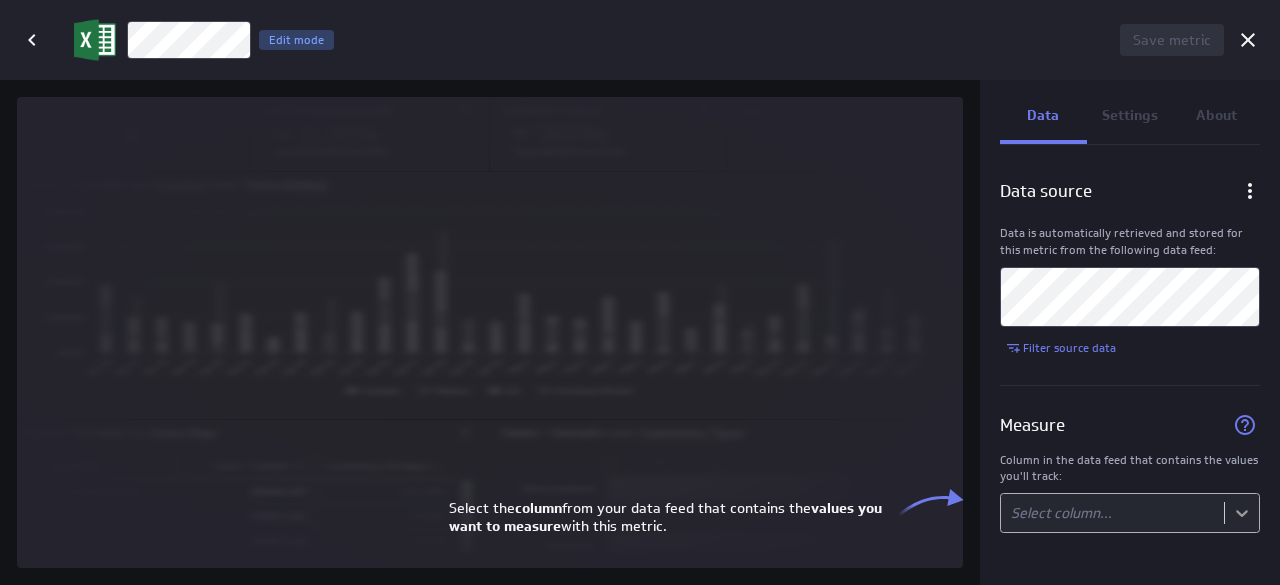 click on "Save dashboard Untitled Dashboard Edit mode Insert Dashboard settings Date range America/[GEOGRAPHIC_DATA] [DATE] [DATE] Includes:  Normal range Display Data Filter   Title     Chart Type   Bar / Column Style Stacked Column Legend position   Goal options     Comparison   Comparison None   Vertical axis   Axis label None Range Include zero (default)   Sort   Sort x-axis Default Using original data order Sort legend items Default Using original data order (no message) PowerMetrics Assistant Hey [PERSON_NAME]. I’m your PowerMetrics Assistant. If I can’t answer your question, try searching in our  Help Center  (that’s what I do!) You can also contact the  Support Team . How can I help you [DATE]?
Save metric Untitled Edit mode Data Settings About Data source Data is automatically retrieved and stored for this metric from the following data feed: Filter source data Measure Column in the data feed that contains the values you'll track: Select column... column" at bounding box center (640, 292) 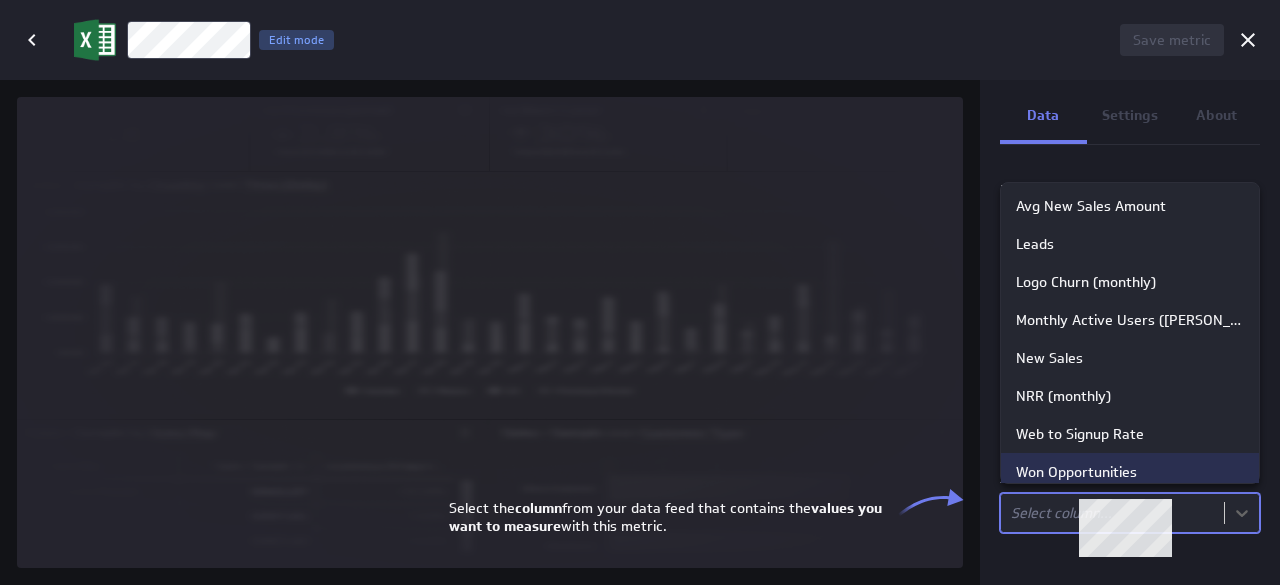 scroll, scrollTop: 20, scrollLeft: 0, axis: vertical 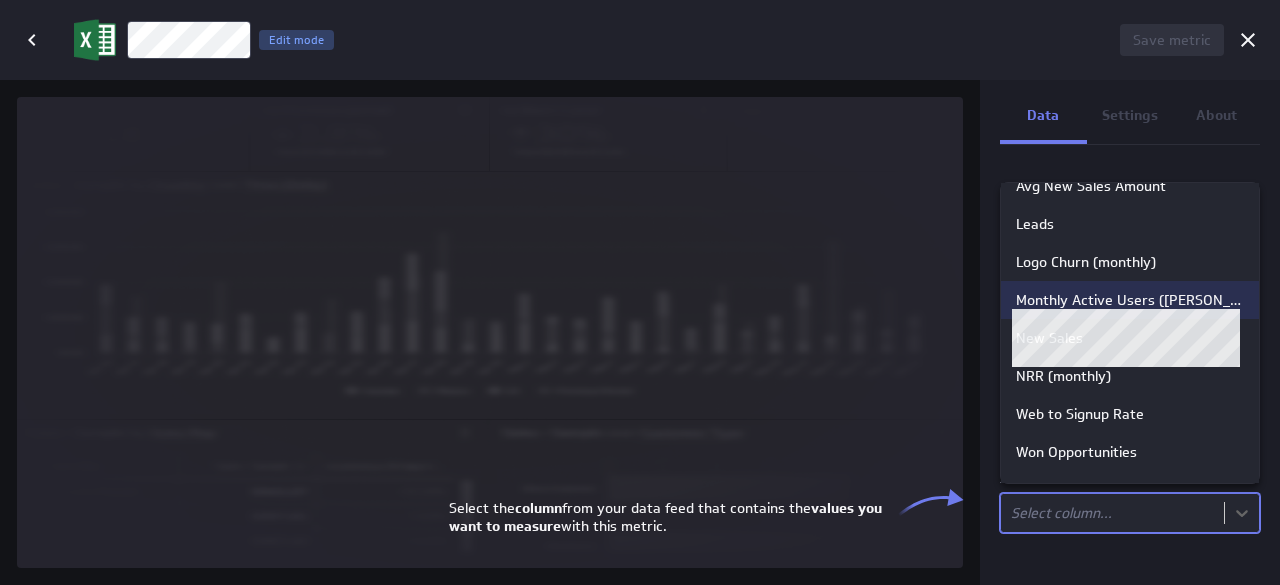 click on "Monthly Active Users ([PERSON_NAME])" at bounding box center [1130, 300] 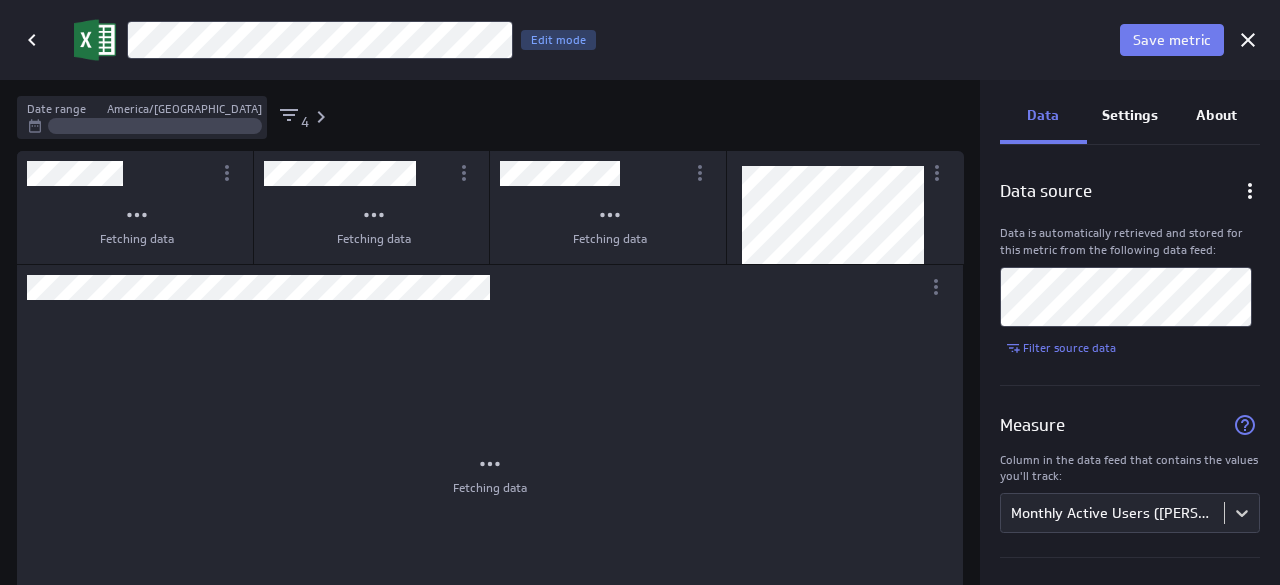 scroll, scrollTop: 10, scrollLeft: 10, axis: both 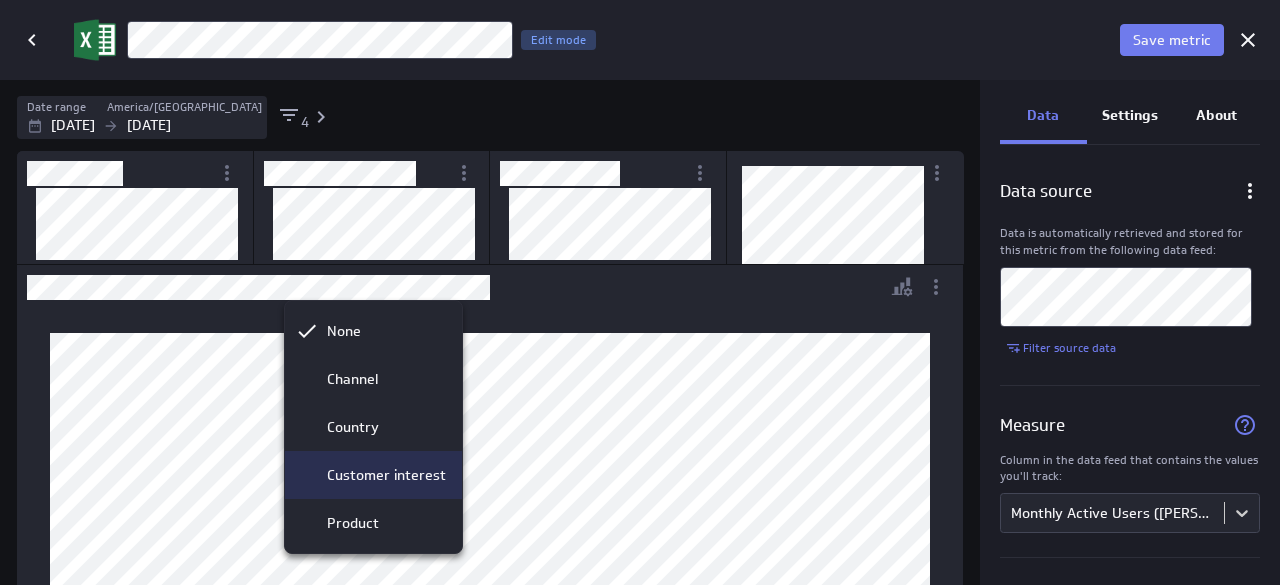 click on "Customer interest" at bounding box center (386, 475) 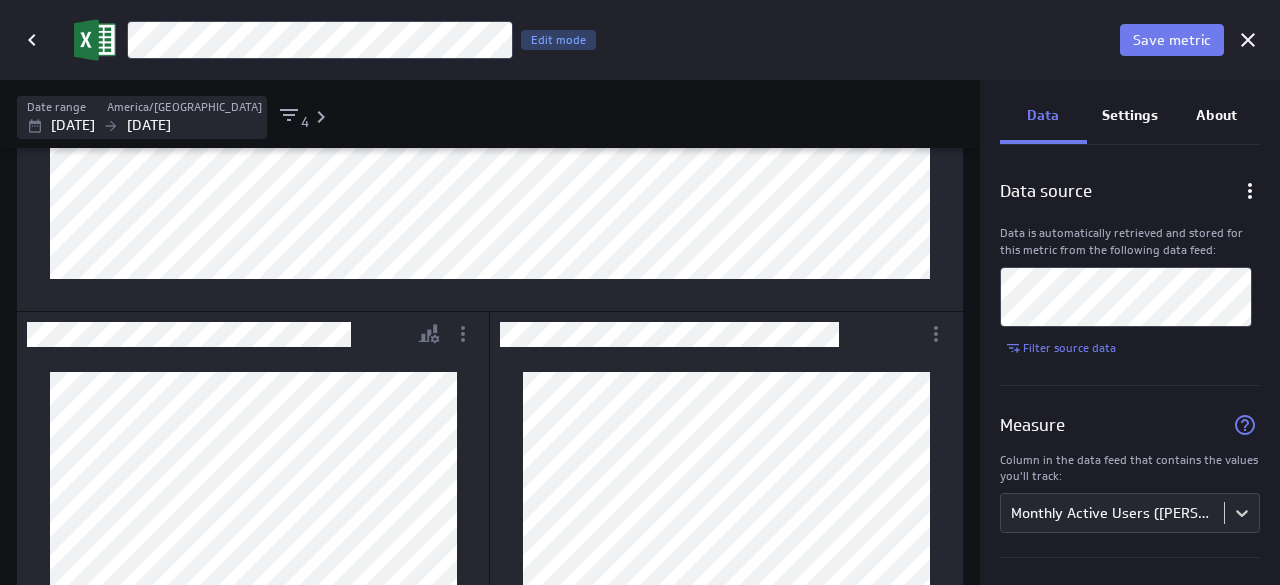 scroll, scrollTop: 328, scrollLeft: 0, axis: vertical 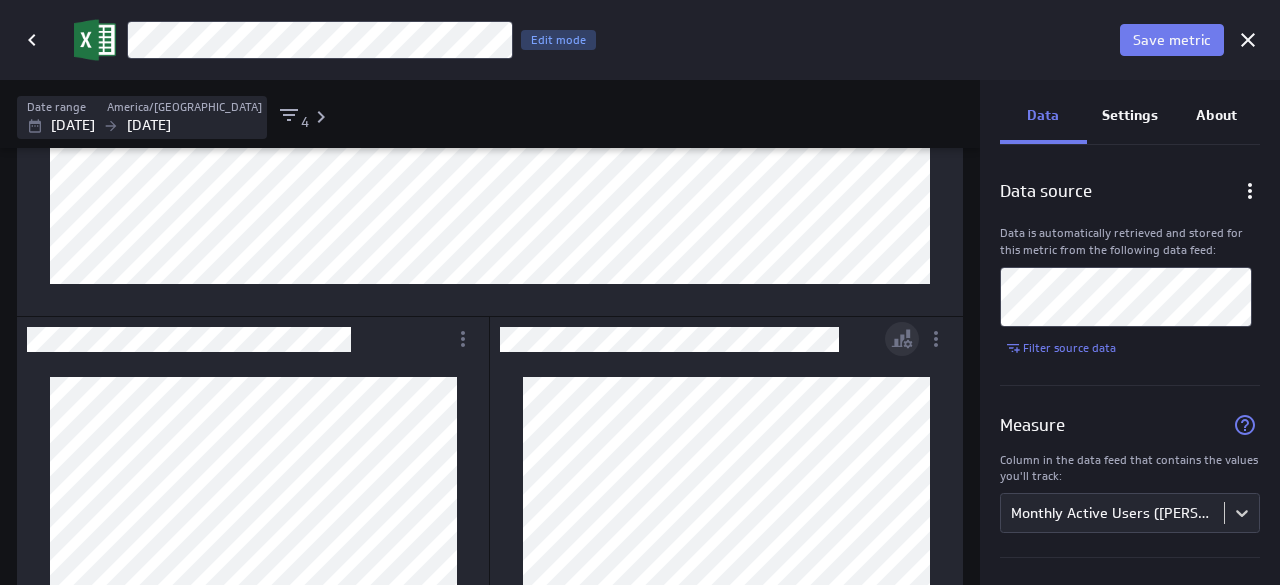 click 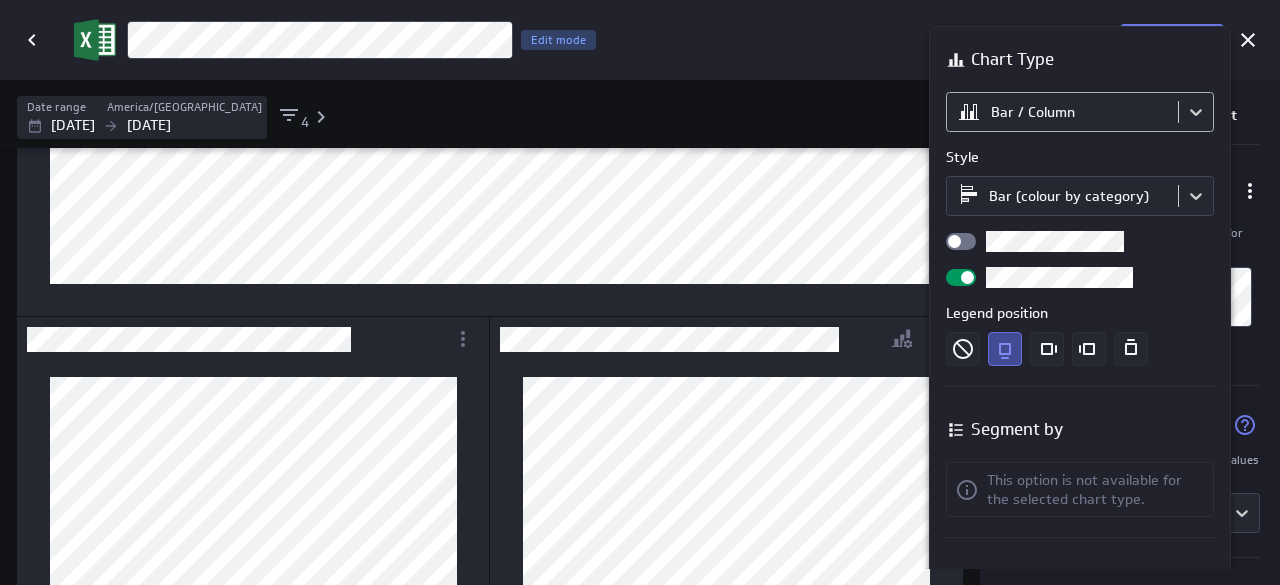 click on "Save dashboard Untitled Dashboard Edit mode Insert Dashboard settings This dashboard needs some metrics Insert metrics Display Data Filter   Title     Chart Type   Bar / Column Style Stacked Column Legend position   Goal options     Comparison   Comparison None   Vertical axis   Axis label None Range Include zero (default)   Sort   Sort x-axis Default Using original data order Sort legend items Default Using original data order (no message) PowerMetrics Assistant Hey [PERSON_NAME]. I’m your PowerMetrics Assistant. If I can’t answer your question, try searching in our  Help Center  (that’s what I do!) You can also contact the  Support Team . How can I help you [DATE]?
Save metric Monthly Active Users ([PERSON_NAME]) Edit mode Date range America/[GEOGRAPHIC_DATA] [DATE] [DATE] 4 Data Settings About Data source Data is automatically retrieved and stored for this metric from the following data feed: Filter source data Measure Monthly Active Users ([PERSON_NAME]) Dimensions" at bounding box center (640, 292) 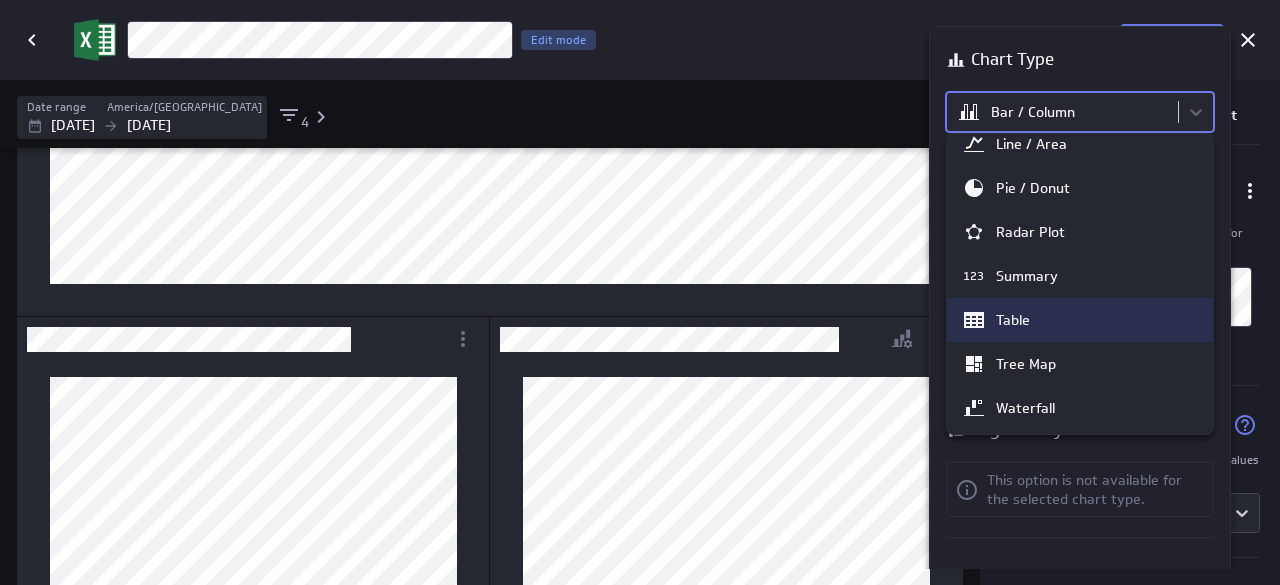 scroll, scrollTop: 54, scrollLeft: 0, axis: vertical 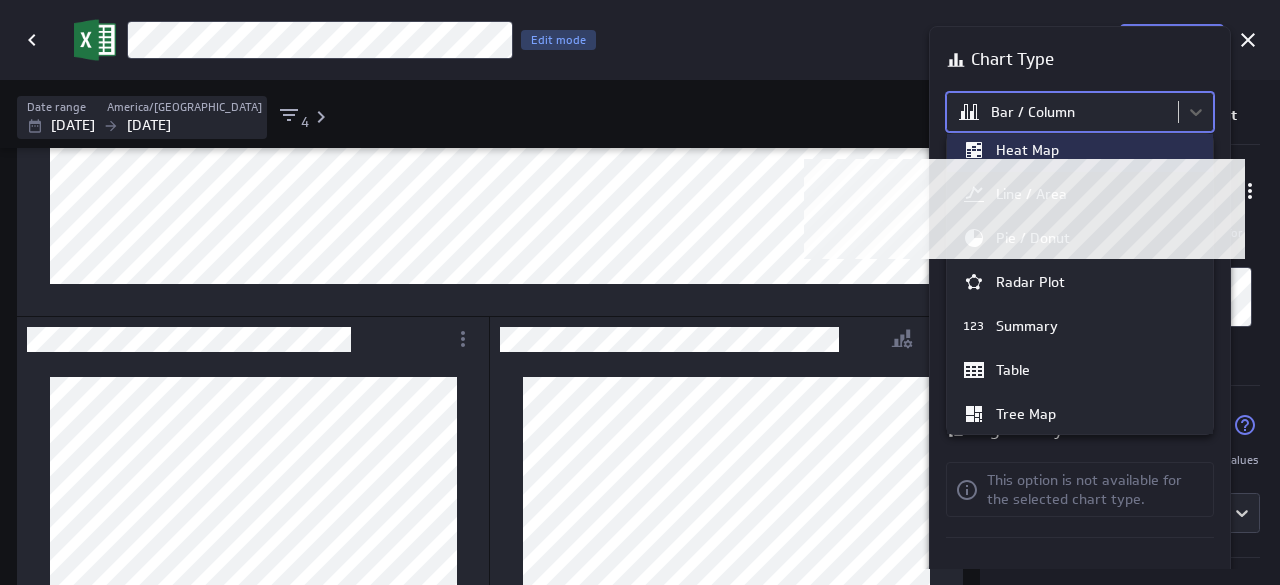 click on "Heat Map" at bounding box center [1027, 150] 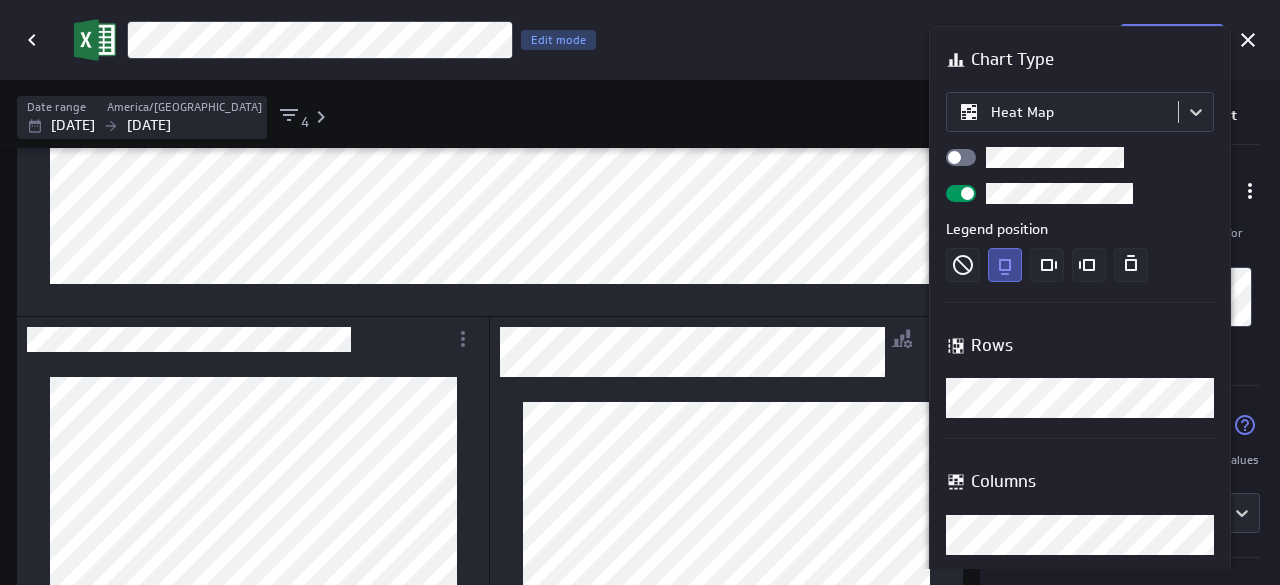 click at bounding box center [640, 292] 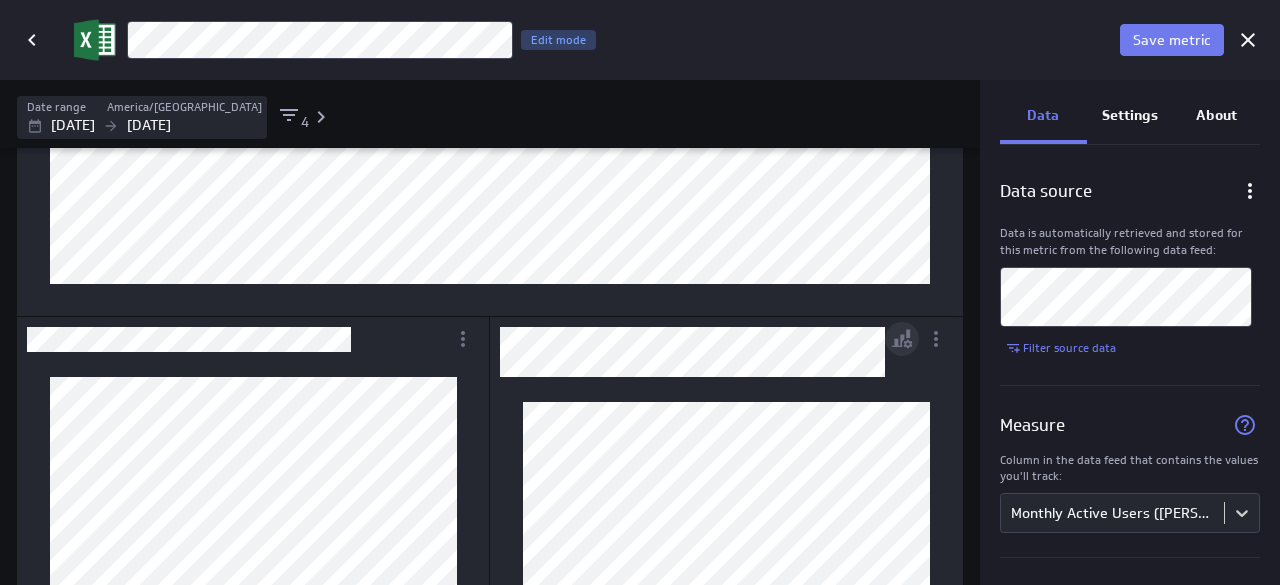 click 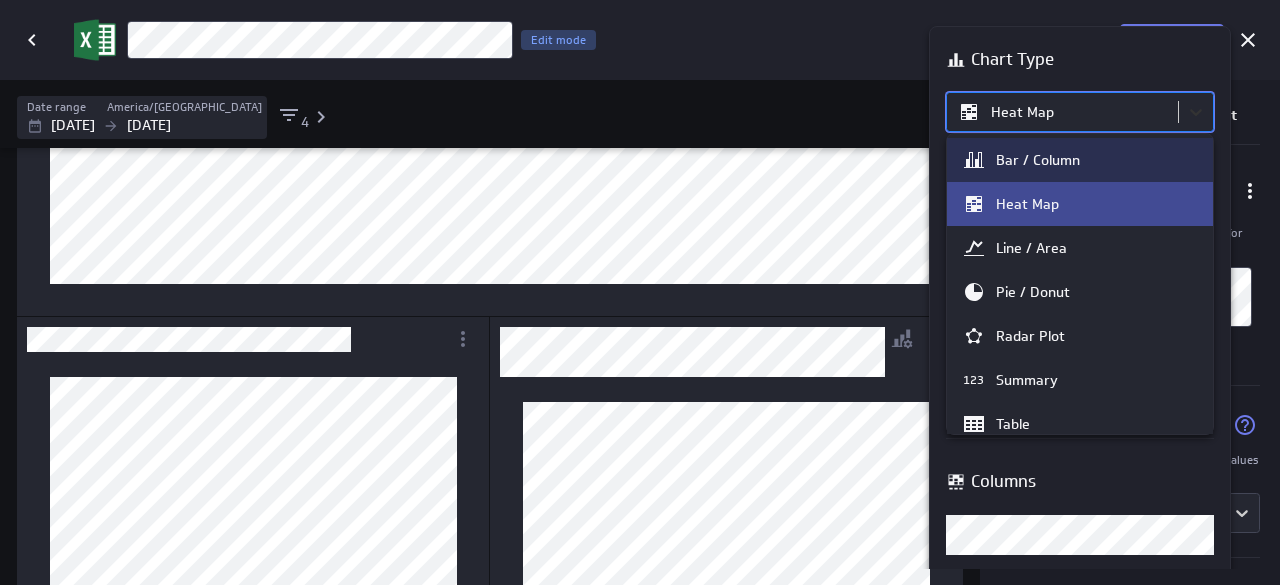 click on "Save dashboard Untitled Dashboard Edit mode Insert Dashboard settings This dashboard needs some metrics Insert metrics Display Data Filter   Title     Chart Type   Bar / Column Style Stacked Column Legend position   Goal options     Comparison   Comparison None   Vertical axis   Axis label None Range Include zero (default)   Sort   Sort x-axis Default Using original data order Sort legend items Default Using original data order (no message) PowerMetrics Assistant Hey [PERSON_NAME]. I’m your PowerMetrics Assistant. If I can’t answer your question, try searching in our  Help Center  (that’s what I do!) You can also contact the  Support Team . How can I help you [DATE]?
Save metric Monthly Active Users ([PERSON_NAME]) Edit mode Date range America/[GEOGRAPHIC_DATA] [DATE] [DATE] 4 Data Settings About Data source Data is automatically retrieved and stored for this metric from the following data feed: Filter source data Measure Monthly Active Users ([PERSON_NAME]) Dimensions" at bounding box center [640, 292] 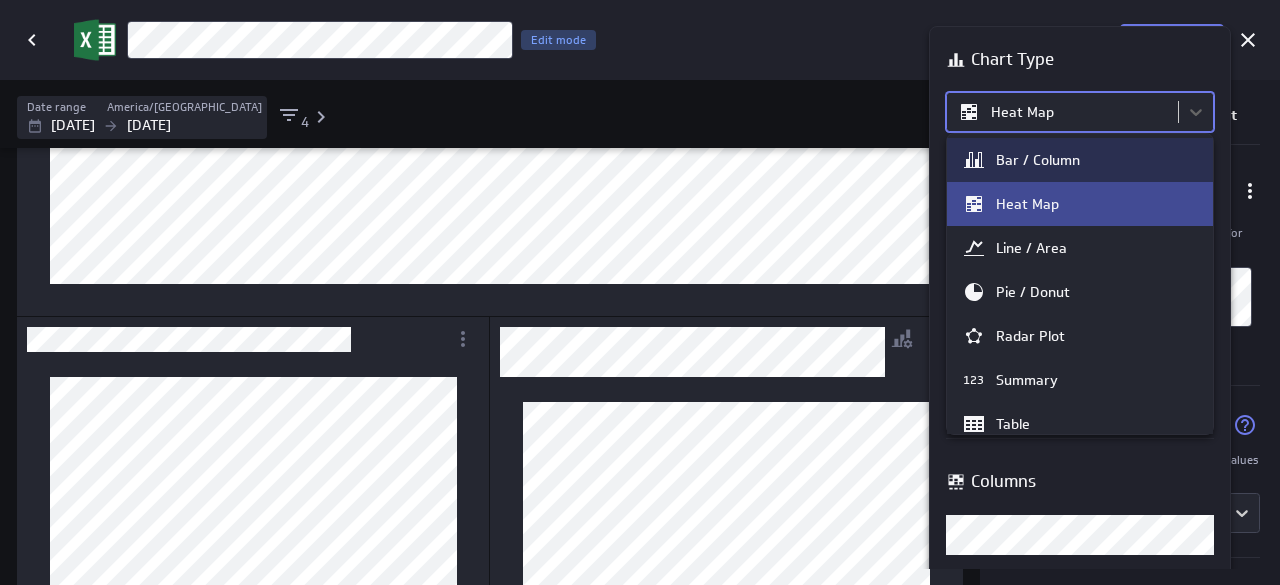 click on "Bar / Column" at bounding box center [1038, 160] 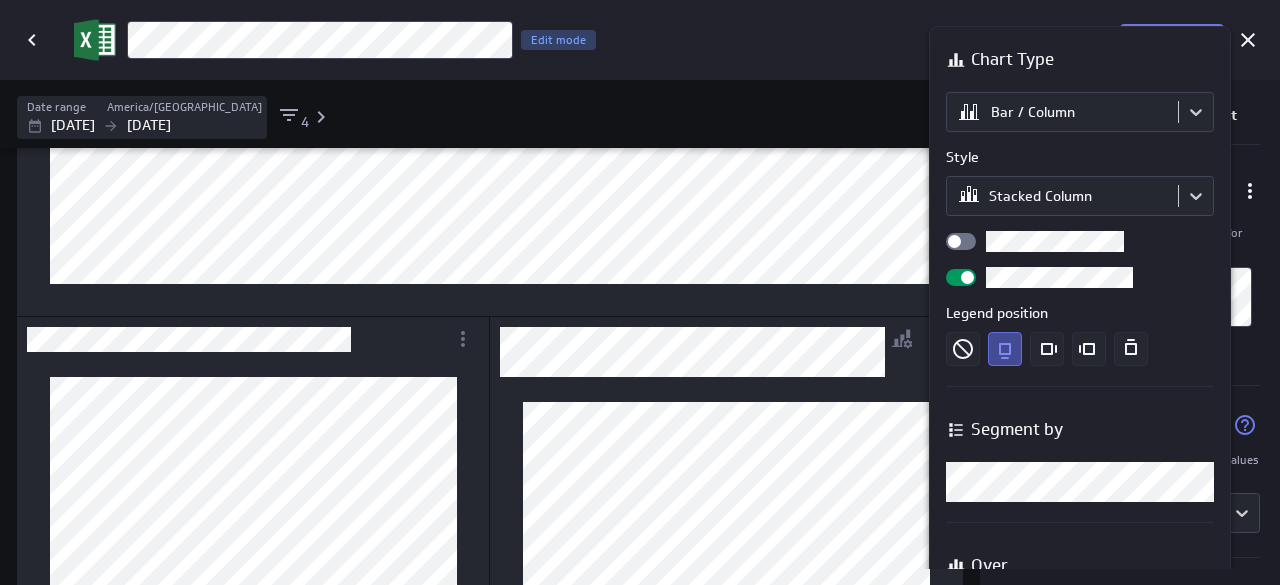 click at bounding box center [640, 292] 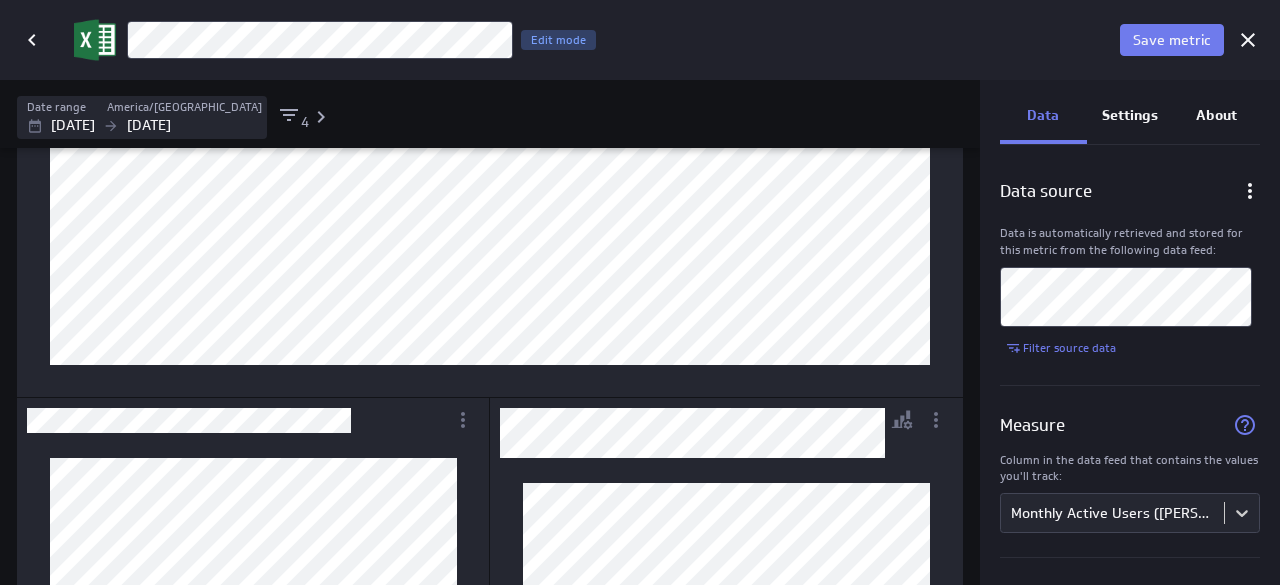 scroll, scrollTop: 243, scrollLeft: 0, axis: vertical 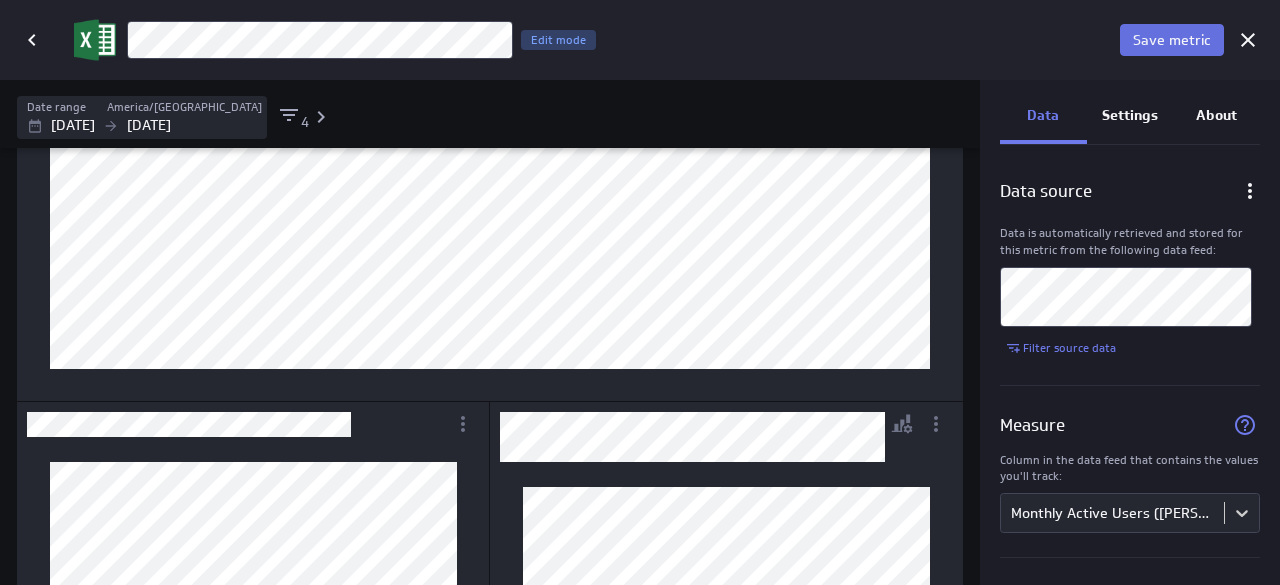 click on "Save metric" at bounding box center [1172, 40] 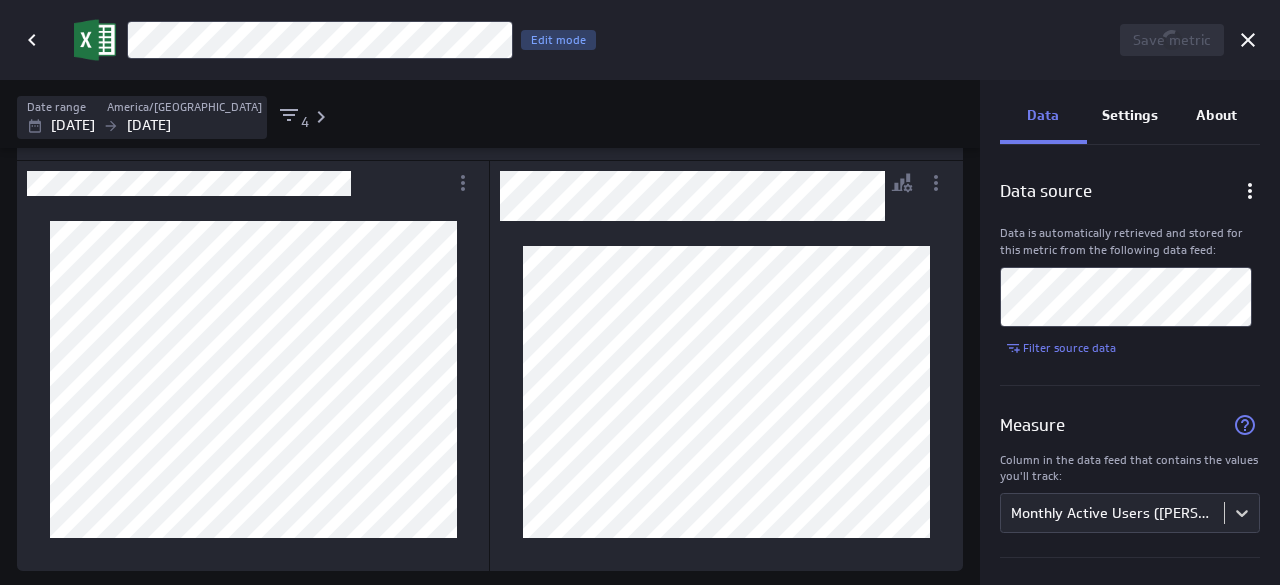 scroll, scrollTop: 0, scrollLeft: 0, axis: both 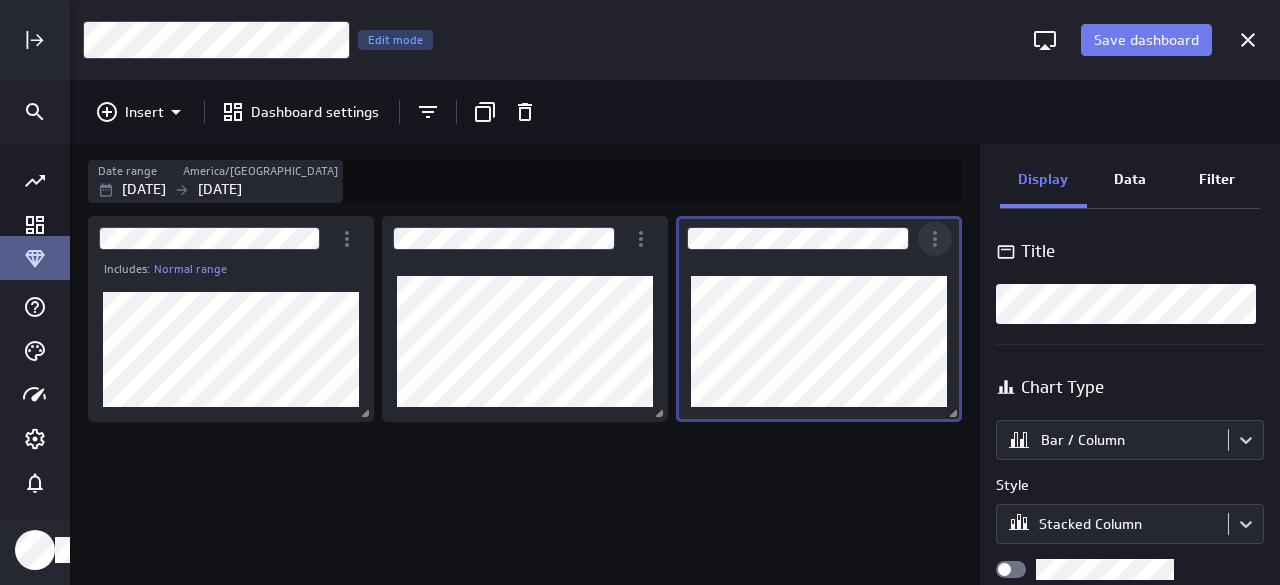 click at bounding box center (935, 239) 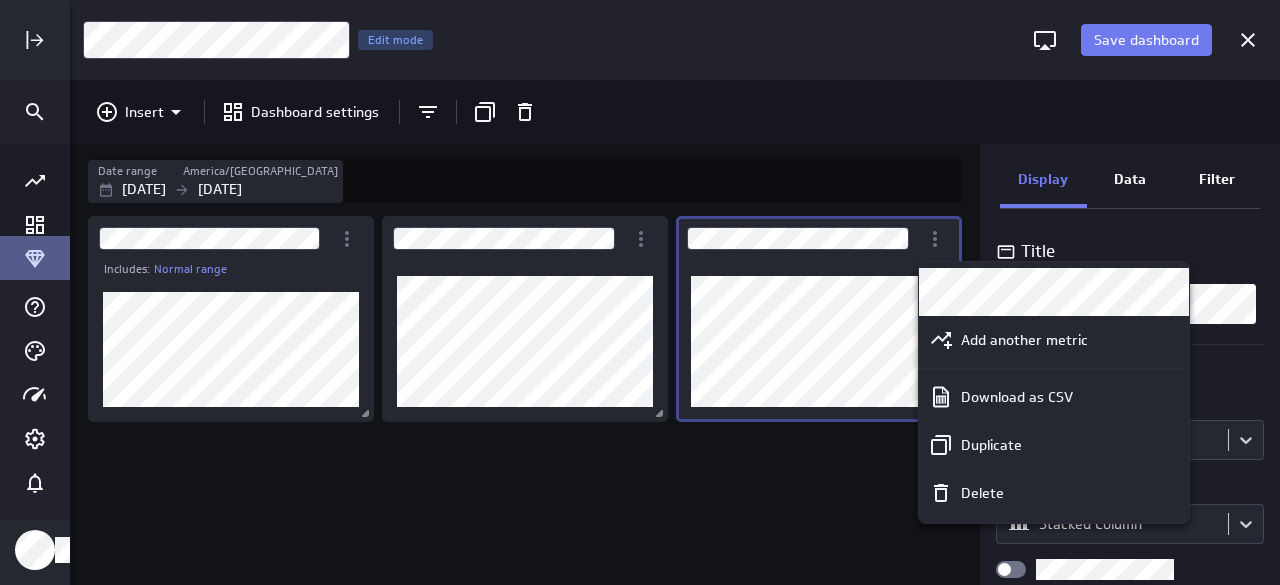 click at bounding box center [640, 292] 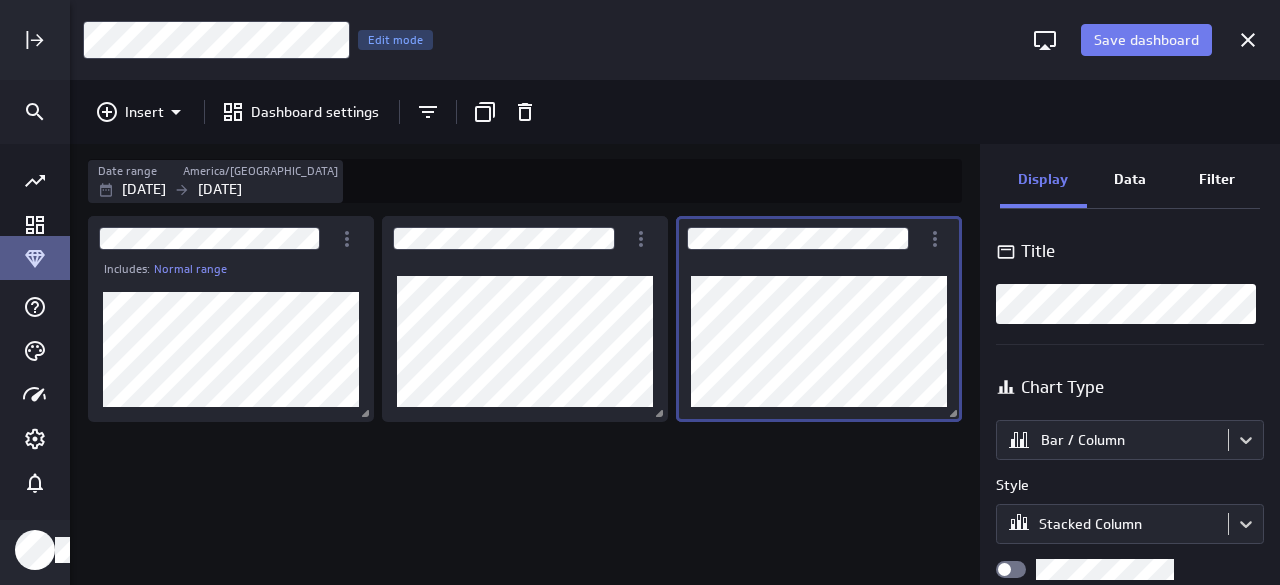 click on "Includes:  Normal range" at bounding box center [529, 398] 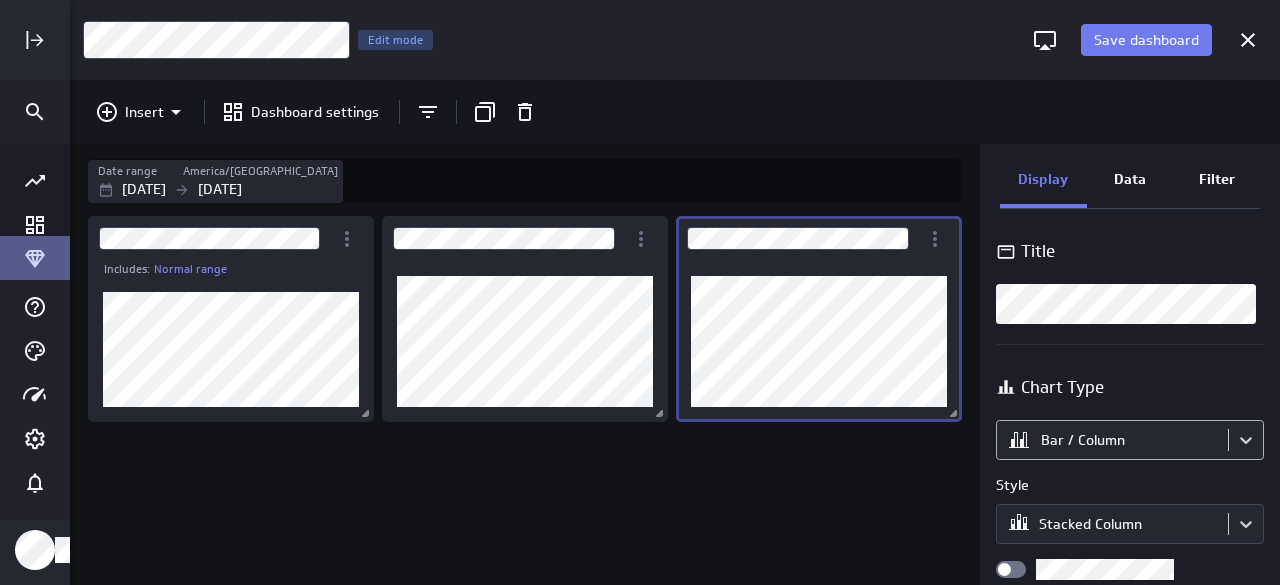 click on "Save dashboard Untitled Dashboard Edit mode Insert Dashboard settings Date range America/[GEOGRAPHIC_DATA] [DATE] [DATE] Includes:  Normal range Display Data Filter   Title     Chart Type   Bar / Column Style Stacked Column Legend position   Goal options     Comparison   Comparison None   Vertical axis   Axis label None Range Include zero (default)   Sort   Sort x-axis Default Using original data order Sort legend items Default Using original data order (no message) PowerMetrics Assistant Hey [PERSON_NAME]. I’m your PowerMetrics Assistant. If I can’t answer your question, try searching in our  Help Center  (that’s what I do!) You can also contact the  Support Team . How can I help you [DATE]?
Created with Highcharts 9.0.1 Created with Highcharts 9.0.1" at bounding box center (640, 292) 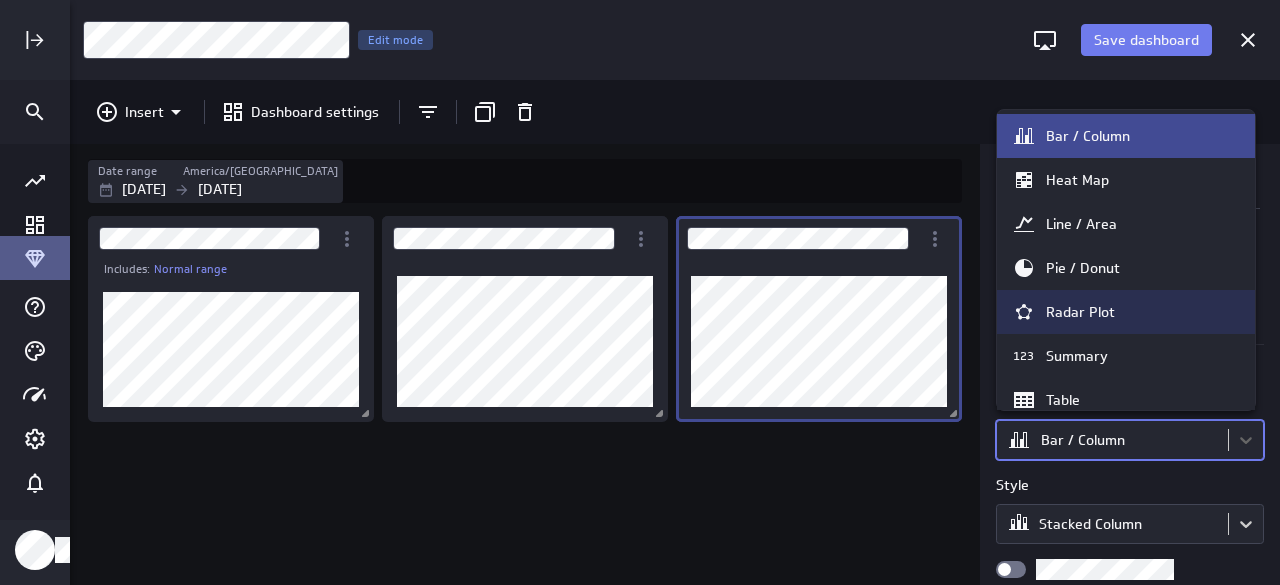click on "Radar Plot" at bounding box center (1126, 312) 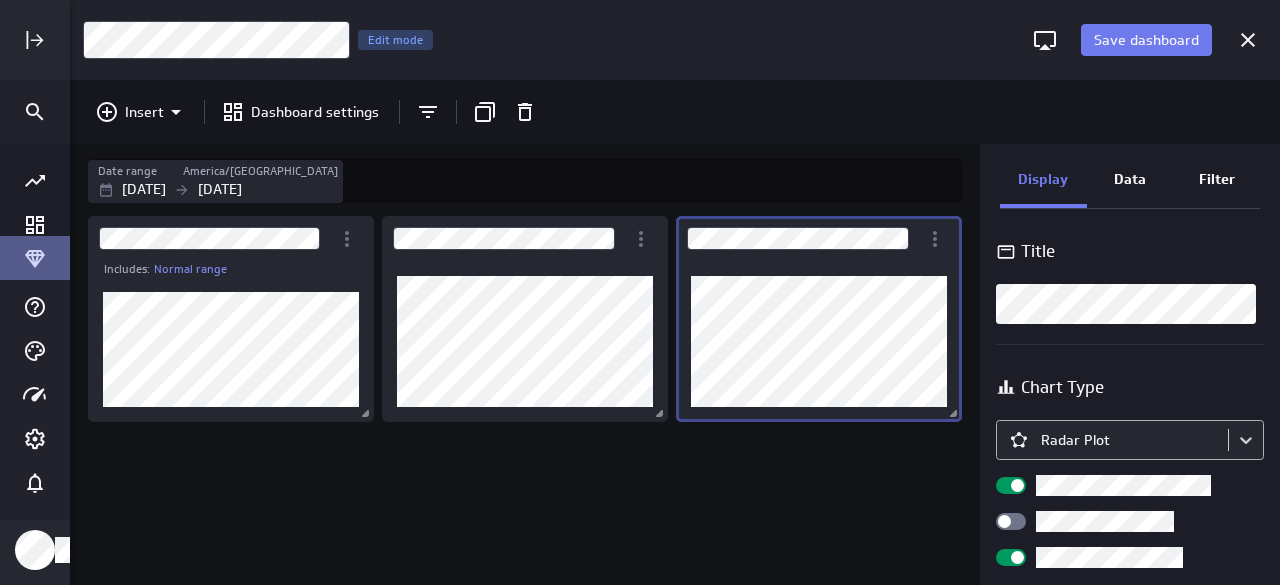 click on "Save dashboard Untitled Dashboard Edit mode Insert Dashboard settings Date range America/[GEOGRAPHIC_DATA] [DATE] [DATE] Includes:  Normal range Display Data Filter   Title     Chart Type   Radar Plot Legend position   Sort   Sort categories Default Using original data order Sort legend items Default Using original data order (no message) PowerMetrics Assistant Hey [PERSON_NAME]. I’m your PowerMetrics Assistant. If I can’t answer your question, try searching in our  Help Center  (that’s what I do!) You can also contact the  Support Team . How can I help you [DATE]?
Created with Highcharts 9.0.1" at bounding box center (640, 292) 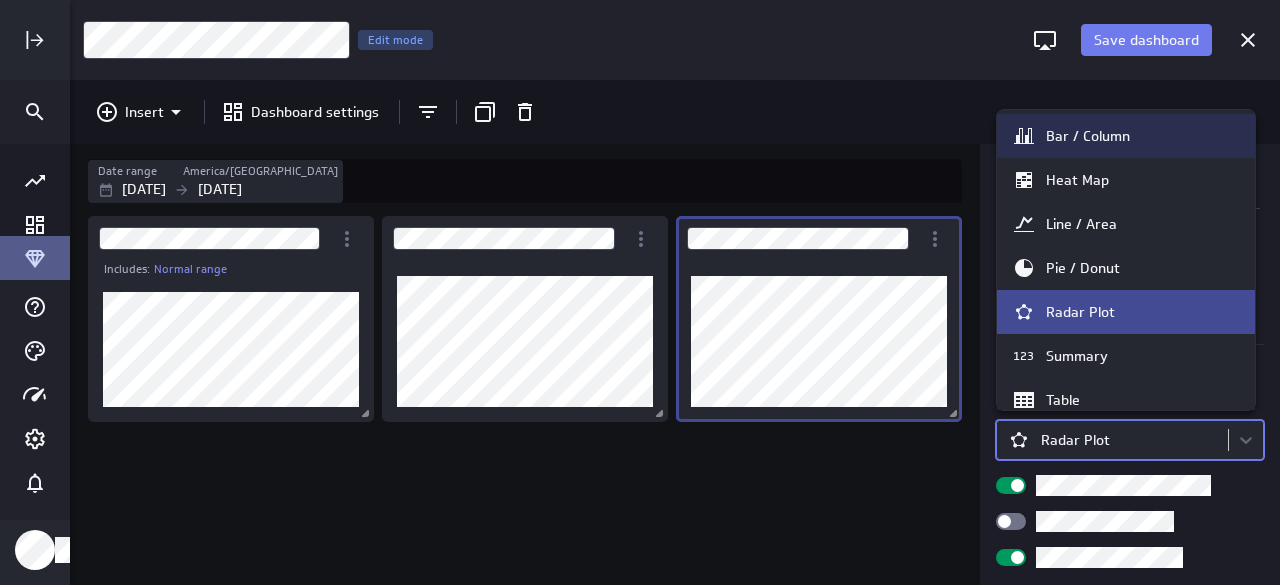 scroll, scrollTop: 26, scrollLeft: 0, axis: vertical 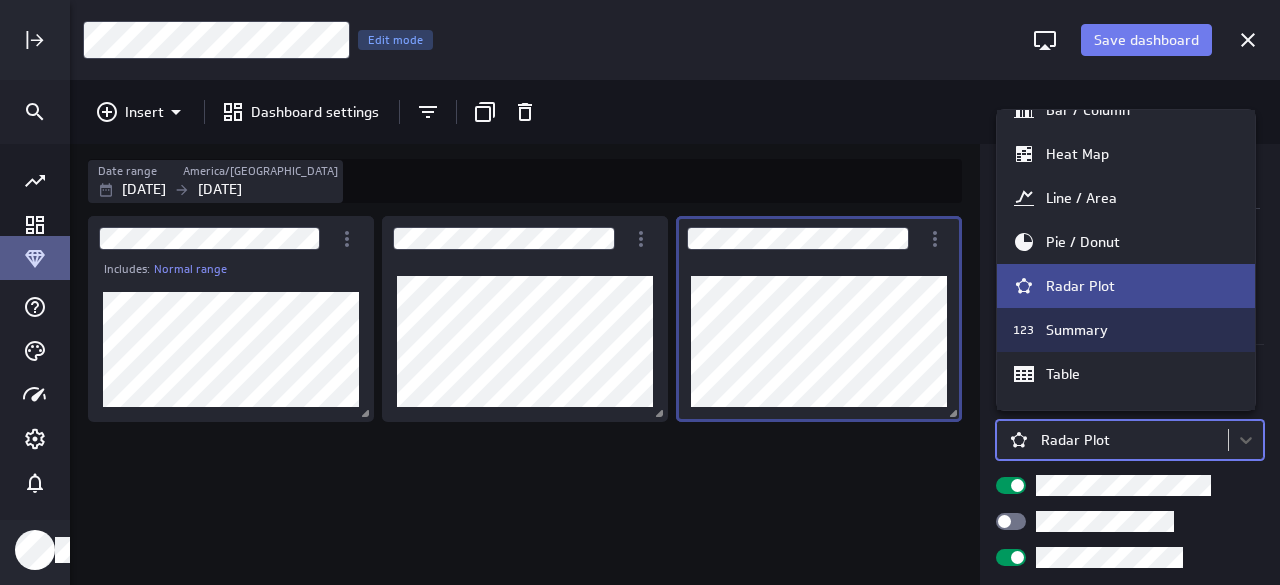 click on "123 Summary" at bounding box center (1126, 330) 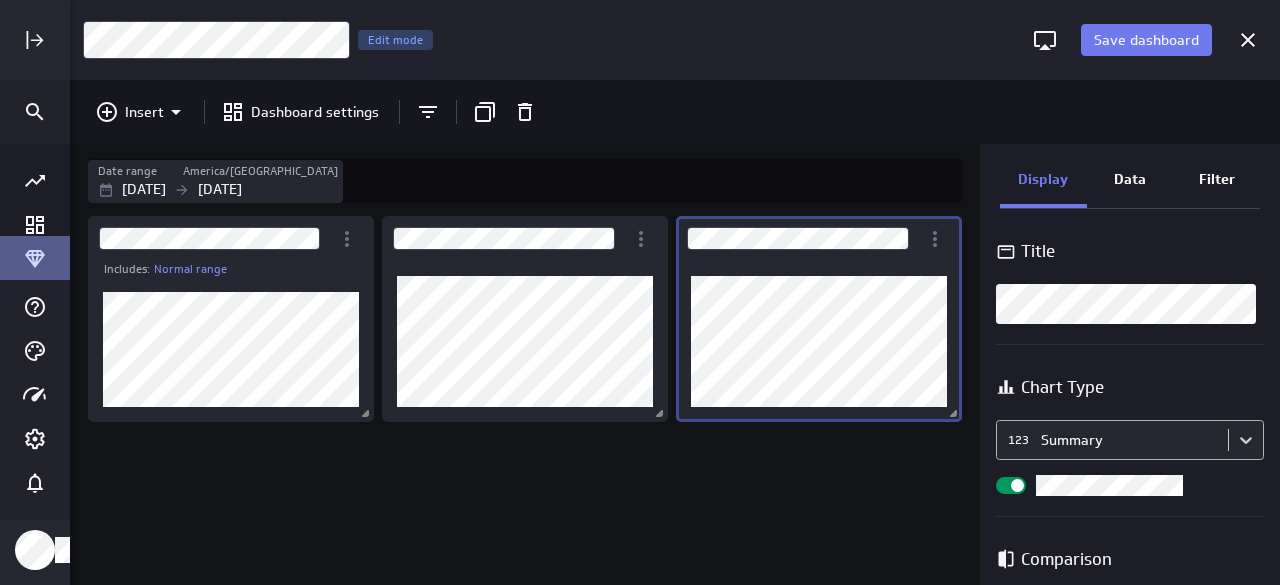 click on "Save dashboard Untitled Dashboard Edit mode Insert Dashboard settings Date range [GEOGRAPHIC_DATA]/[GEOGRAPHIC_DATA] [DATE] [DATE] Includes:  Normal range Display Data Filter   Title     Chart Type   123 Summary   Comparison   Comparison None (no message) PowerMetrics Assistant Hey [PERSON_NAME]. I’m your PowerMetrics Assistant. If I can’t answer your question, try searching in our  Help Center  (that’s what I do!) You can also contact the  Support Team . How can I help you [DATE]?
Created with Highcharts 9.0.1" at bounding box center (640, 292) 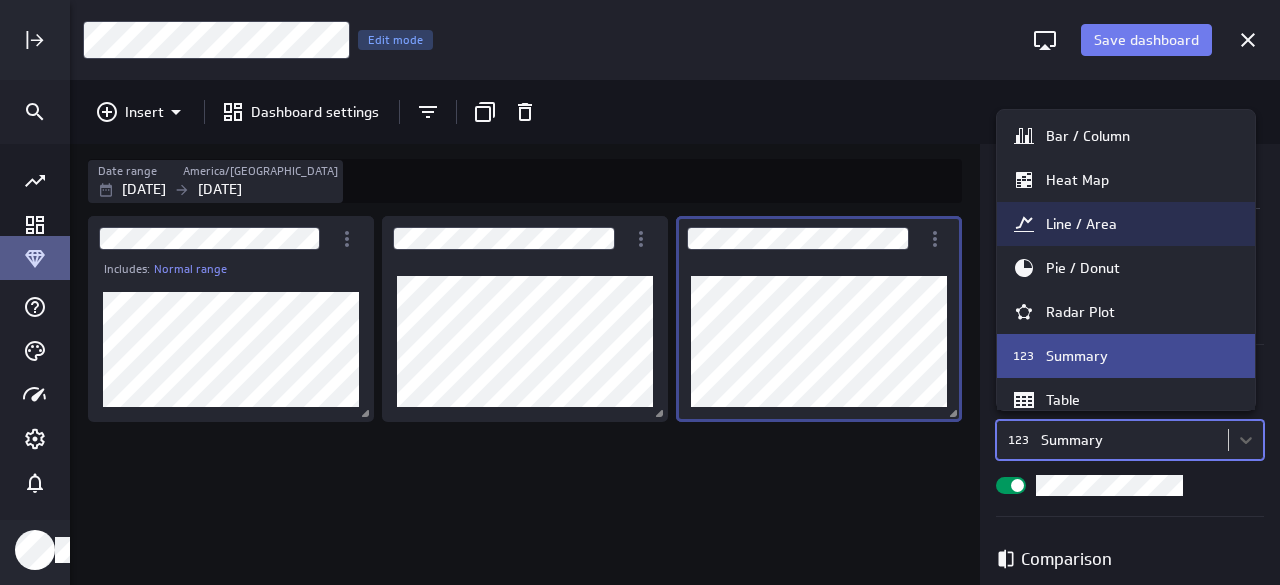 click on "Line / Area" at bounding box center (1081, 224) 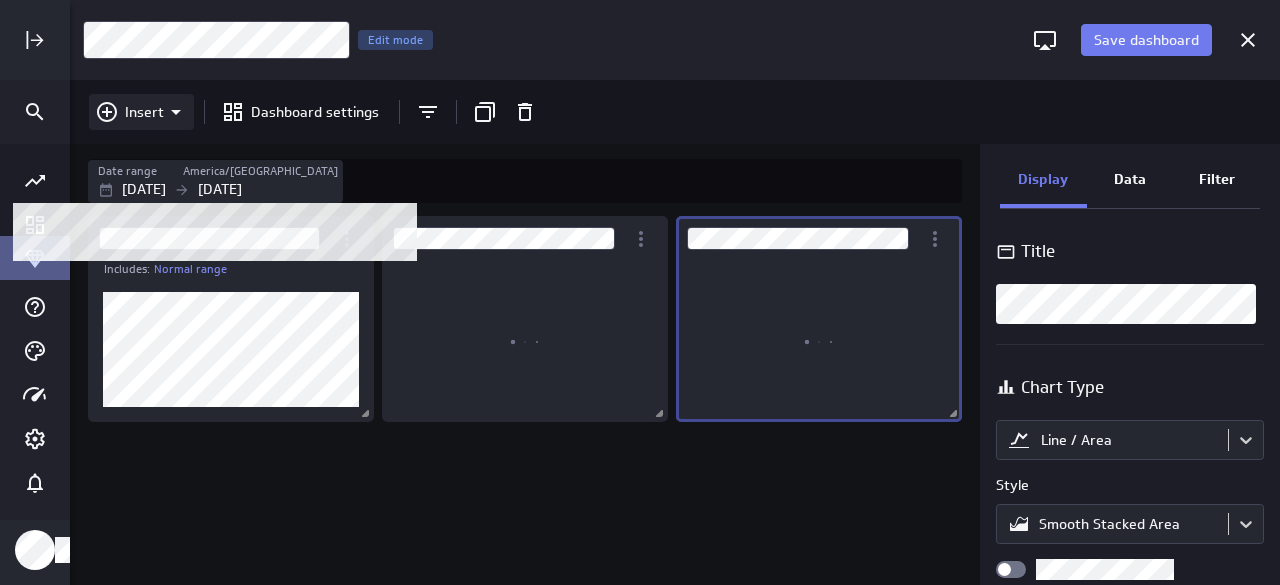 click on "Insert" at bounding box center [144, 112] 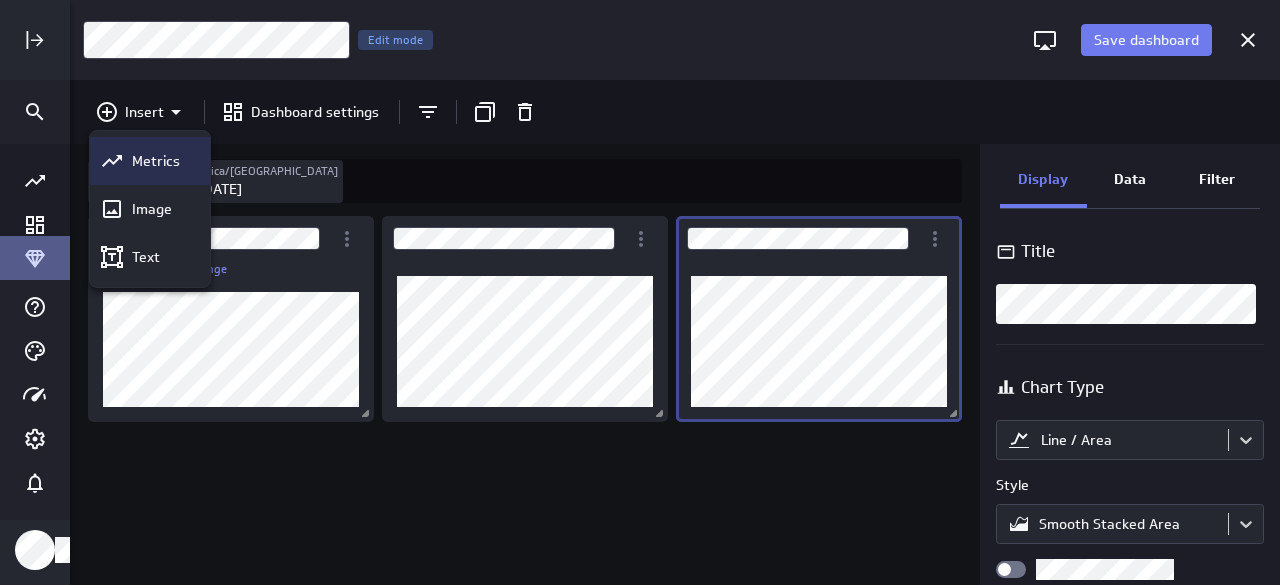 click on "Metrics" at bounding box center (156, 161) 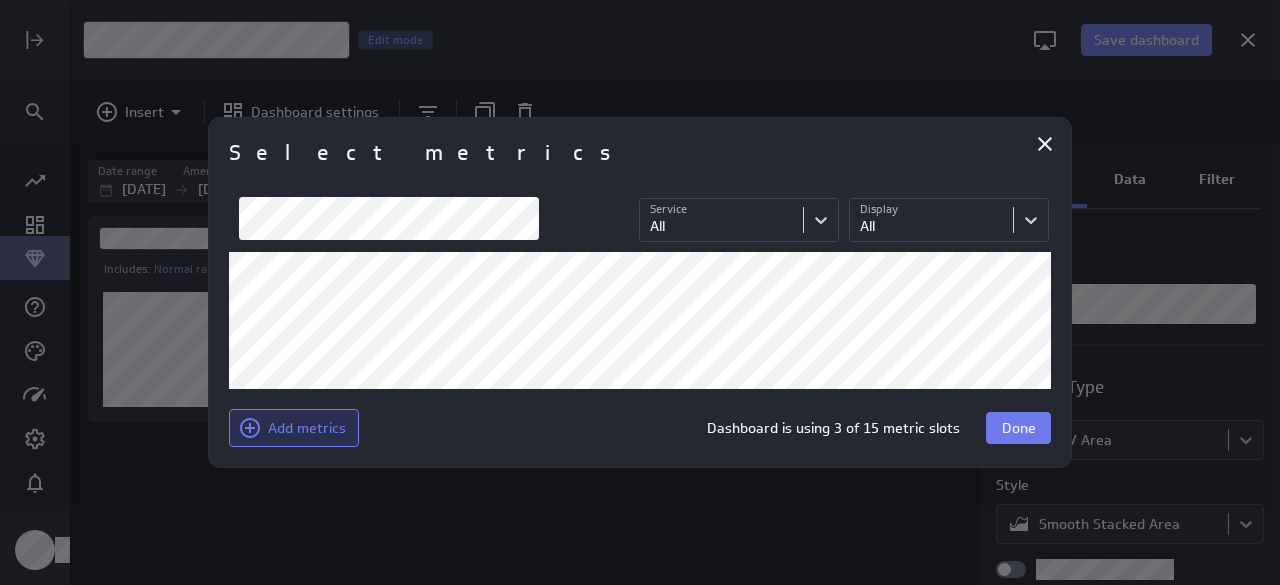 click 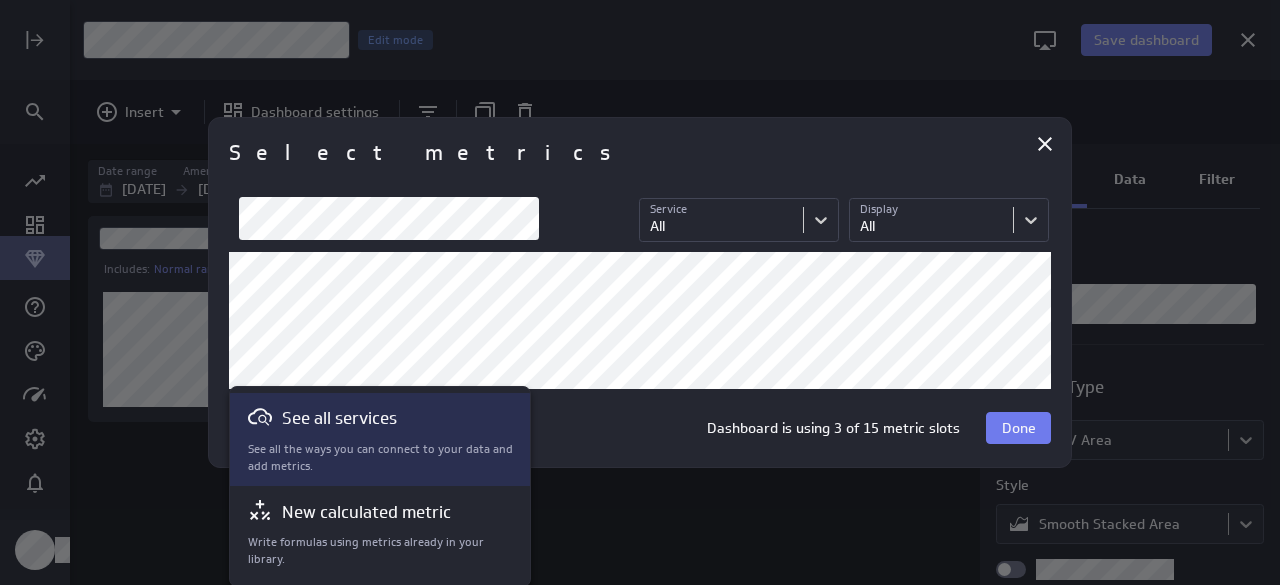 click on "See all the ways you can connect to your data and add metrics." at bounding box center (381, 458) 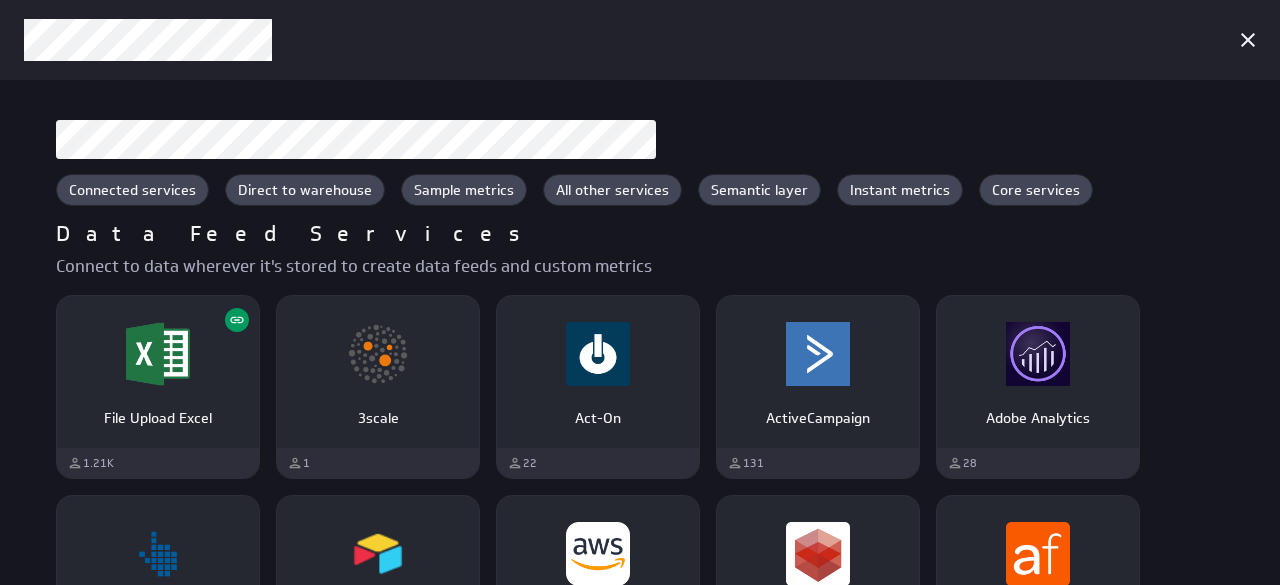 scroll, scrollTop: 826, scrollLeft: 0, axis: vertical 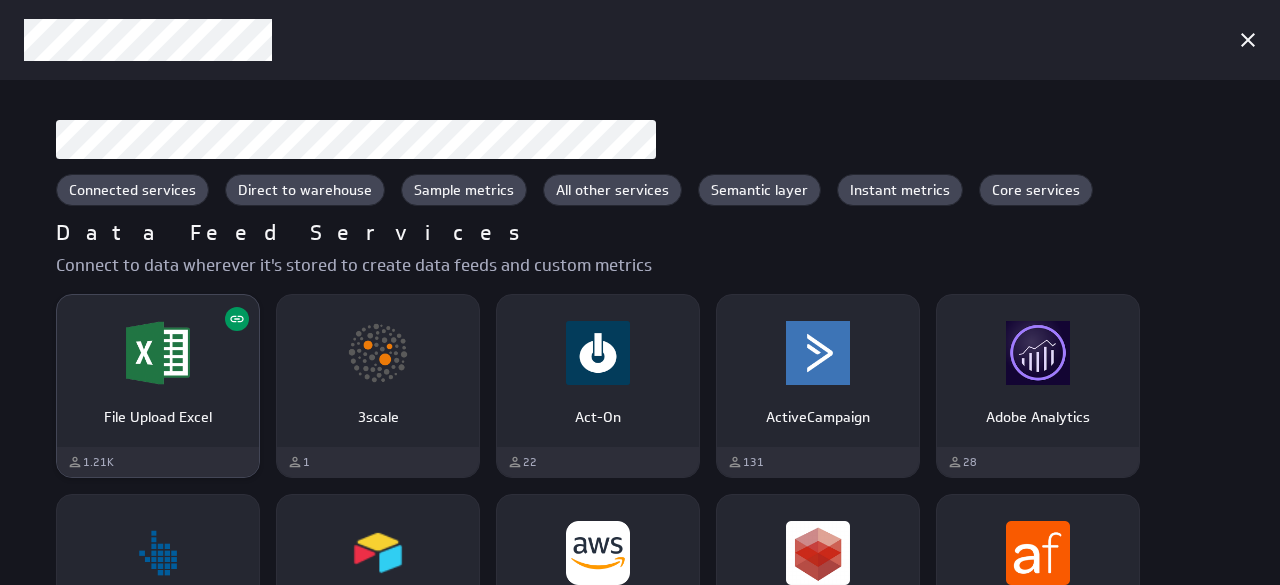 click on "File Upload Excel" at bounding box center [158, 371] 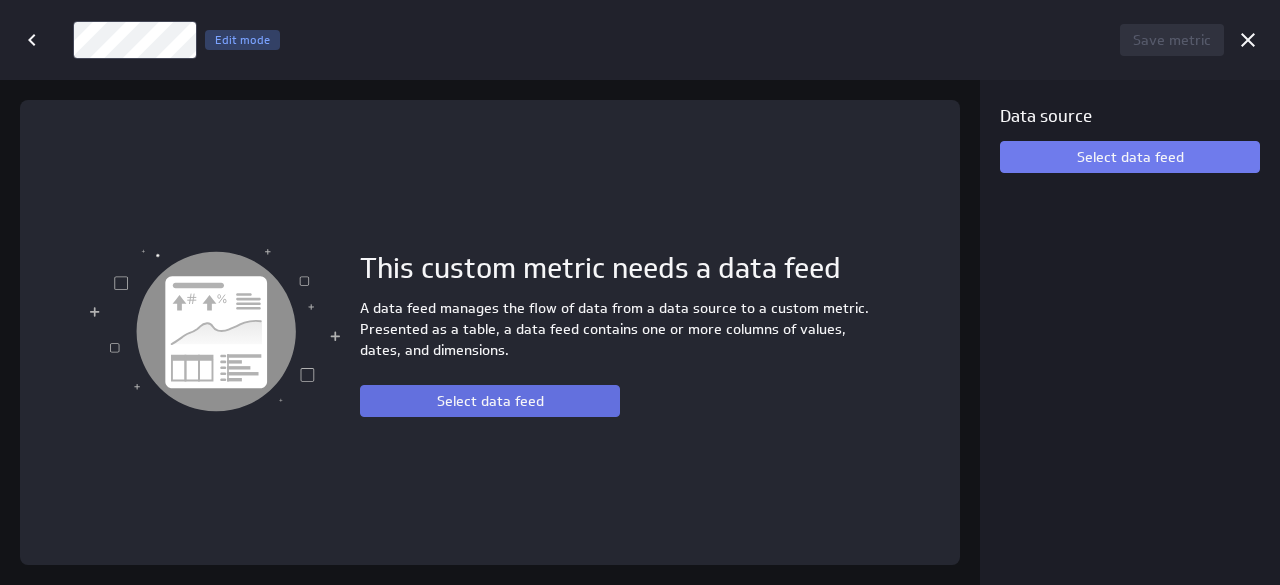 click on "Select data feed" at bounding box center (490, 401) 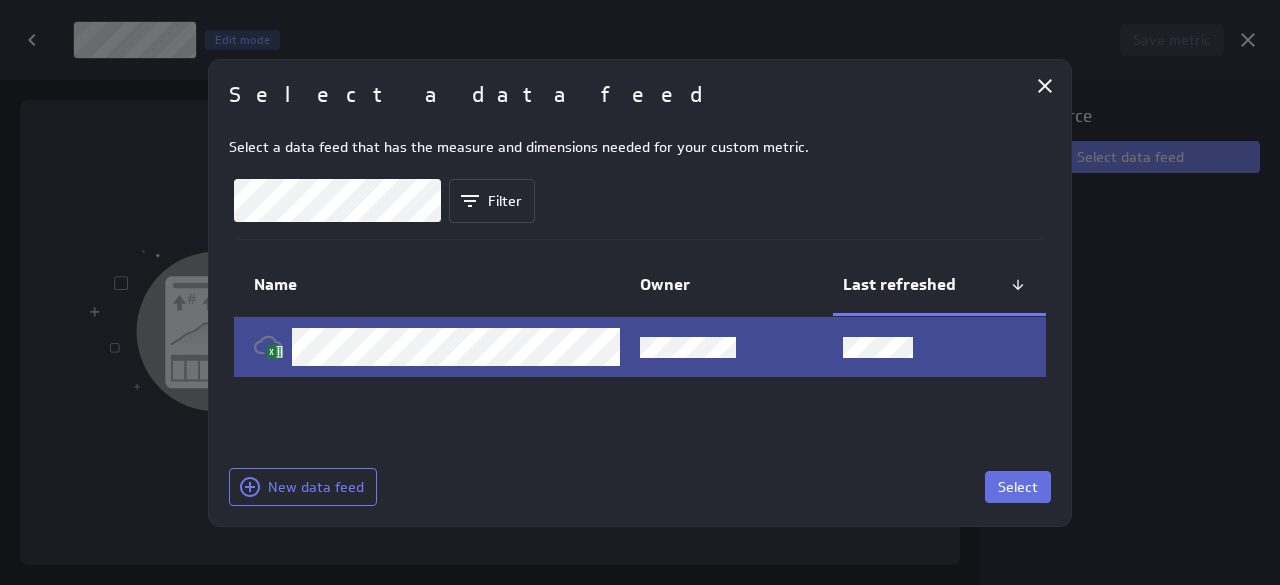 click on "Select" at bounding box center (1018, 487) 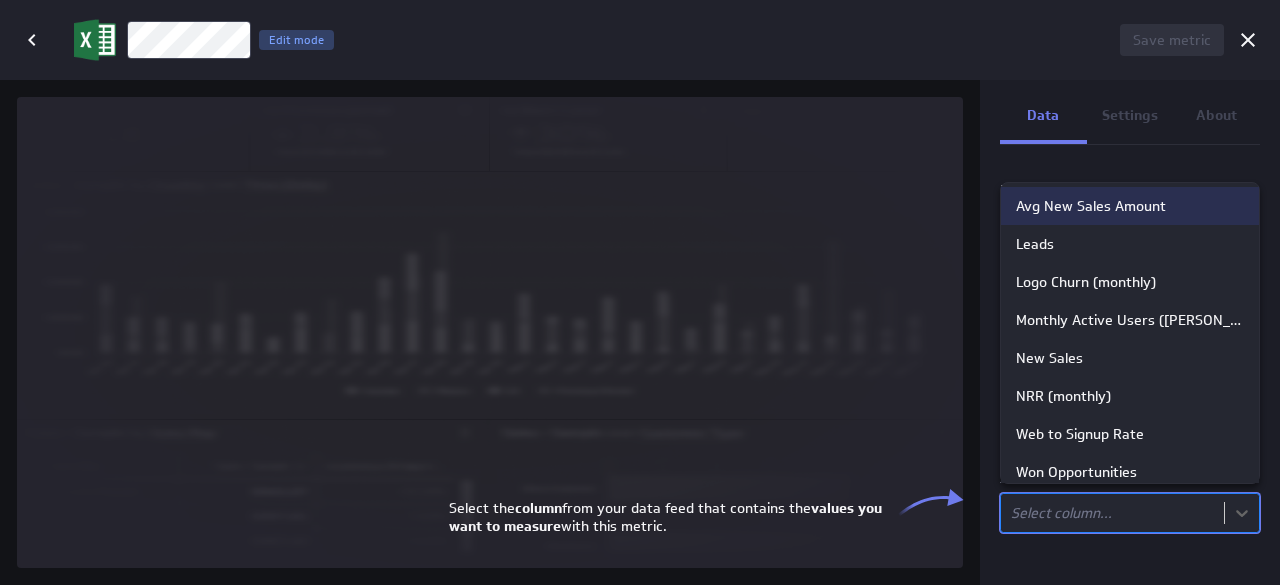 click on "Save dashboard Untitled Dashboard Edit mode Insert Dashboard settings Date range America/[GEOGRAPHIC_DATA] [DATE] [DATE] Includes:  Normal range Display Data Filter   Title     Chart Type   Line / Area Style Smooth Stacked Area Legend position   Comparison   Comparison None   Series   All members Line thickness Line style Fill area Gradient   Vertical axis   Axis label None Range Include zero (default)   Sort   Sort x-axis Default Using original data order Sort legend items Default Using original data order (no message) PowerMetrics Assistant Hey Rajkumar. I’m your PowerMetrics Assistant. If I can’t answer your question, try searching in our  Help Center  (that’s what I do!) You can also contact the  Support Team . How can I help you [DATE]?
Save metric Untitled Edit mode Data Settings About Data source Data is automatically retrieved and stored for this metric from the following data feed: Filter source data Measure Select column... Select the" at bounding box center [640, 292] 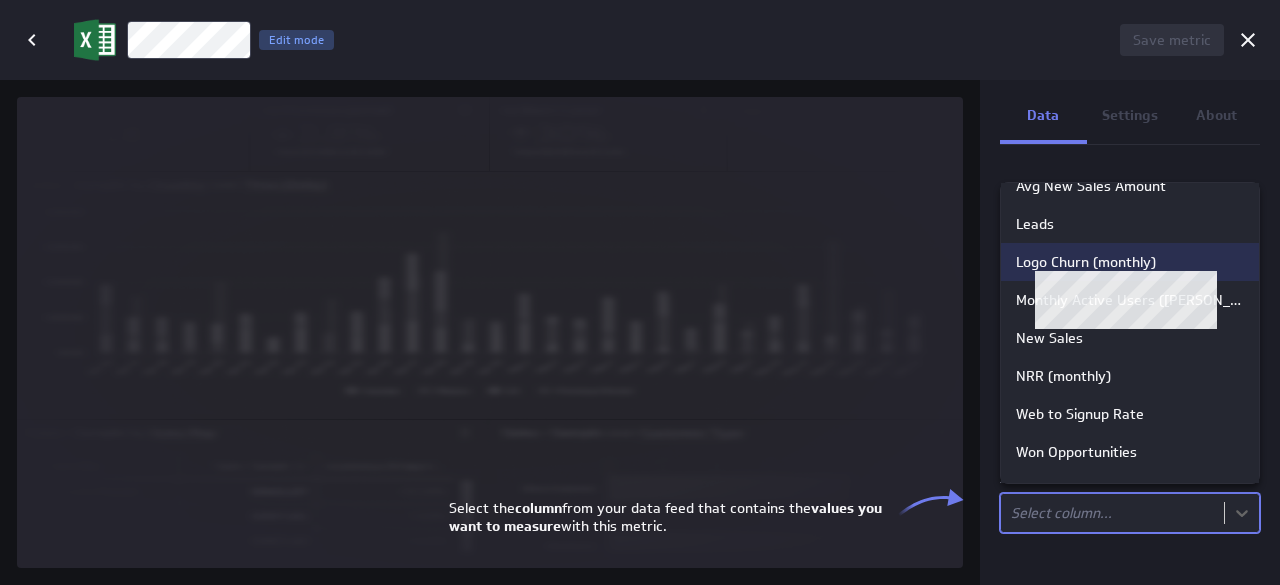 scroll, scrollTop: 0, scrollLeft: 0, axis: both 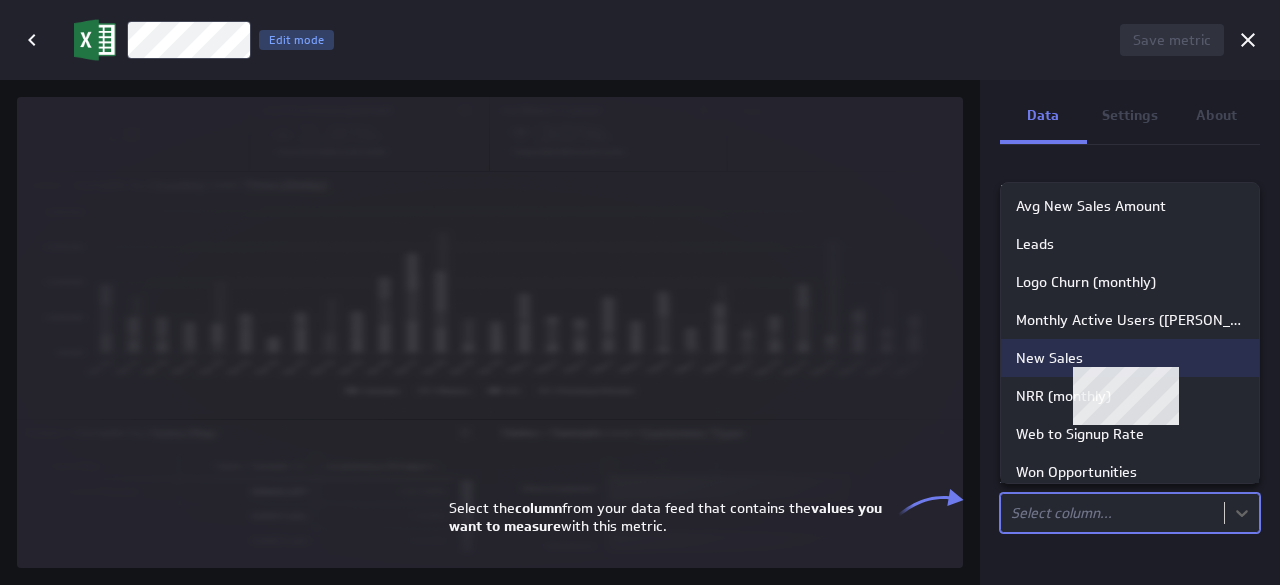 click on "New Sales" at bounding box center [1130, 358] 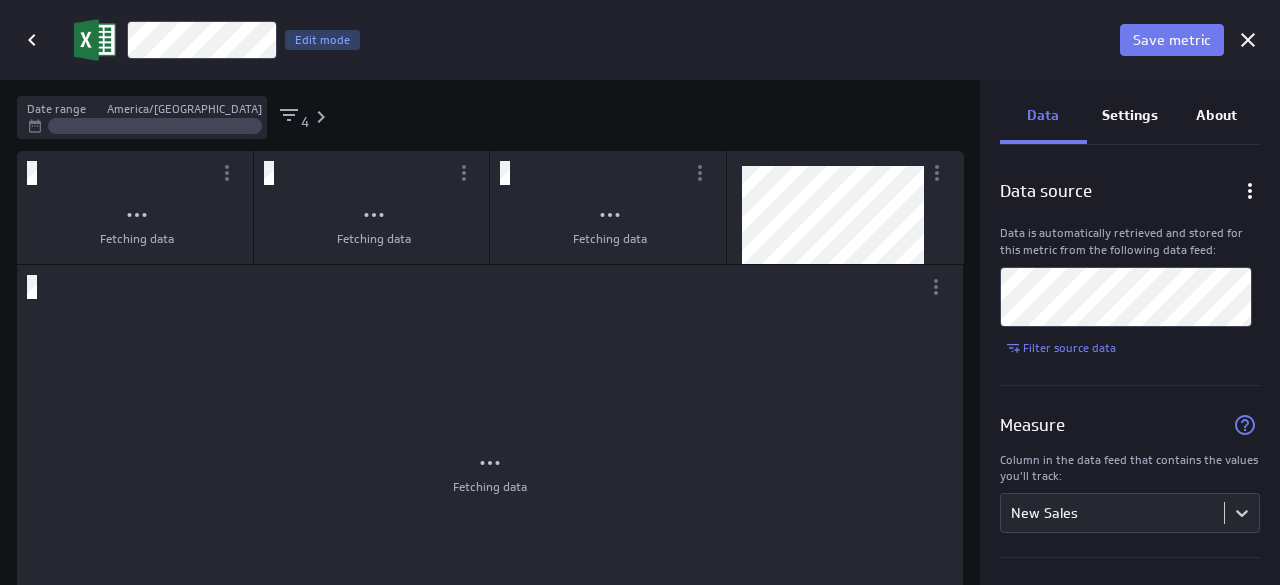 scroll, scrollTop: 10, scrollLeft: 10, axis: both 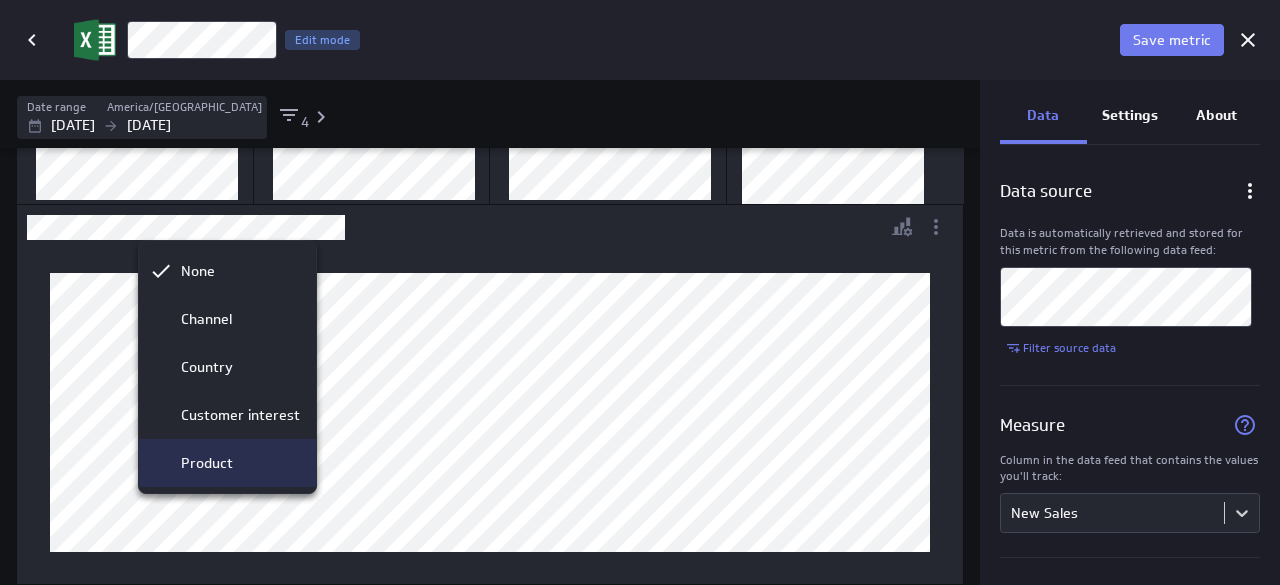 click on "Product" at bounding box center (227, 463) 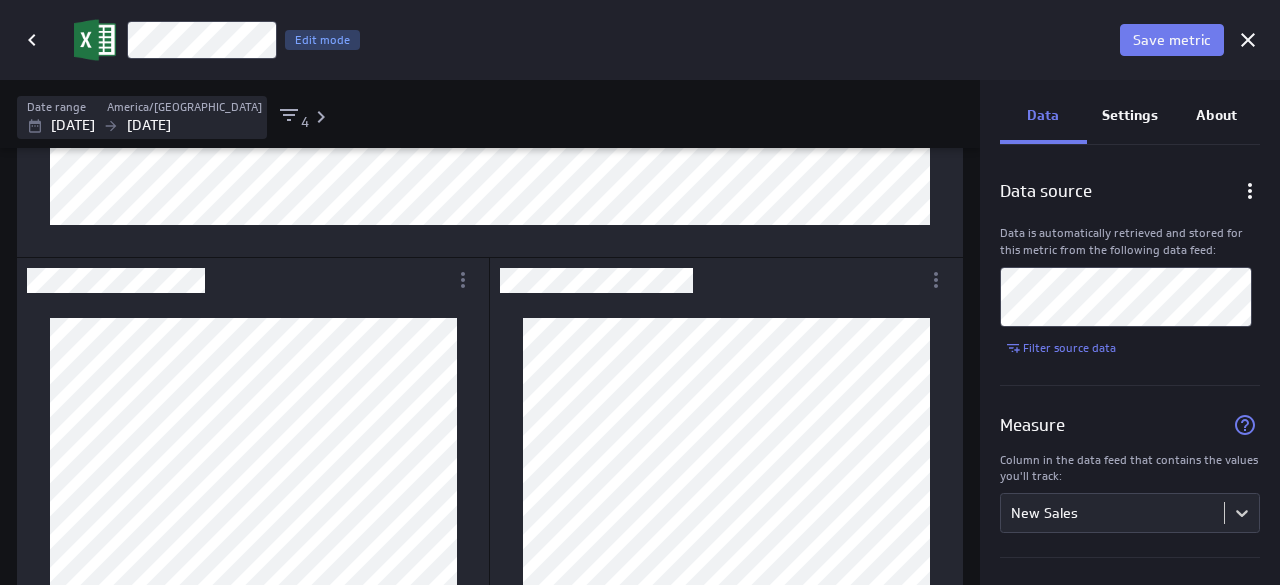 scroll, scrollTop: 382, scrollLeft: 0, axis: vertical 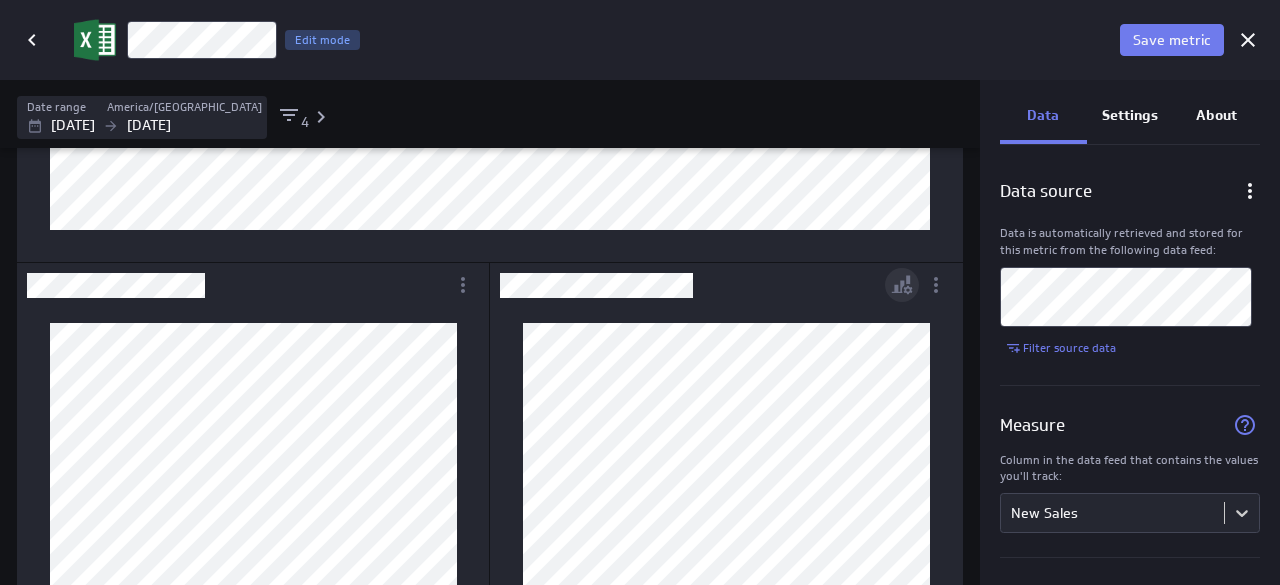 click 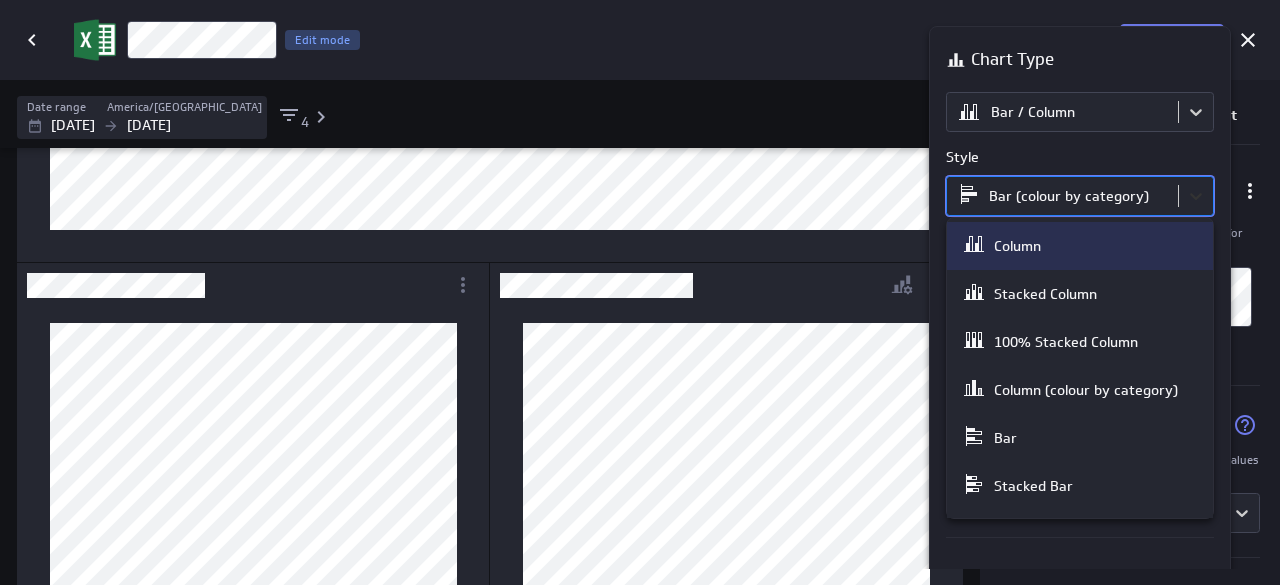 click on "Save dashboard Untitled Dashboard Edit mode Insert Dashboard settings This dashboard needs some metrics Insert metrics Display Data Filter   Title     Chart Type   Line / Area Style Smooth Stacked Area Legend position   Comparison   Comparison None   Series   All members Line thickness Line style Fill area Gradient   Vertical axis   Axis label None Range Include zero (default)   Sort   Sort x-axis Default Using original data order Sort legend items Default Using original data order (no message) PowerMetrics Assistant Hey [PERSON_NAME]. I’m your PowerMetrics Assistant. If I can’t answer your question, try searching in our  Help Center  (that’s what I do!) You can also contact the  Support Team . How can I help you [DATE]?
Save metric New Sales Edit mode Date range [GEOGRAPHIC_DATA]/[GEOGRAPHIC_DATA] [DATE] [DATE] 4 Data Settings About Data source Data is automatically retrieved and stored for this metric from the following data feed: Filter source data Measure Date" at bounding box center [640, 292] 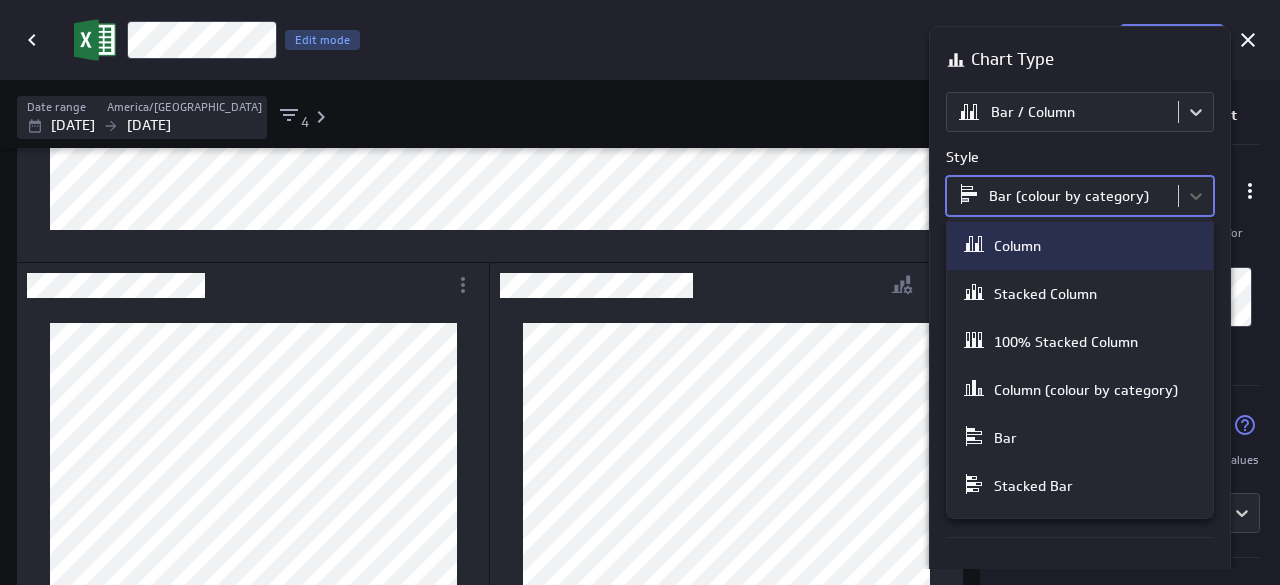 click at bounding box center [640, 292] 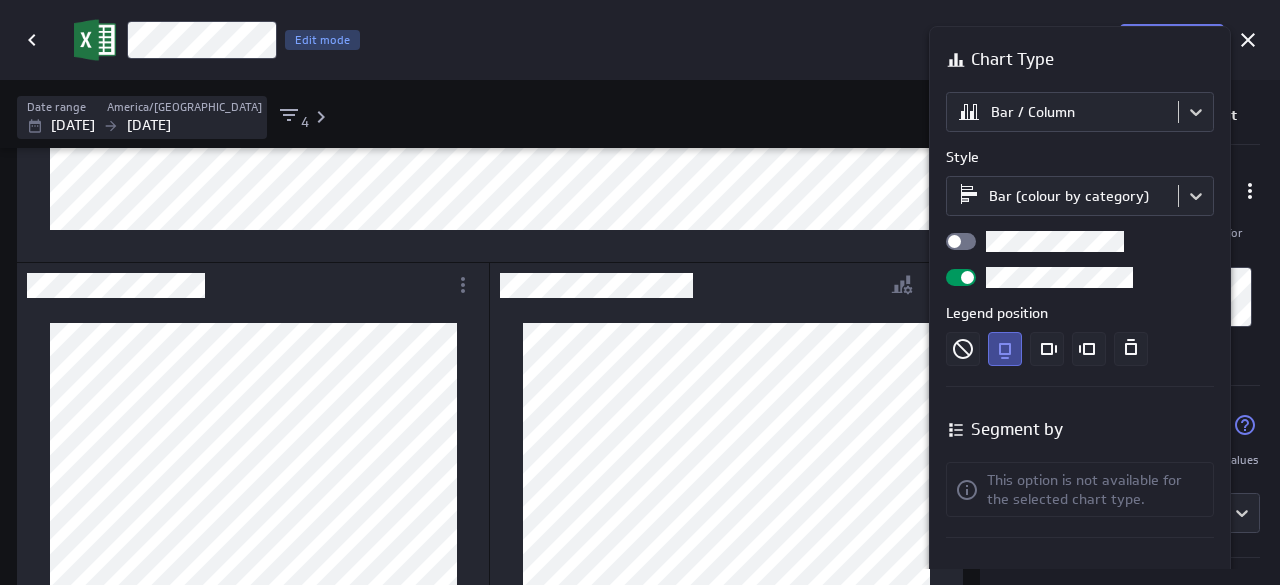 click on "Save dashboard Untitled Dashboard Edit mode Insert Dashboard settings This dashboard needs some metrics Insert metrics Display Data Filter   Title     Chart Type   Line / Area Style Smooth Stacked Area Legend position   Comparison   Comparison None   Series   All members Line thickness Line style Fill area Gradient   Vertical axis   Axis label None Range Include zero (default)   Sort   Sort x-axis Default Using original data order Sort legend items Default Using original data order (no message) PowerMetrics Assistant Hey [PERSON_NAME]. I’m your PowerMetrics Assistant. If I can’t answer your question, try searching in our  Help Center  (that’s what I do!) You can also contact the  Support Team . How can I help you [DATE]?
Save metric New Sales Edit mode Date range [GEOGRAPHIC_DATA]/[GEOGRAPHIC_DATA] [DATE] [DATE] 4 Data Settings About Data source Data is automatically retrieved and stored for this metric from the following data feed: Filter source data Measure Date" at bounding box center (640, 292) 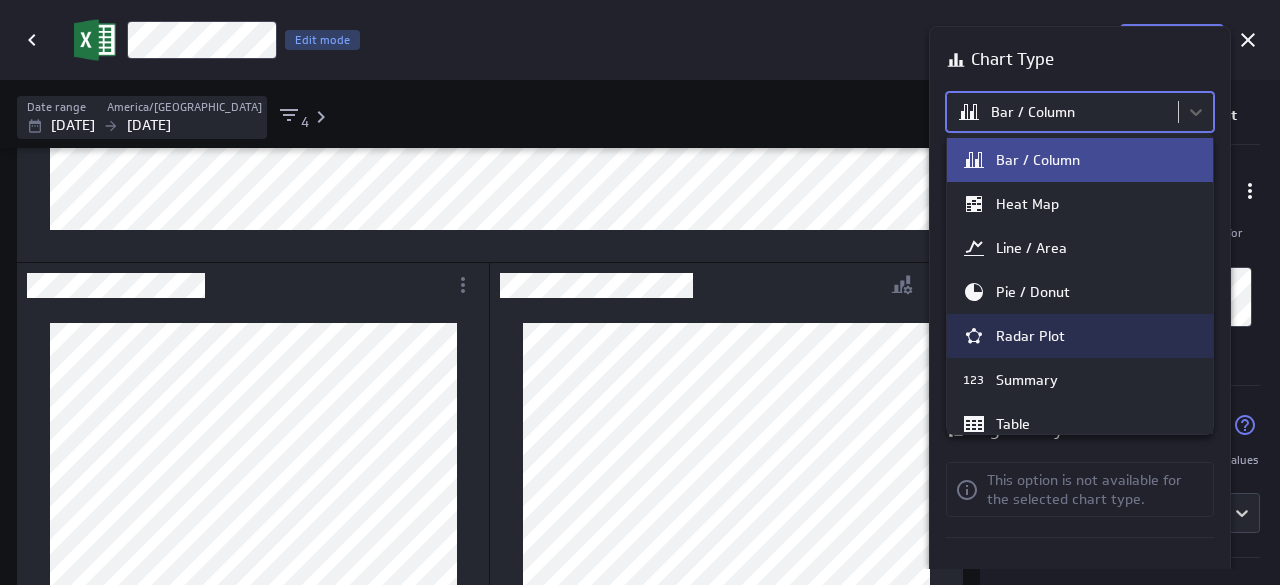 scroll, scrollTop: 104, scrollLeft: 0, axis: vertical 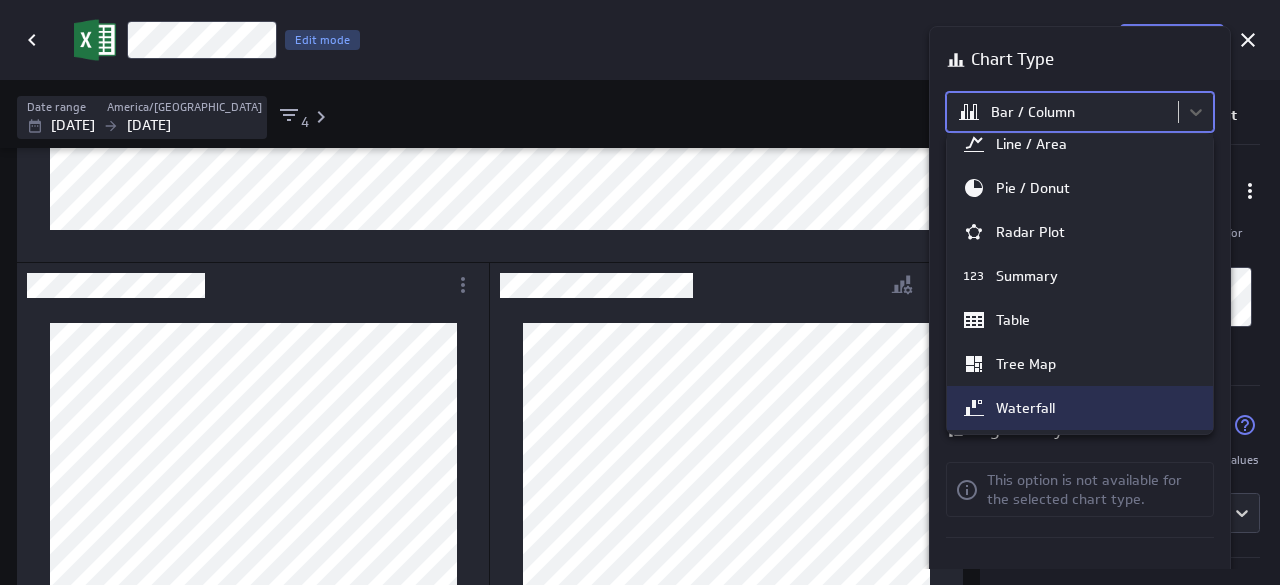 click on "Waterfall" at bounding box center [1080, 408] 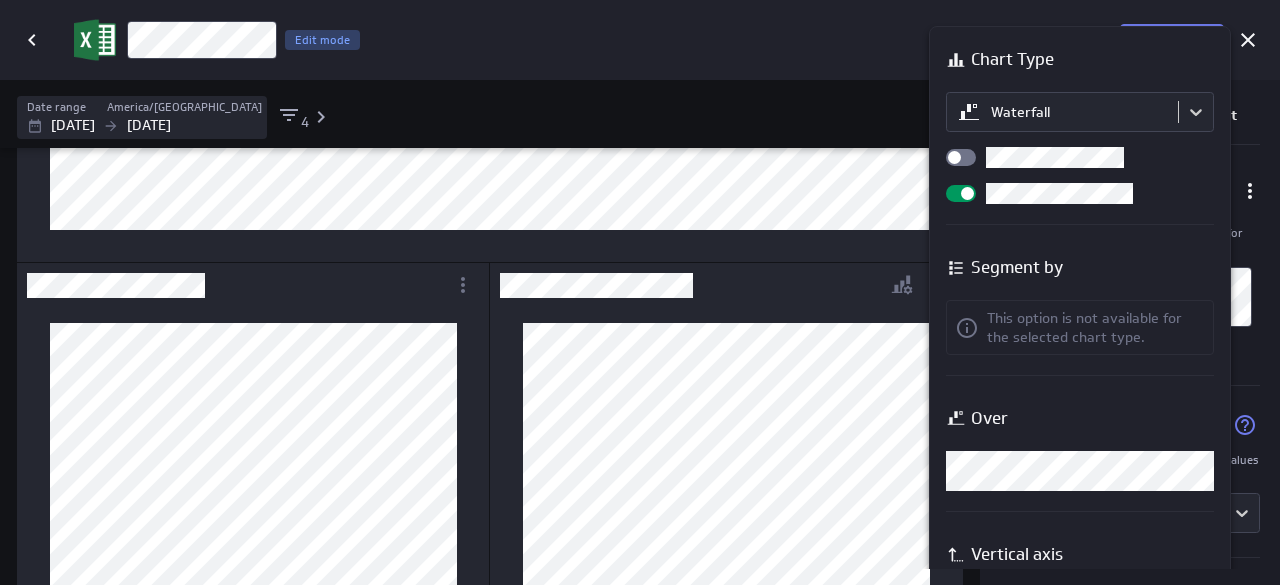 click at bounding box center (640, 292) 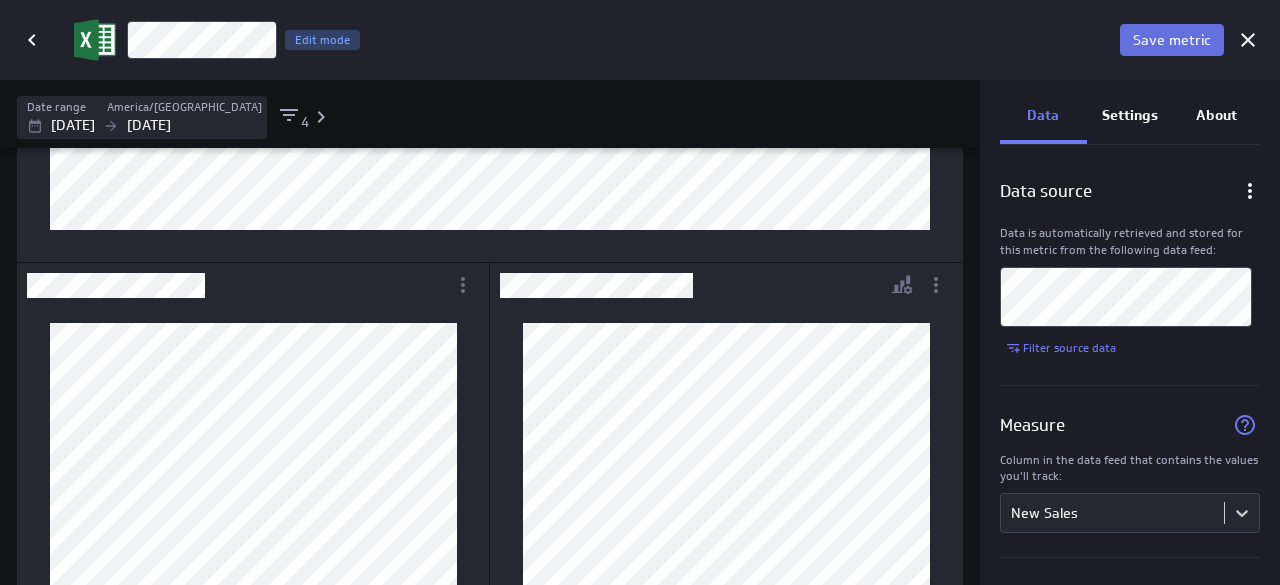 click on "Save metric" at bounding box center (1172, 40) 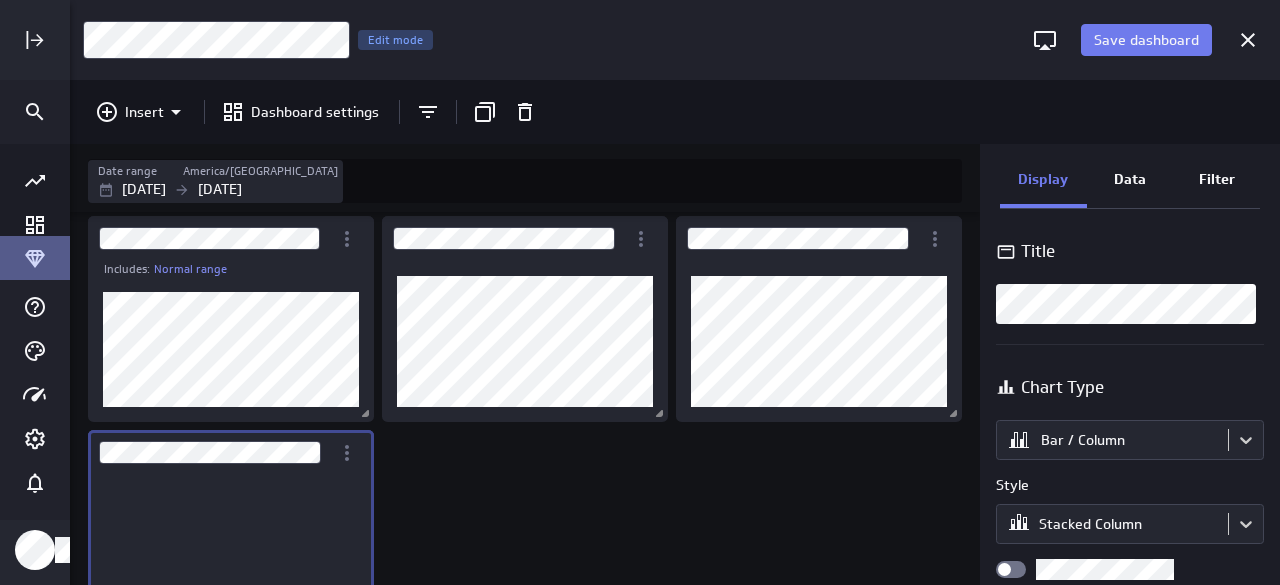 scroll, scrollTop: 44, scrollLeft: 0, axis: vertical 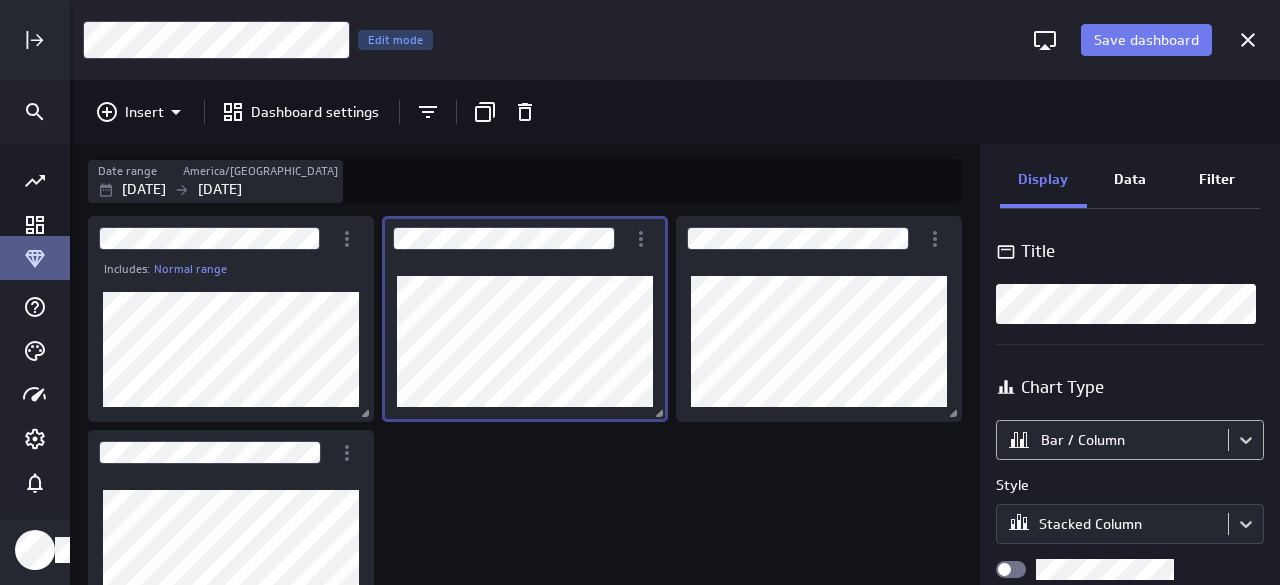 click on "Save dashboard Untitled Dashboard Edit mode Insert Dashboard settings Date range America/[GEOGRAPHIC_DATA] [DATE] [DATE] Includes:  Normal range Display Data Filter   Title     Chart Type   Bar / Column Style Stacked Column Legend position   Goal options     Comparison   Comparison None   Vertical axis   Axis label None Range Include zero (default)   Sort   Sort x-axis Default Using original data order Sort legend items Default Using original data order (no message) PowerMetrics Assistant Hey [PERSON_NAME]. I’m your PowerMetrics Assistant. If I can’t answer your question, try searching in our  Help Center  (that’s what I do!) You can also contact the  Support Team . How can I help you [DATE]?
Created with Highcharts 9.0.1 Created with Highcharts 9.0.1" at bounding box center [640, 292] 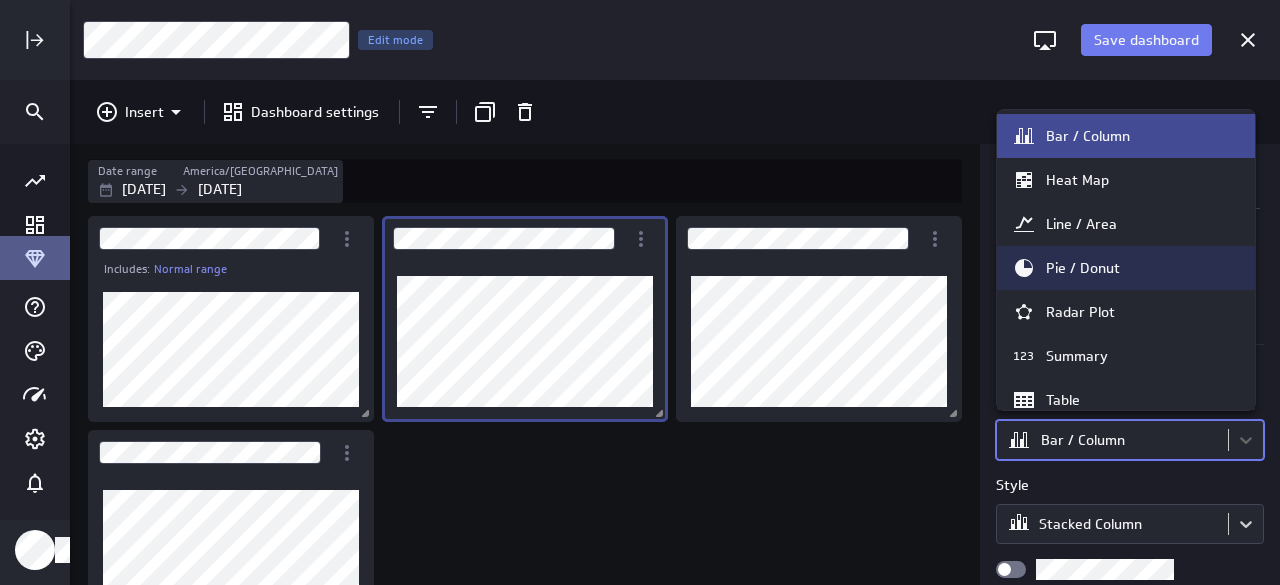 click on "Pie / Donut" at bounding box center (1083, 268) 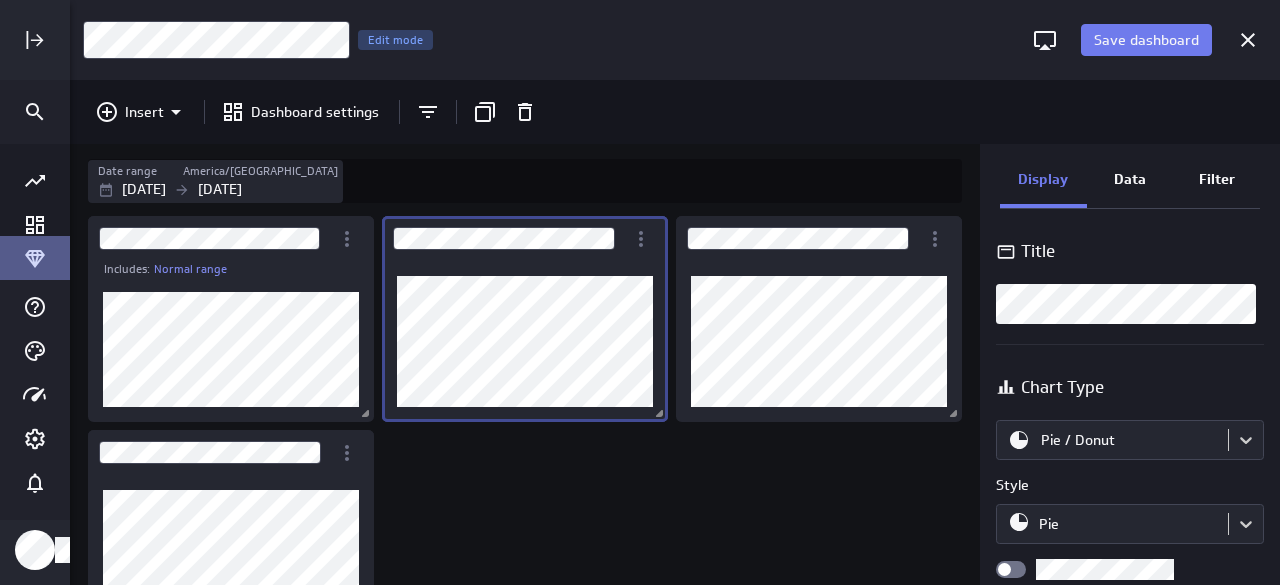 scroll, scrollTop: 54, scrollLeft: 0, axis: vertical 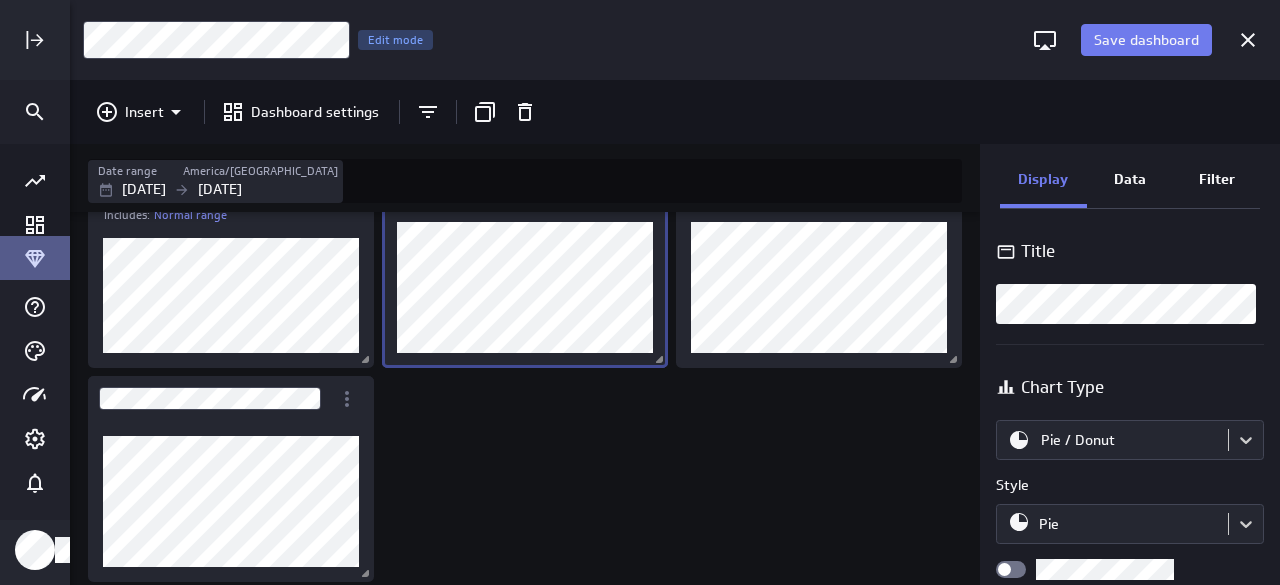 click at bounding box center [525, 287] 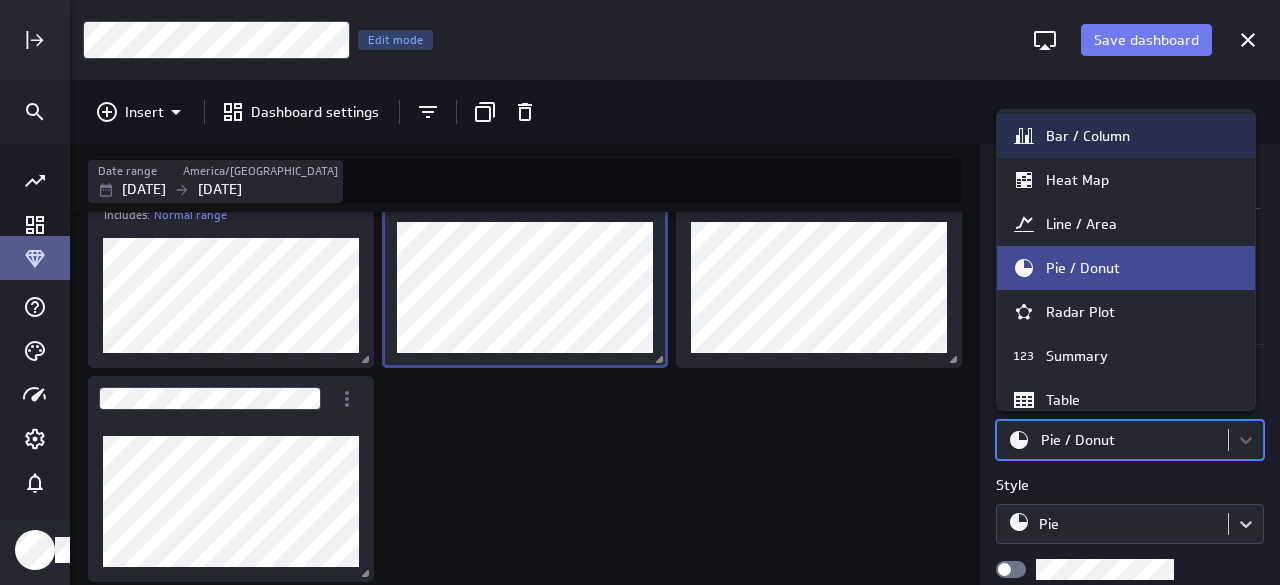 click on "Save dashboard Untitled Dashboard Edit mode Insert Dashboard settings Date range [GEOGRAPHIC_DATA]/[GEOGRAPHIC_DATA] [DATE] [DATE] Includes:  Normal range Display Data Filter   Title     Chart Type   option [object Object] focused, 1 of 11. 11 results available. Use Up and Down to choose options, press Enter to select the currently focused option, press Escape to exit the menu, press Tab to select the option and exit the menu. Pie / Donut Style Pie   Sort   Sort slices Default Using original data order (no message) PowerMetrics Assistant Hey [PERSON_NAME]. I’m your PowerMetrics Assistant. If I can’t answer your question, try searching in our  Help Center  (that’s what I do!) You can also contact the  Support Team . How can I help you [DATE]?
Created with Highcharts 9.0.1 Bar / Column Heat Map Line / Area Pie / Donut Radar Plot 123 Summary Table Tree Map Waterfall Scatter / Bubble Combination" at bounding box center (640, 292) 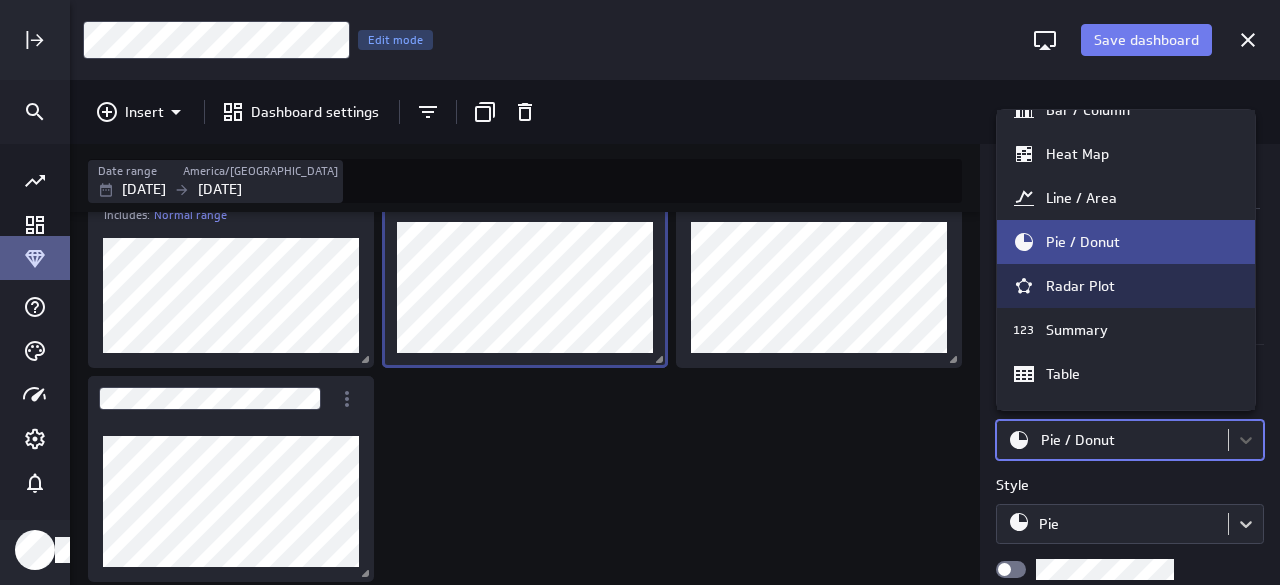 scroll, scrollTop: 192, scrollLeft: 0, axis: vertical 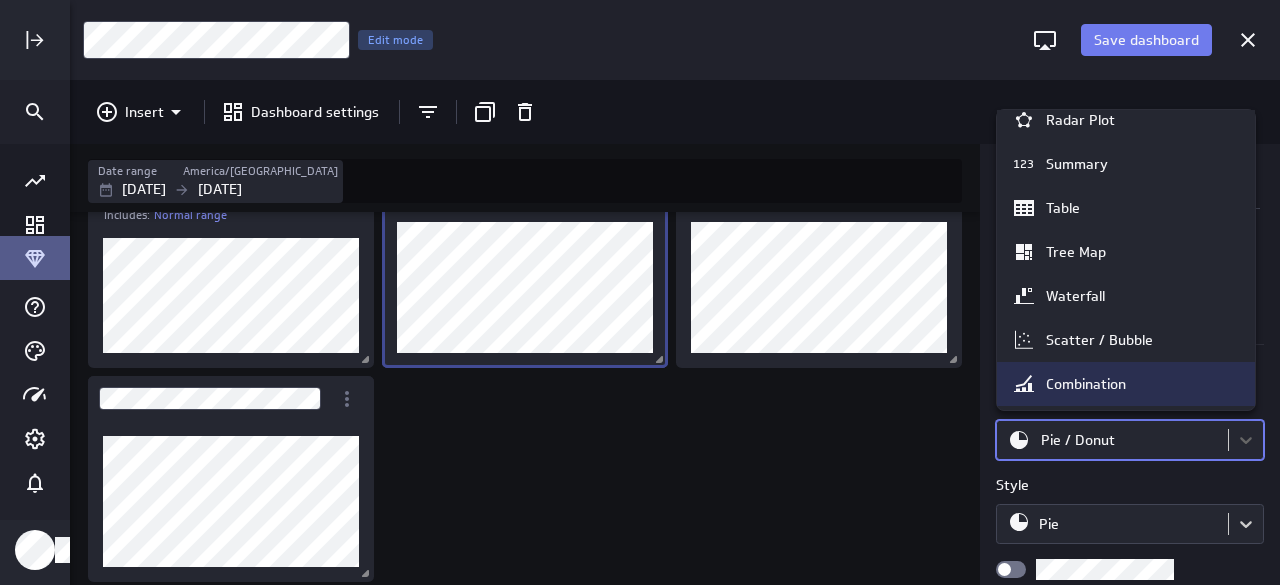 click on "Combination" at bounding box center [1126, 384] 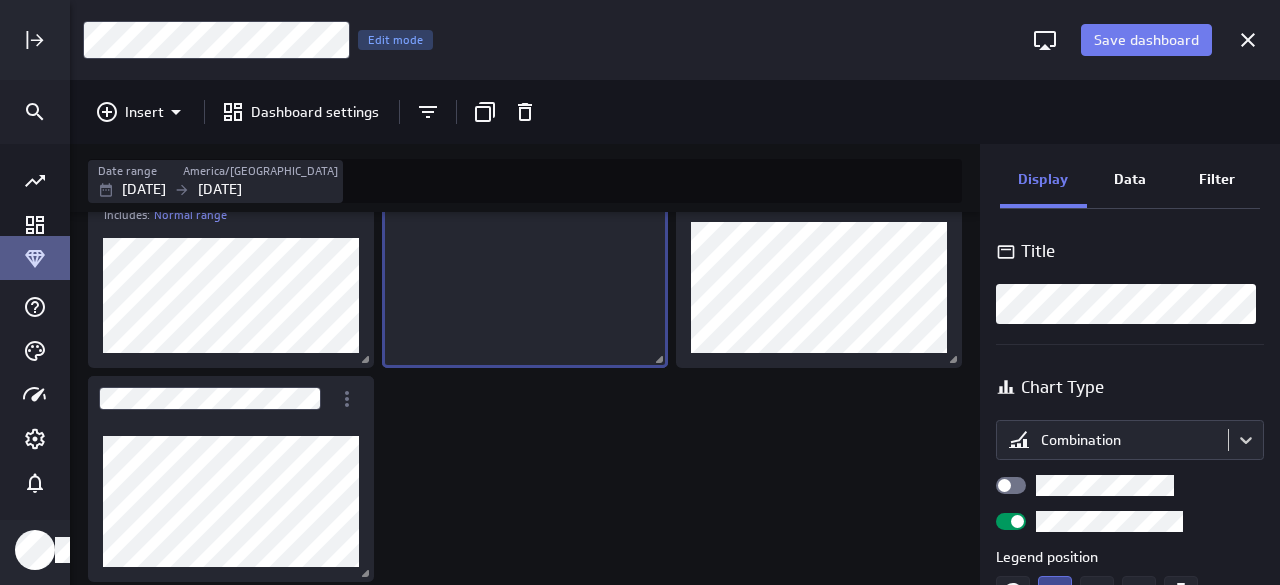 scroll, scrollTop: 10, scrollLeft: 10, axis: both 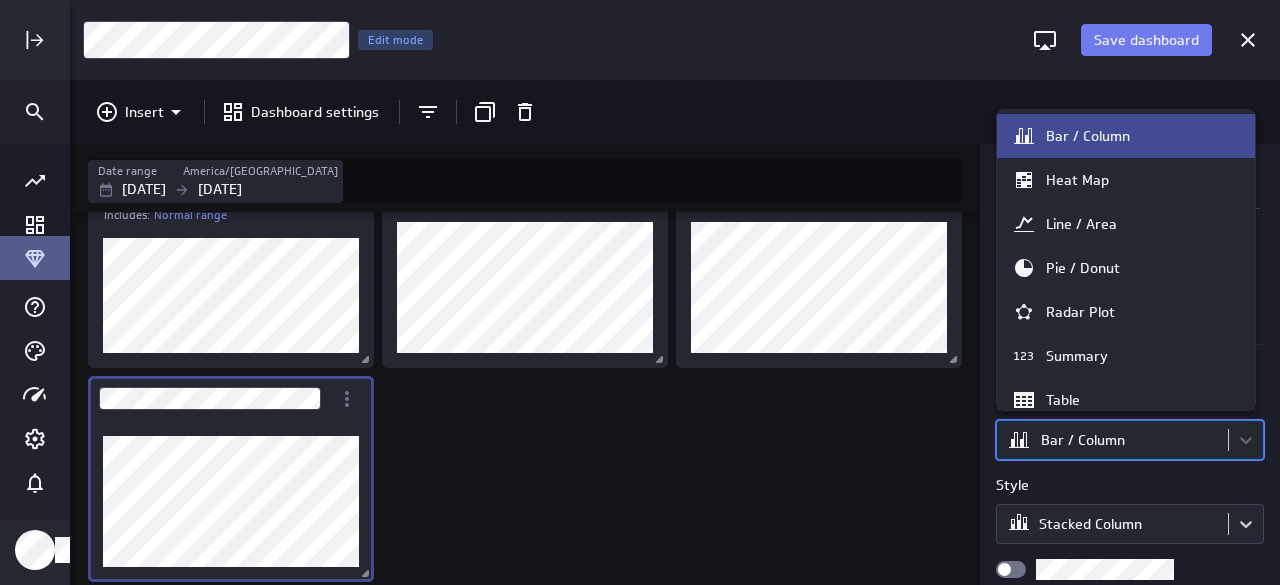 click on "Save dashboard Untitled Dashboard Edit mode Insert Dashboard settings Date range [GEOGRAPHIC_DATA]/[GEOGRAPHIC_DATA] [DATE] [DATE] Includes:  Normal range Display Data Filter   Title     Chart Type   option [object Object] focused, 1 of 11. 11 results available. Use Up and Down to choose options, press Enter to select the currently focused option, press Escape to exit the menu, press Tab to select the option and exit the menu. Bar / Column Style Stacked Column Legend position   Goal options     Comparison   Comparison None   Vertical axis   Axis label None Range Include zero (default)   Sort   Sort x-axis Default Using original data order Sort legend items Default Using original data order (no message) PowerMetrics Assistant Hey [PERSON_NAME]. I’m your PowerMetrics Assistant. If I can’t answer your question, try searching in our  Help Center  (that’s what I do!) You can also contact the  Support Team . How can I help you [DATE]?
Created with Highcharts 9.0.1 123" at bounding box center (640, 292) 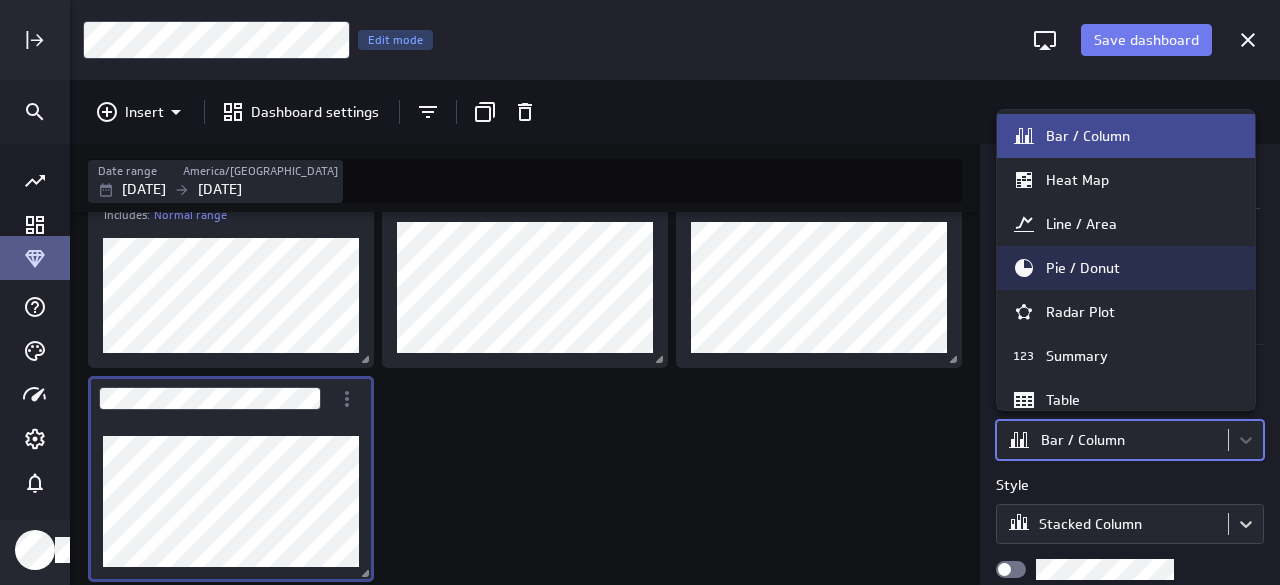click on "Pie / Donut" at bounding box center [1126, 268] 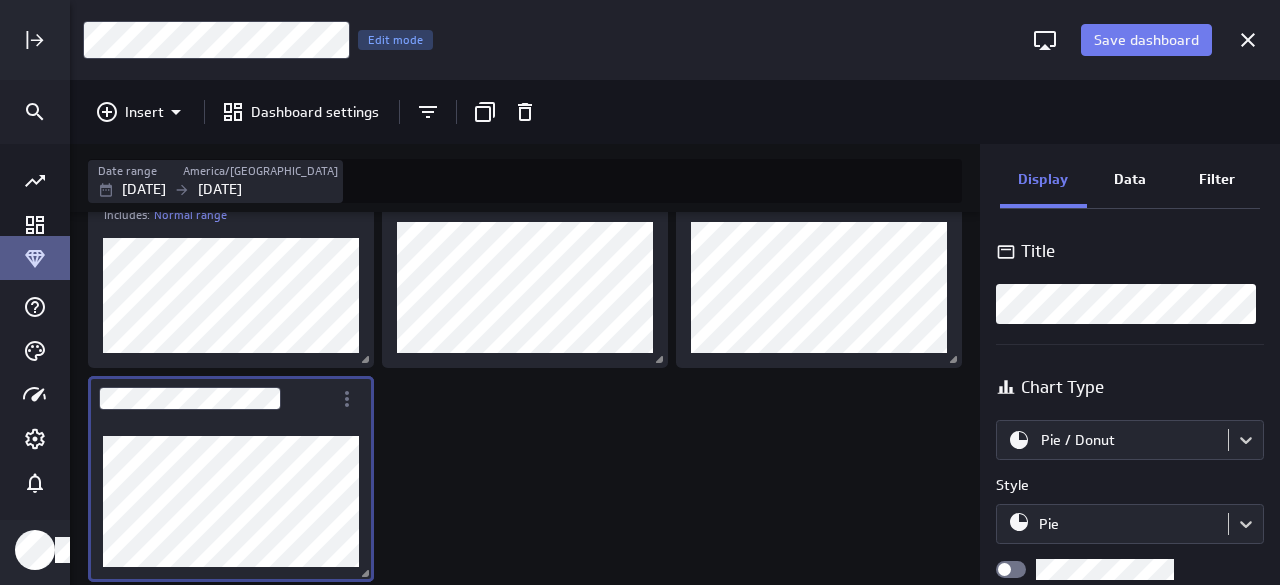 click on "Includes:  Normal range" at bounding box center (529, 371) 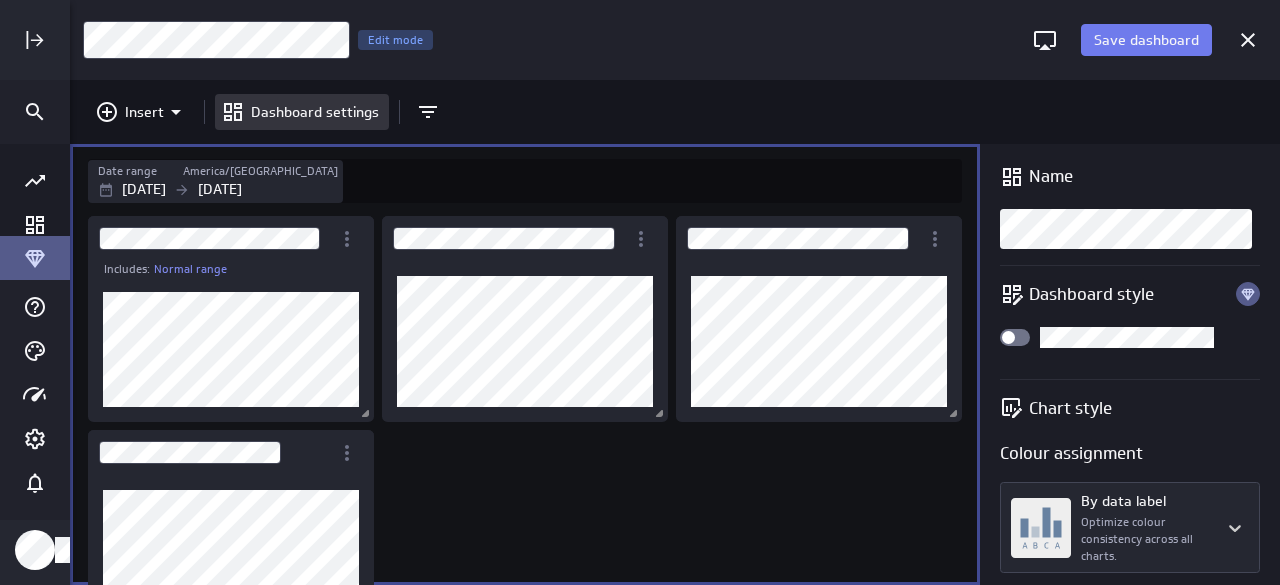 scroll, scrollTop: 54, scrollLeft: 0, axis: vertical 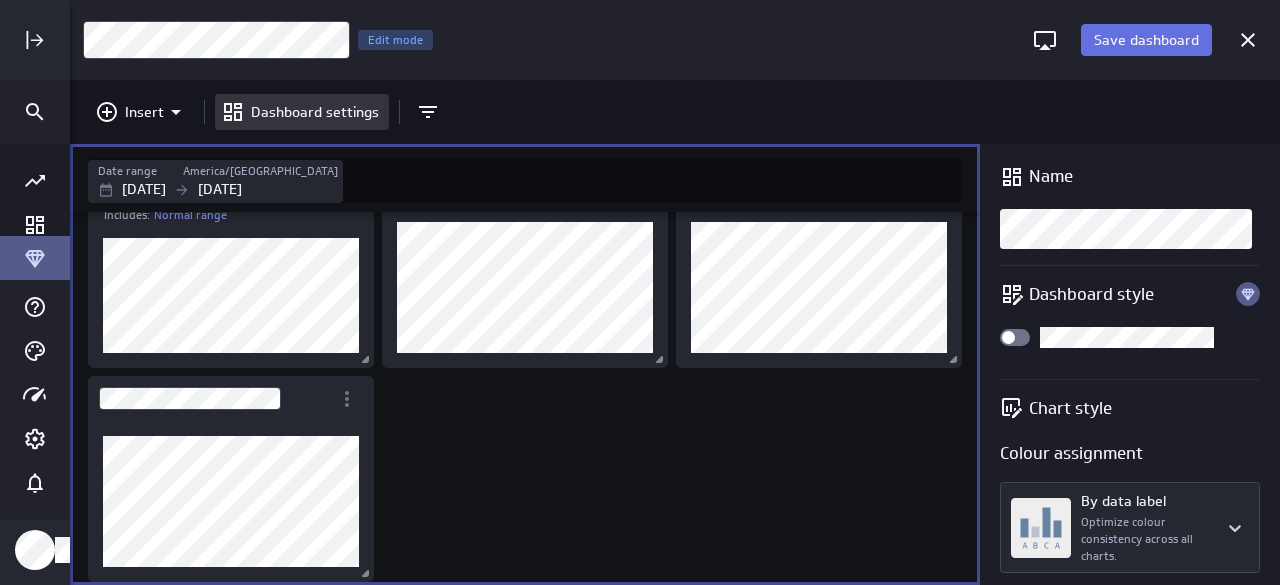 click on "Save dashboard" at bounding box center [1146, 40] 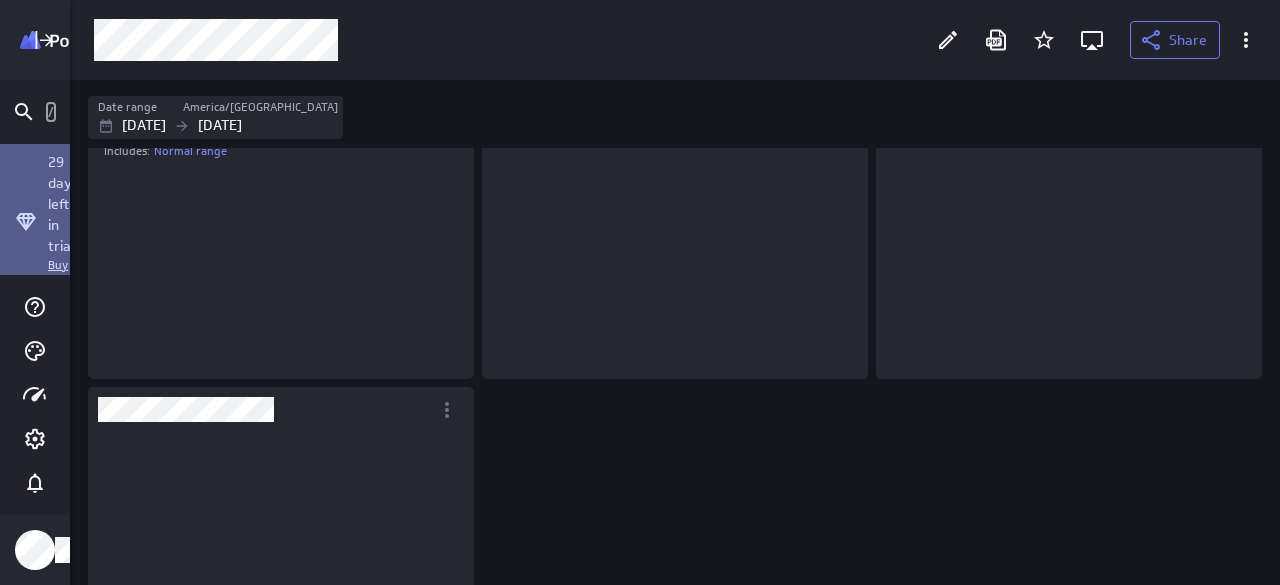scroll, scrollTop: 10, scrollLeft: 11, axis: both 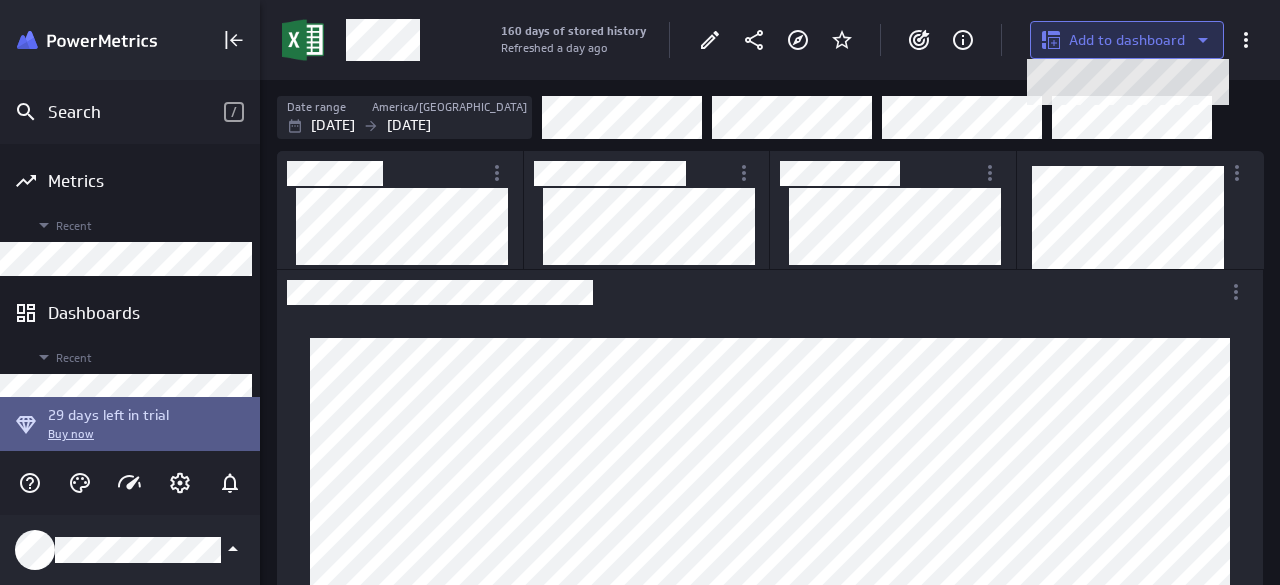 click on "Add to dashboard" at bounding box center [1127, 40] 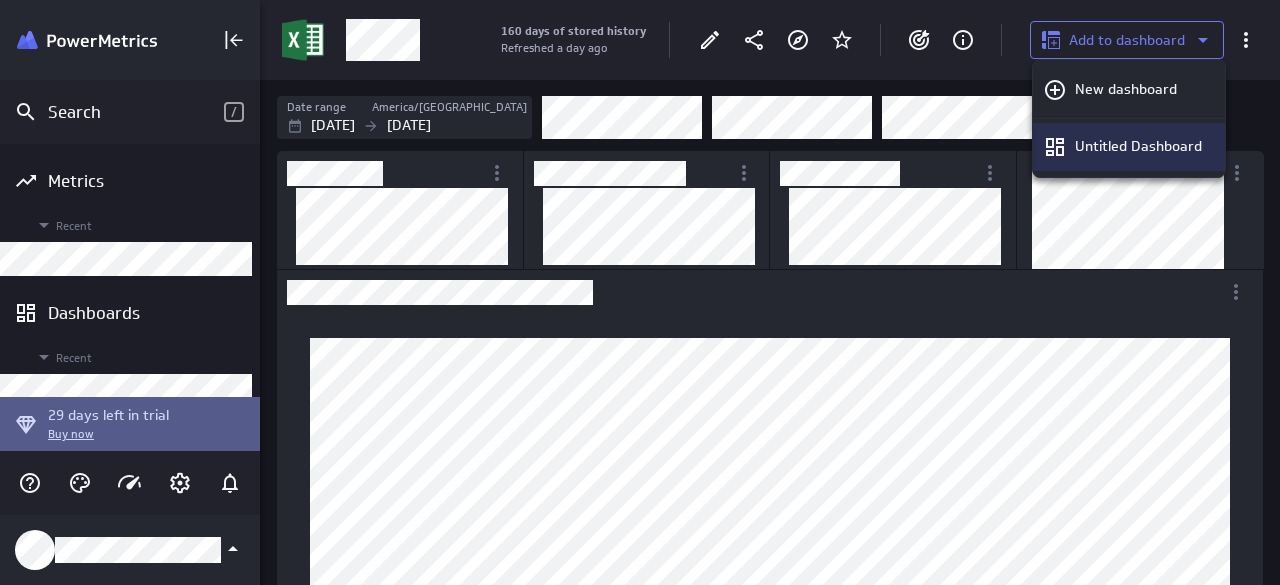 click on "Untitled Dashboard" at bounding box center (1138, 146) 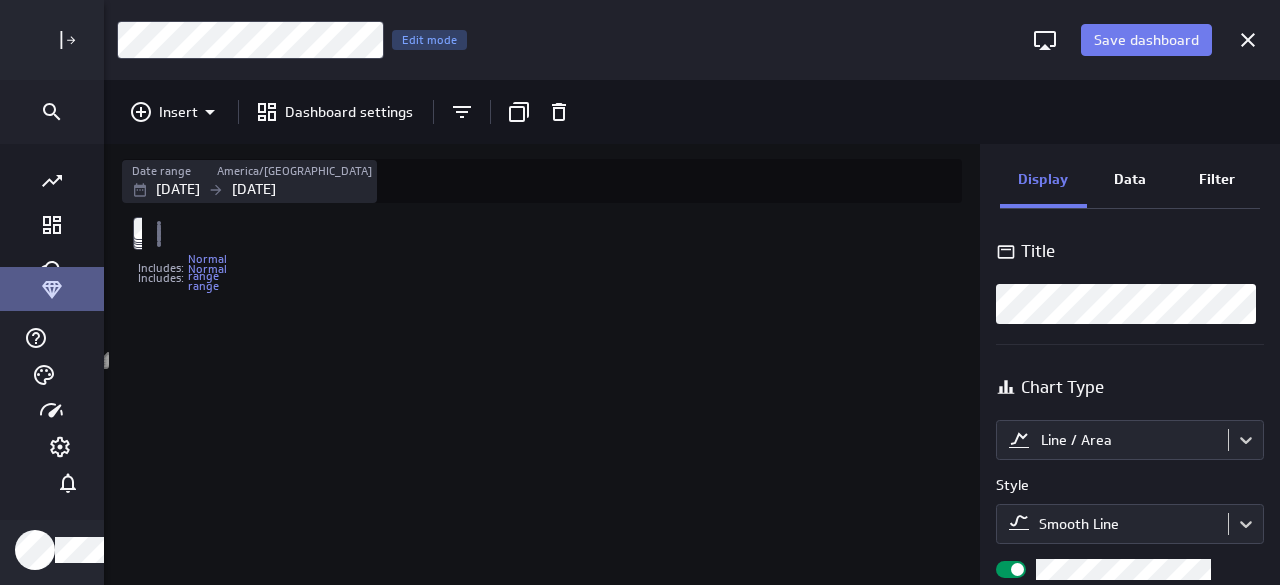 scroll, scrollTop: 10, scrollLeft: 0, axis: vertical 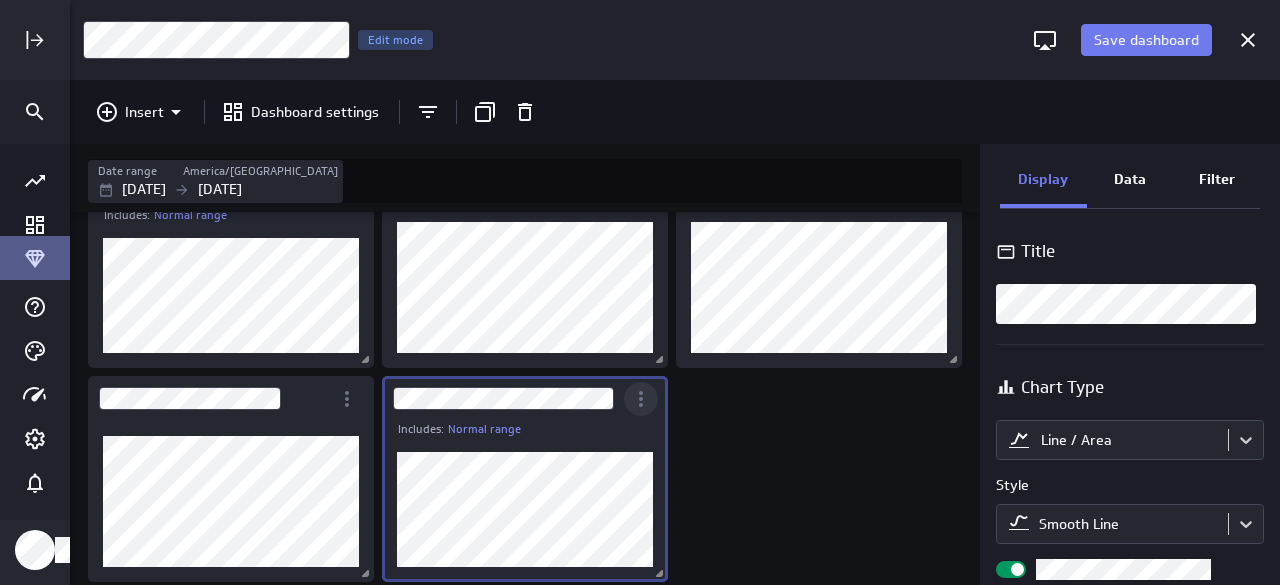 click 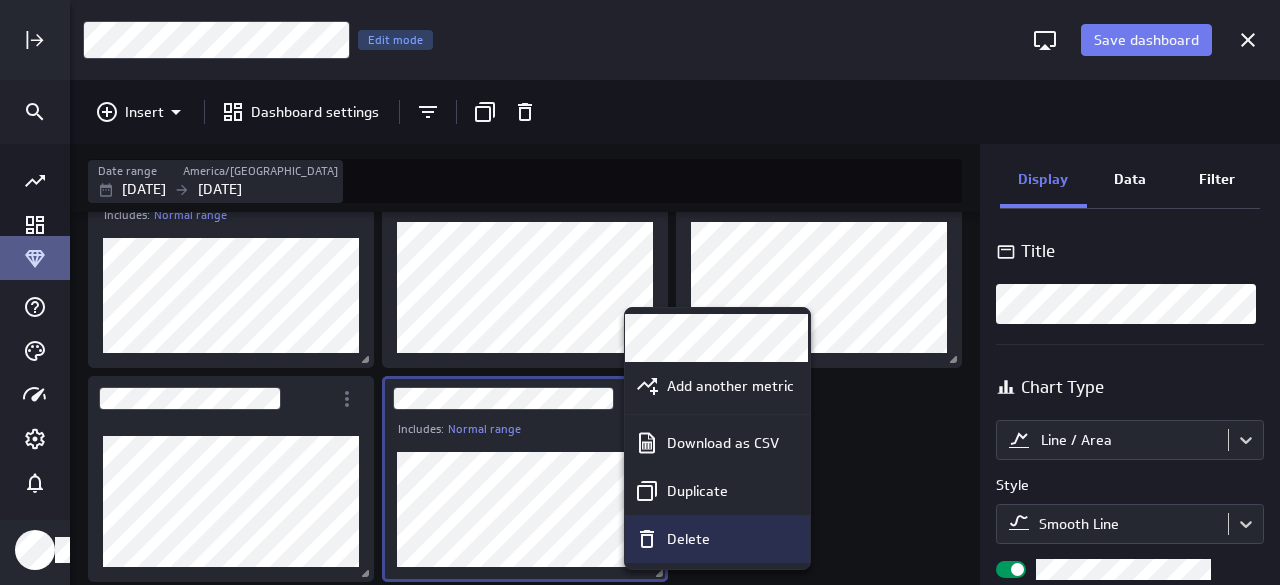 click on "Delete" at bounding box center [688, 539] 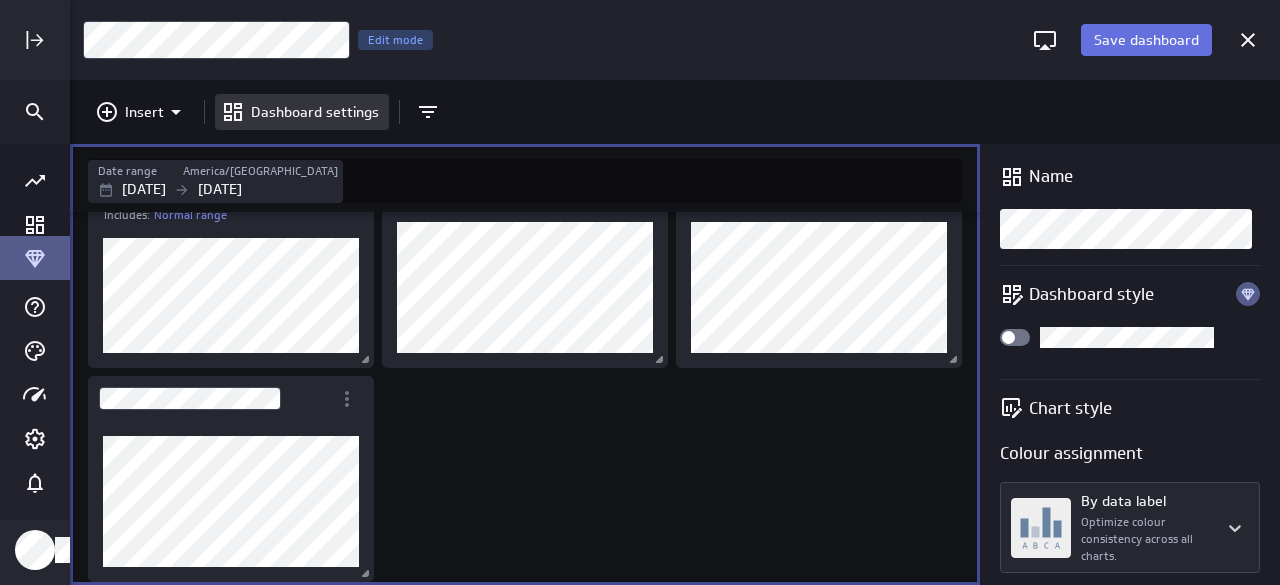 click on "Save dashboard" at bounding box center [1146, 40] 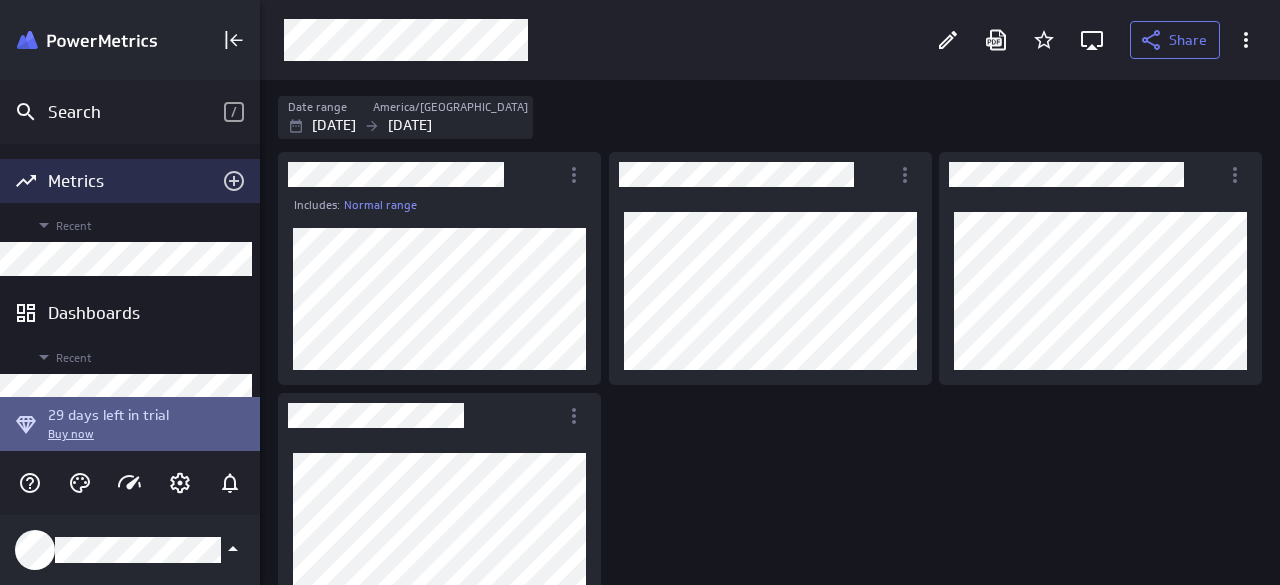 click on "Metrics" at bounding box center [130, 181] 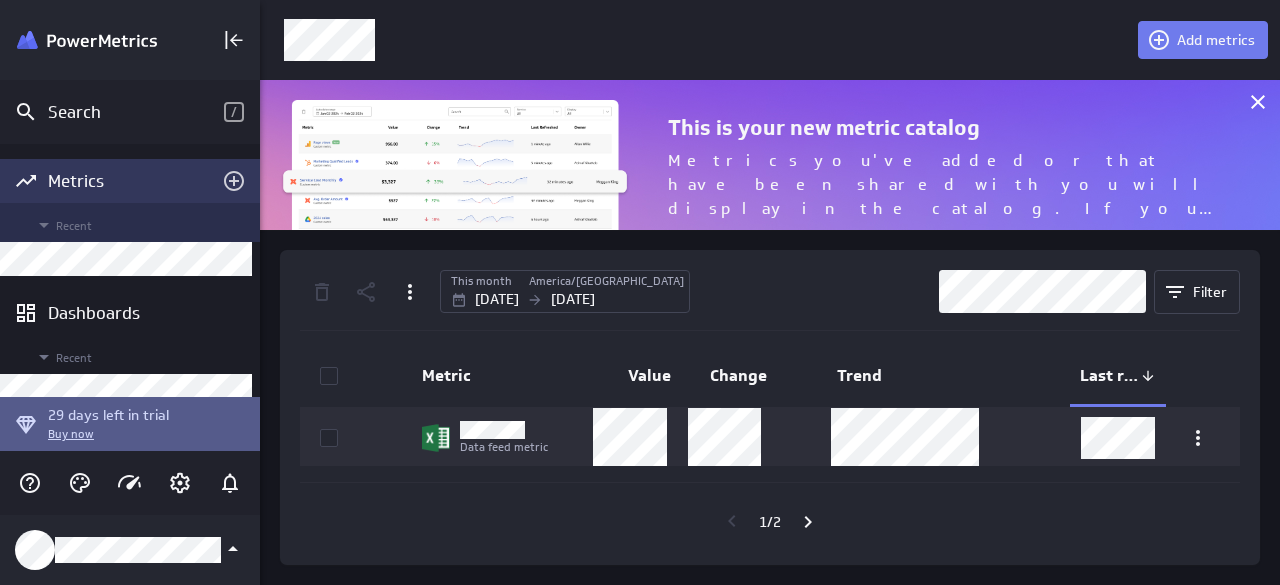 click on "Recent" at bounding box center [130, 222] 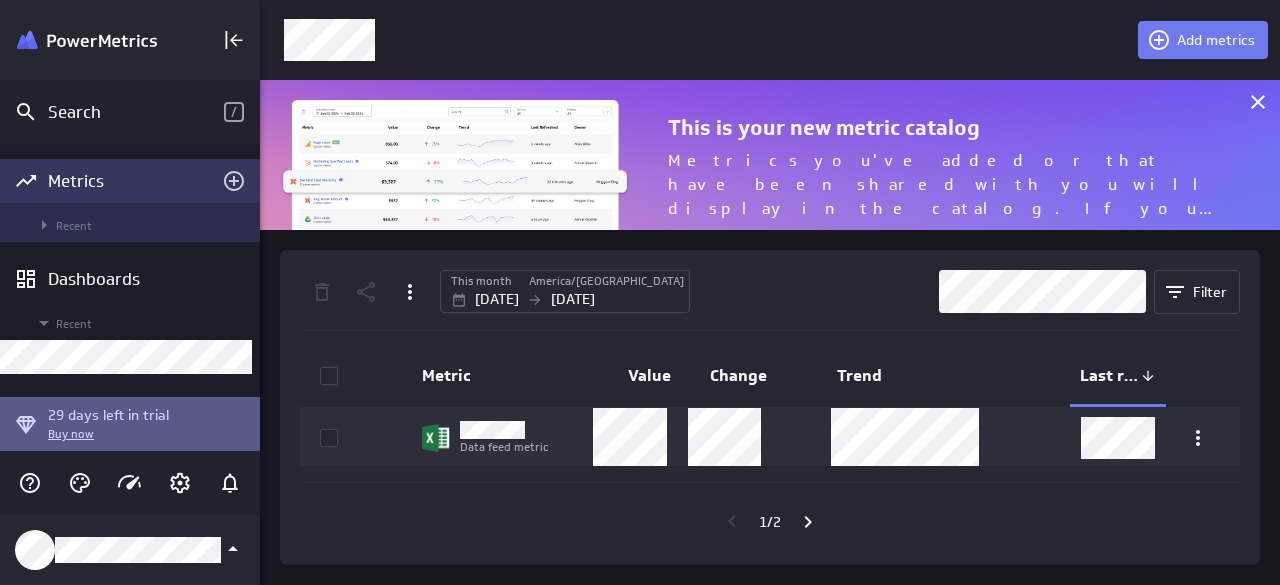 click on "Recent" at bounding box center (130, 222) 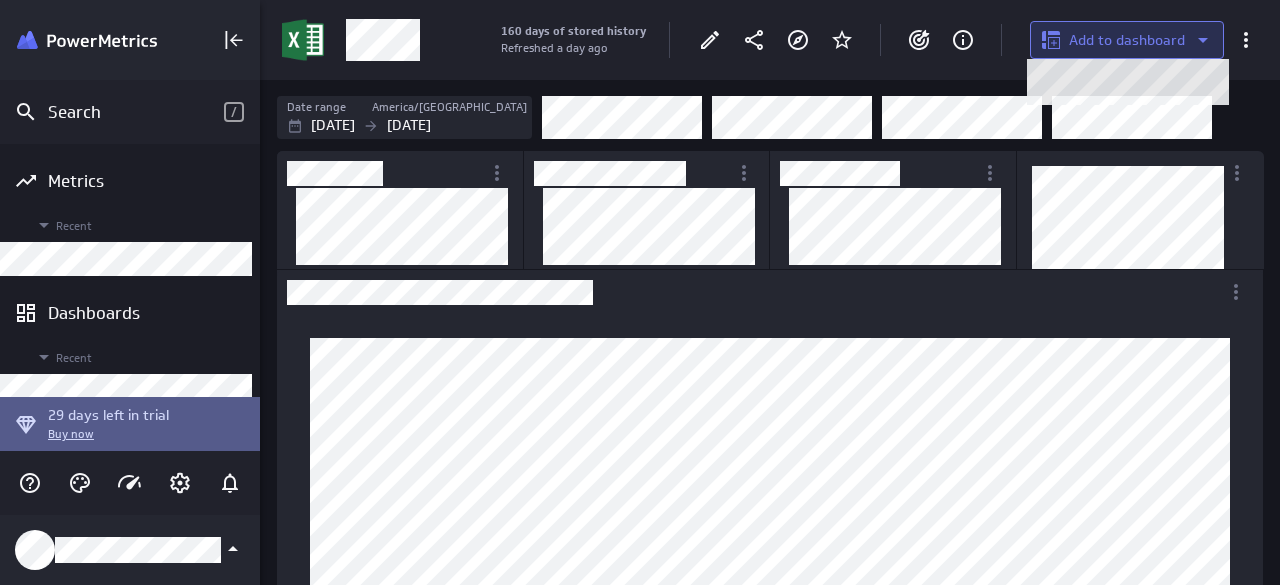 click on "Add to dashboard" at bounding box center [1127, 40] 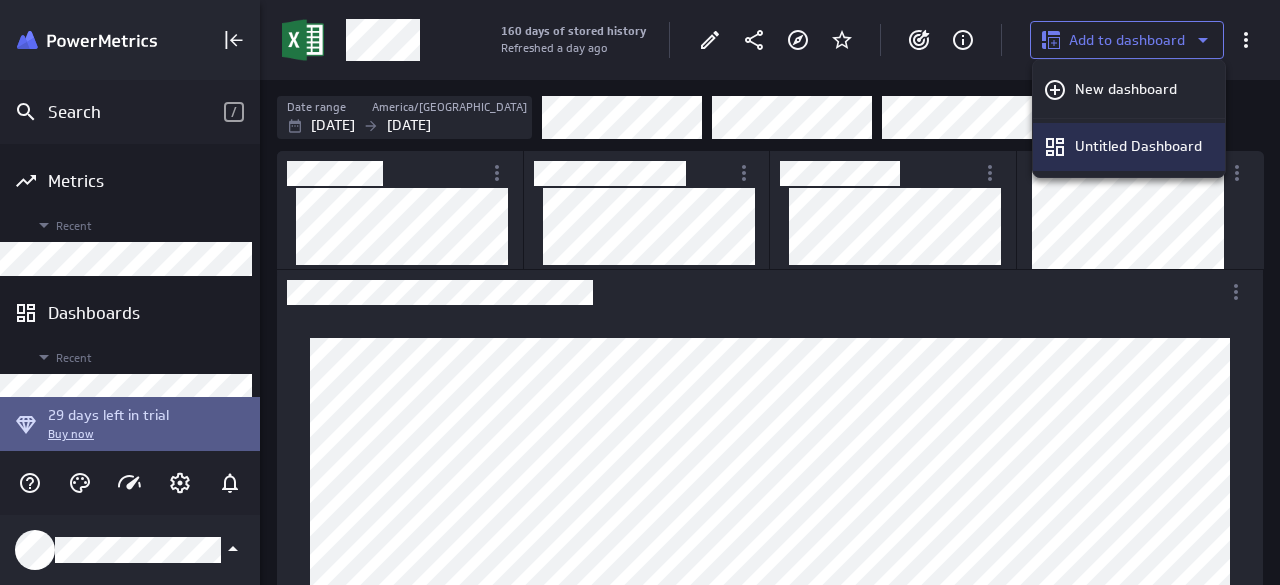 click on "Untitled Dashboard" at bounding box center (1138, 146) 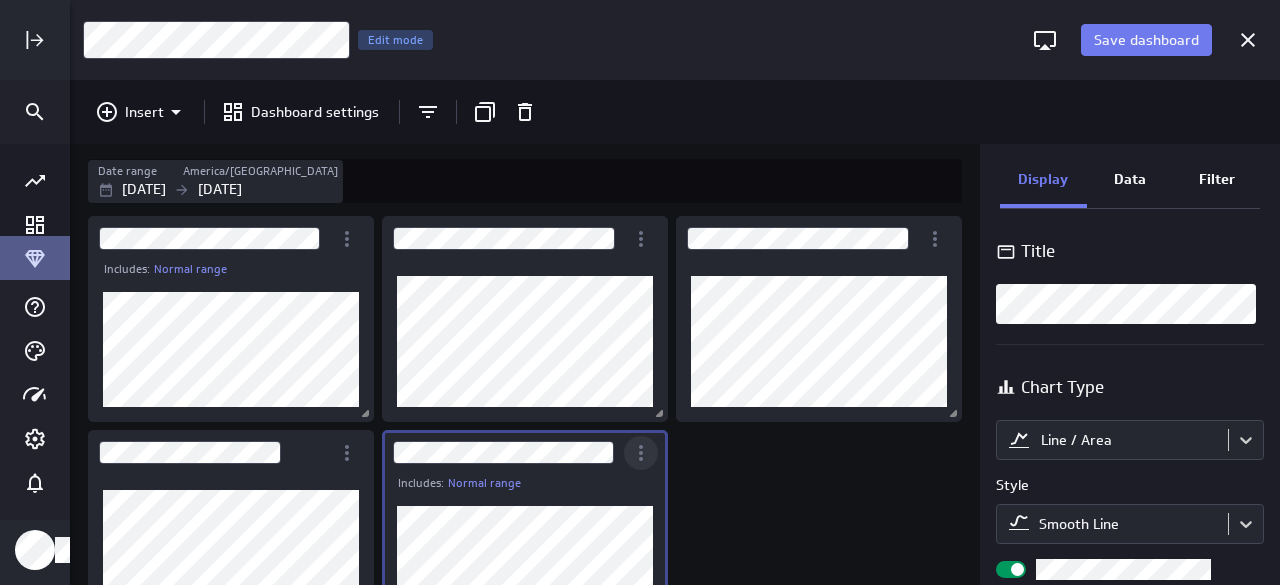 click 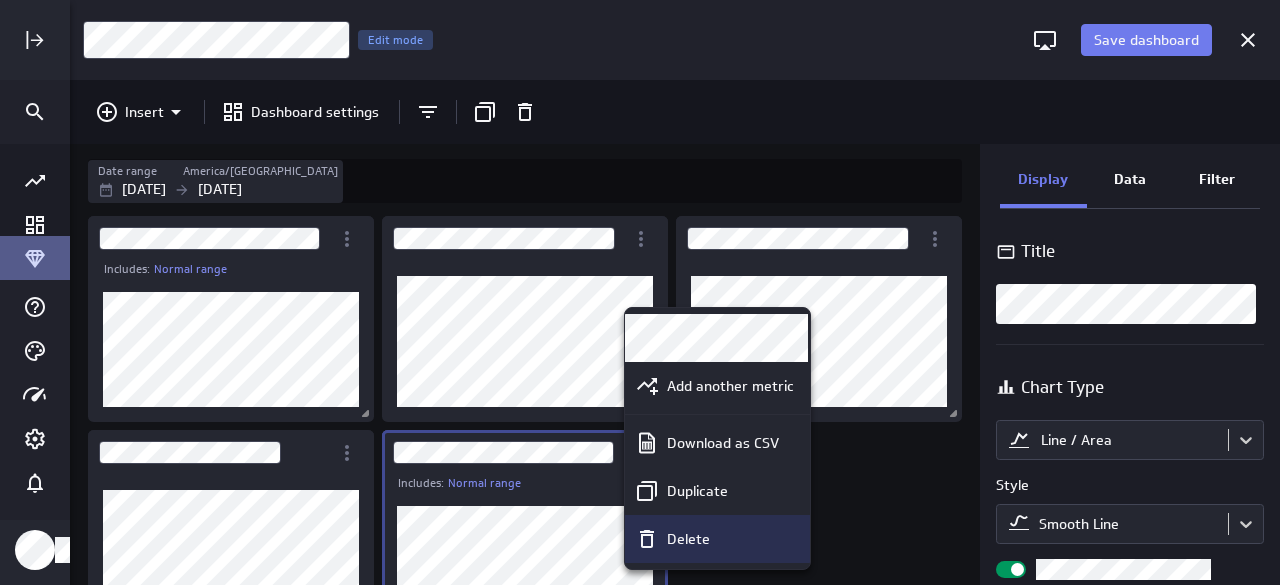 click on "Delete" at bounding box center (688, 539) 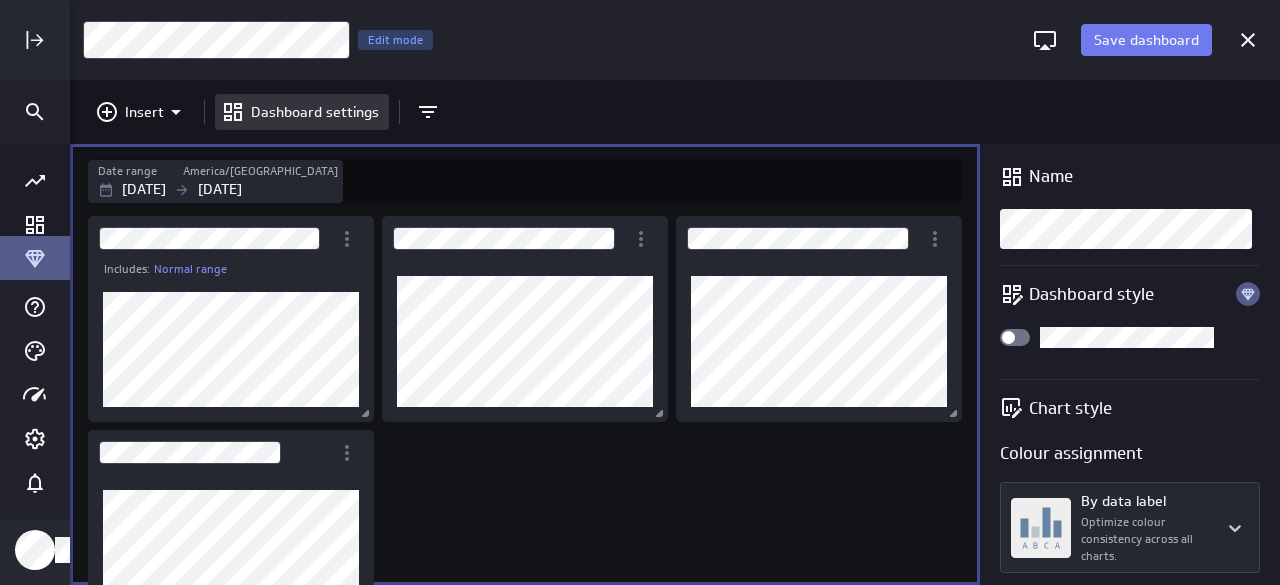 click at bounding box center (368, 416) 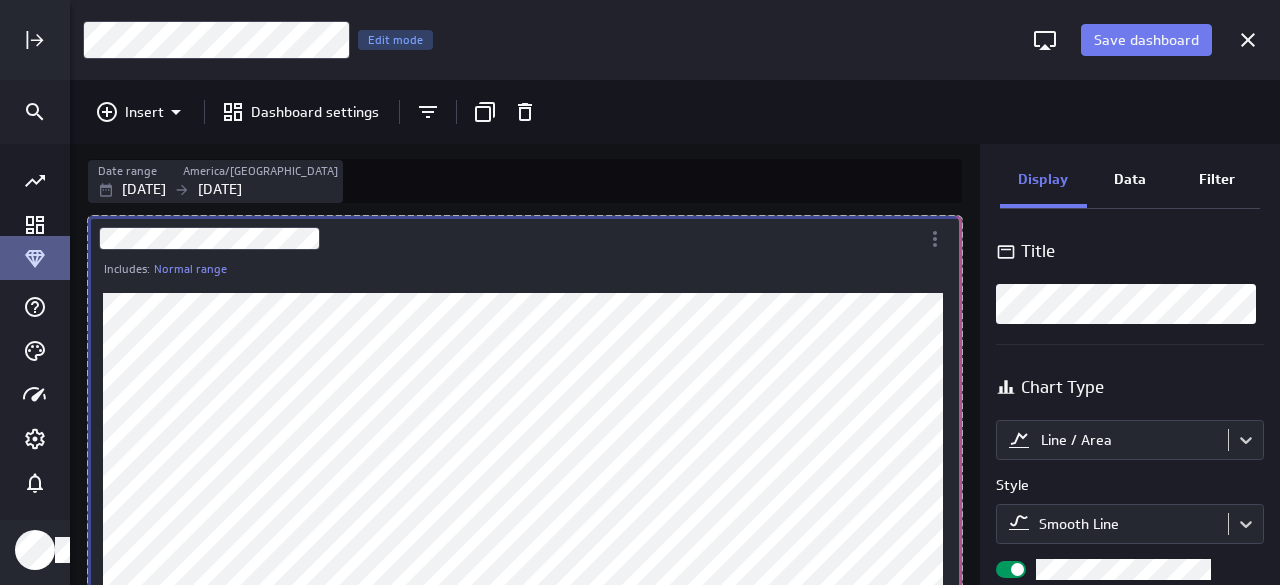 drag, startPoint x: 368, startPoint y: 417, endPoint x: 958, endPoint y: 595, distance: 616.2662 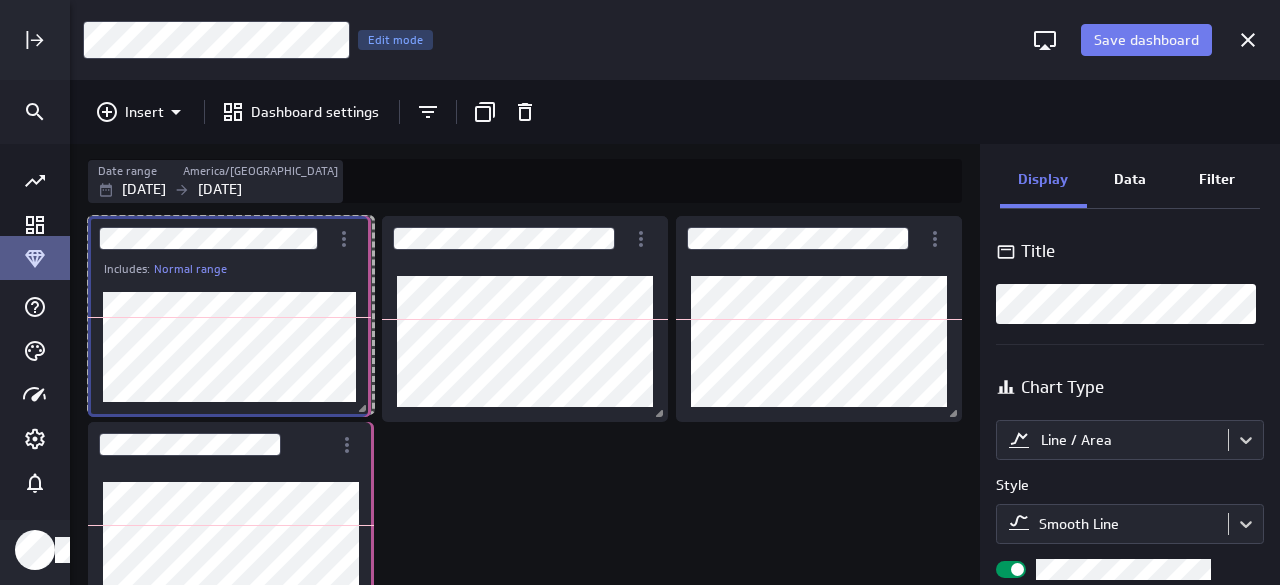 drag, startPoint x: 955, startPoint y: 499, endPoint x: 364, endPoint y: 411, distance: 597.5157 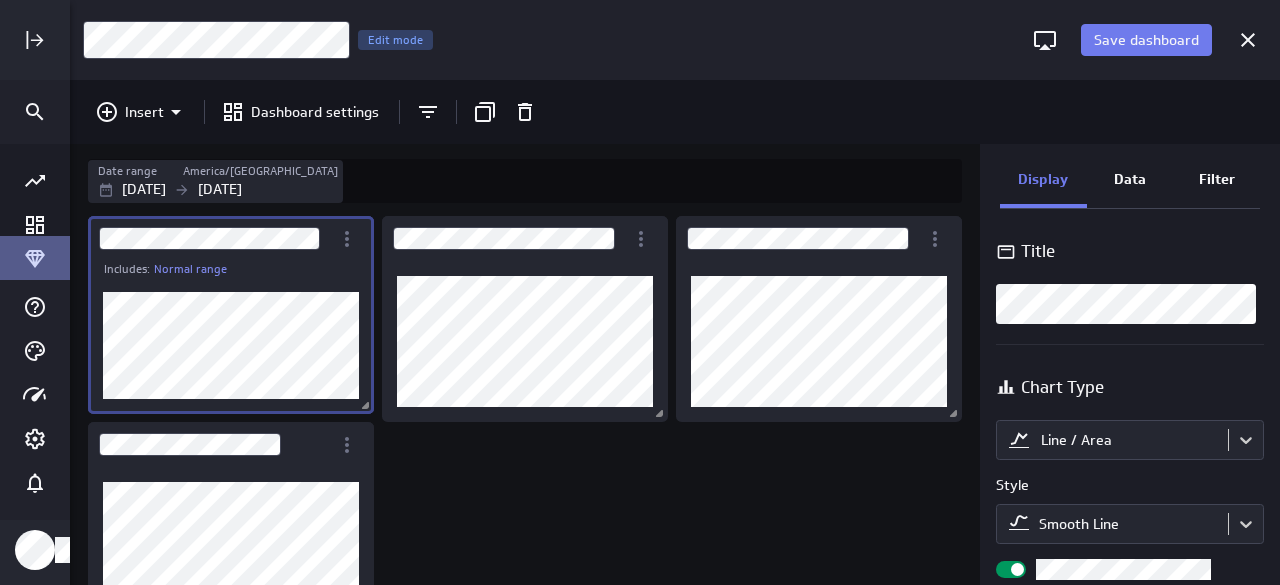 click on "Includes:  Normal range" at bounding box center [529, 422] 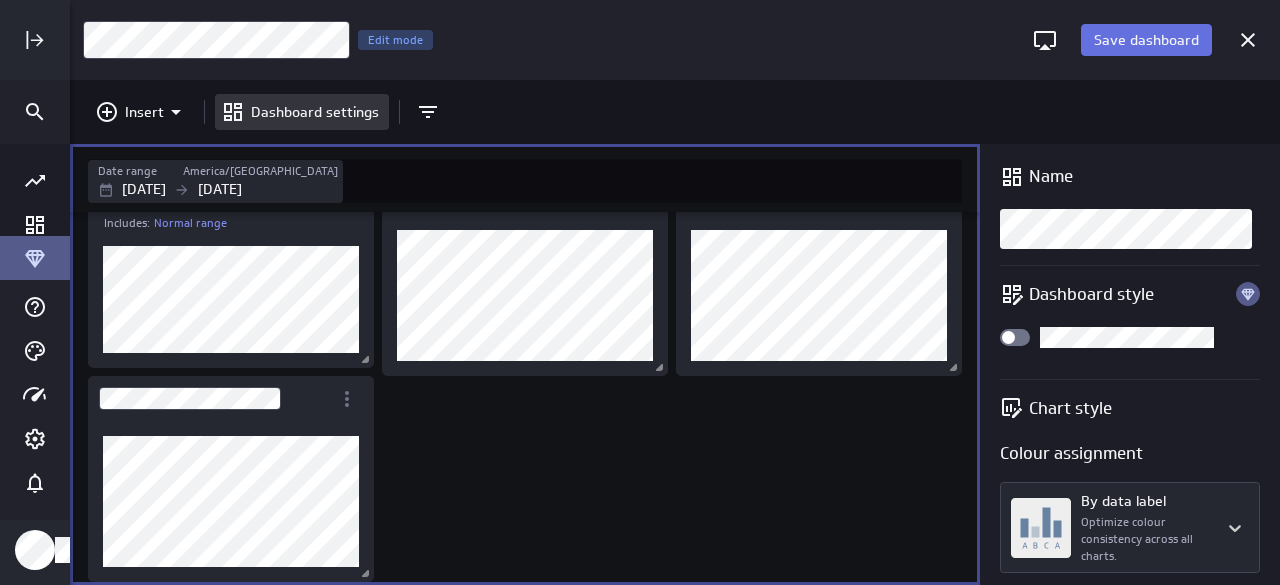 click on "Save dashboard" at bounding box center (1146, 40) 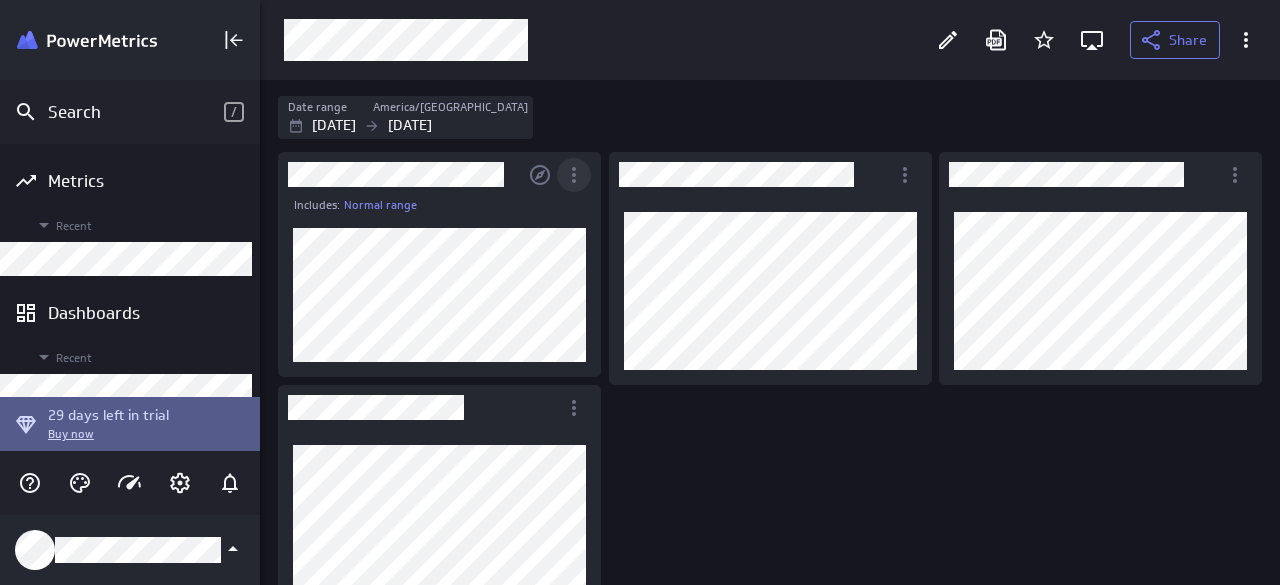 click 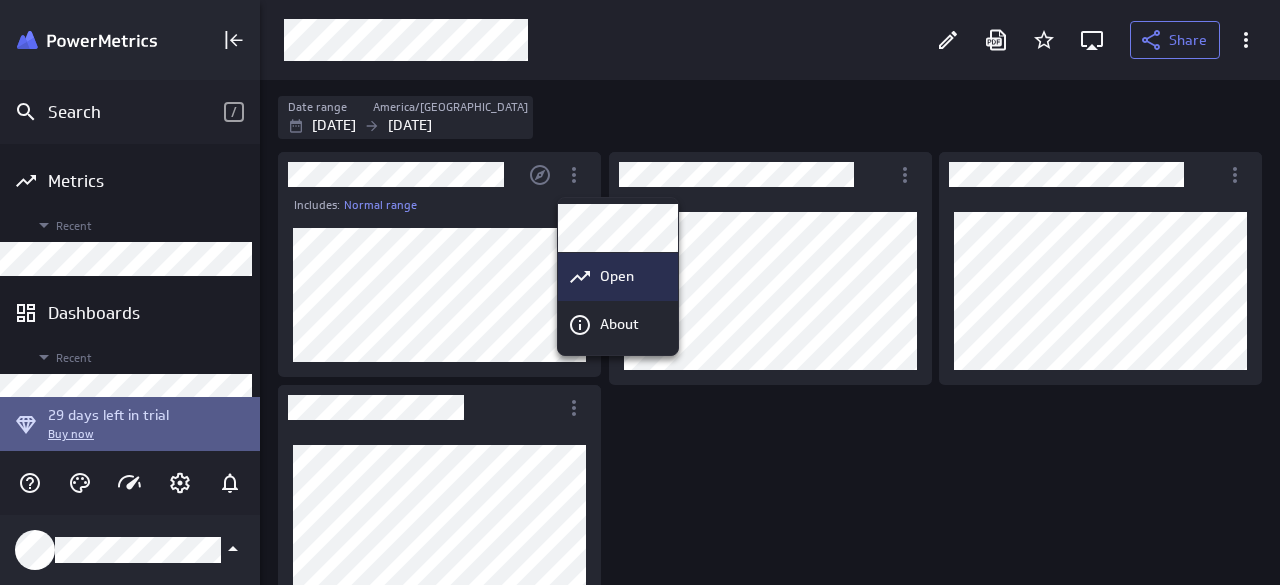 click on "Open" at bounding box center [617, 276] 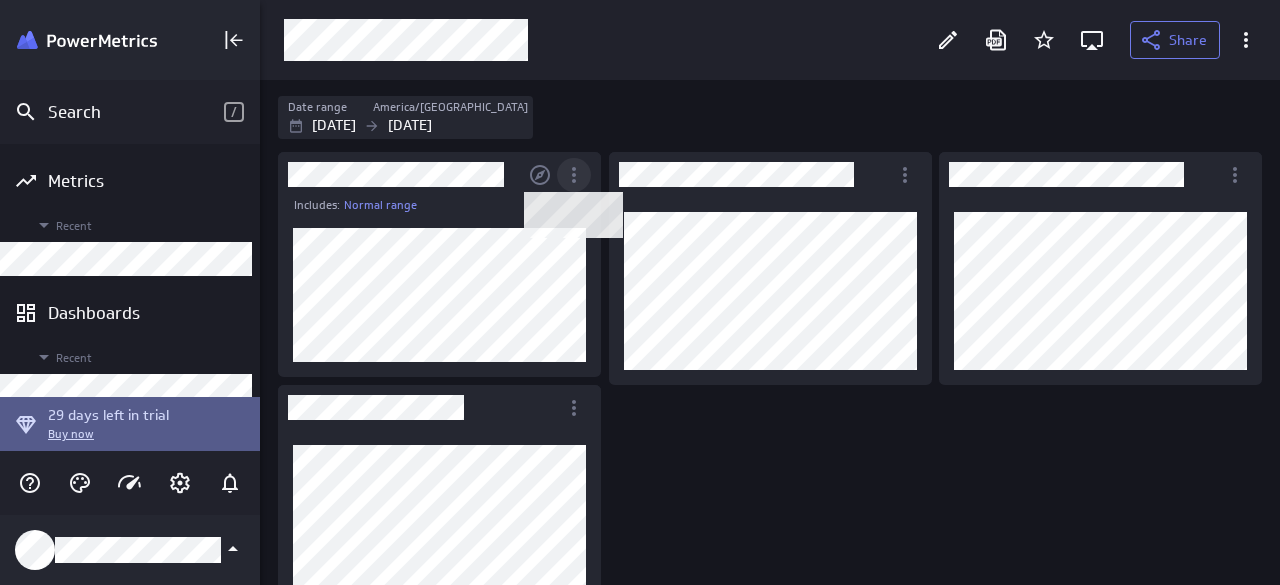 click 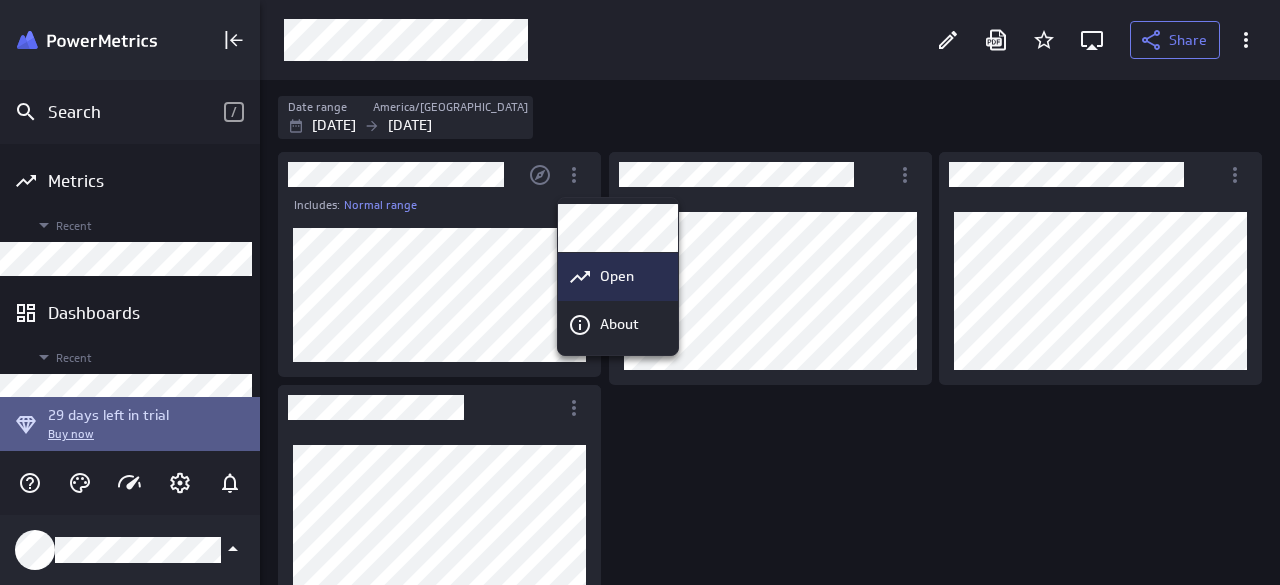 click on "Open" at bounding box center [617, 276] 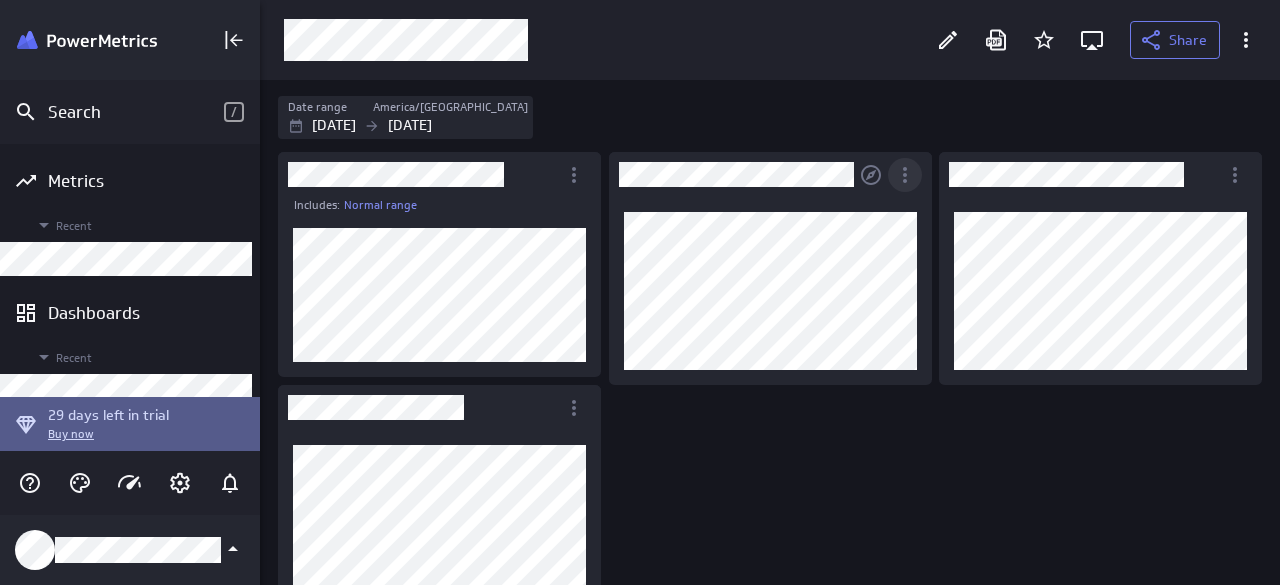click 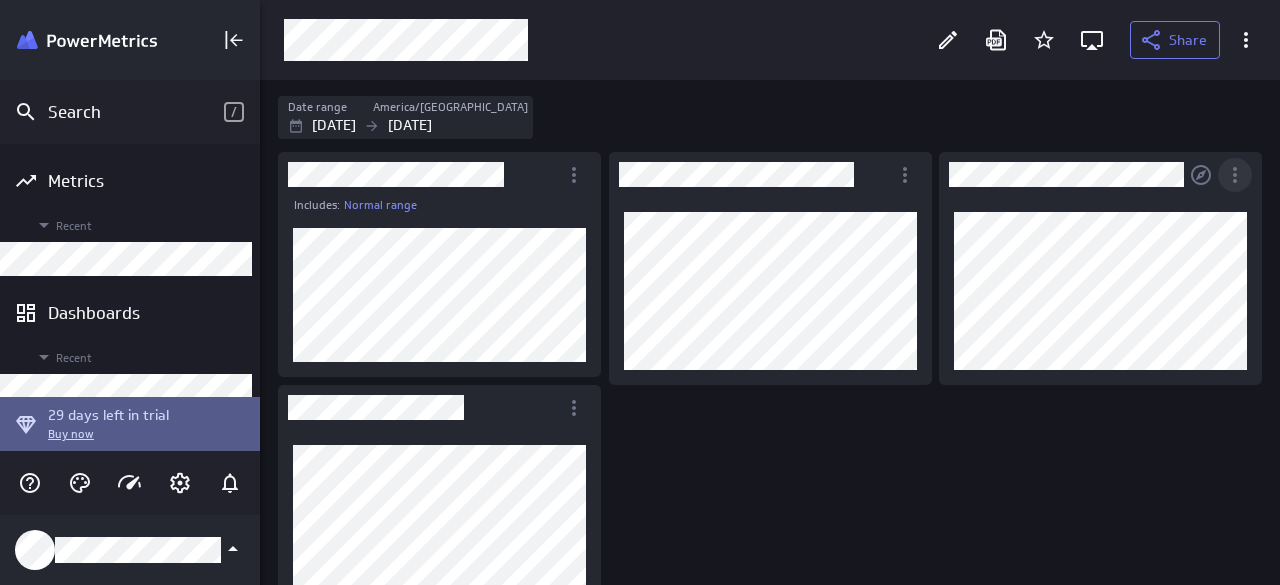 click 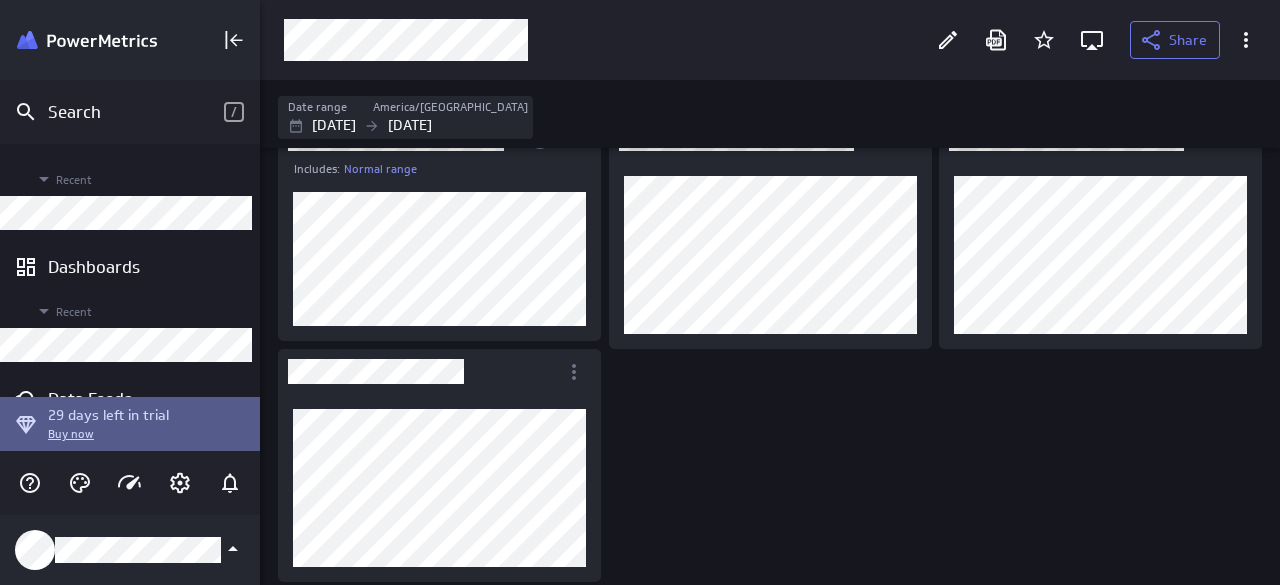 scroll, scrollTop: 0, scrollLeft: 0, axis: both 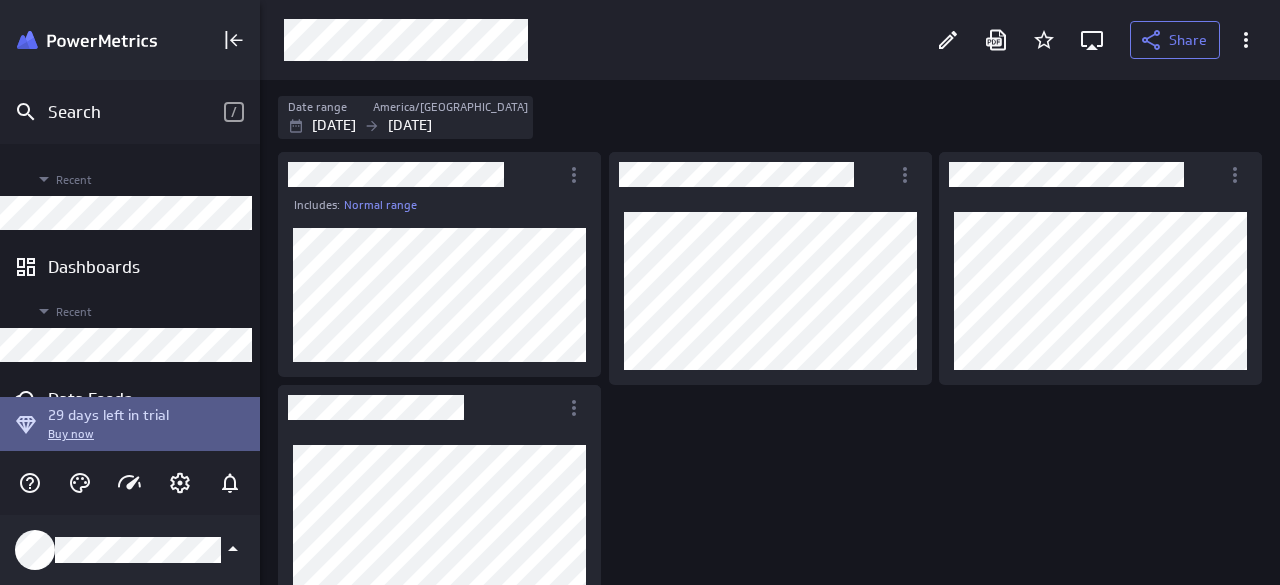 click on "Includes:  Normal range" at bounding box center (774, 385) 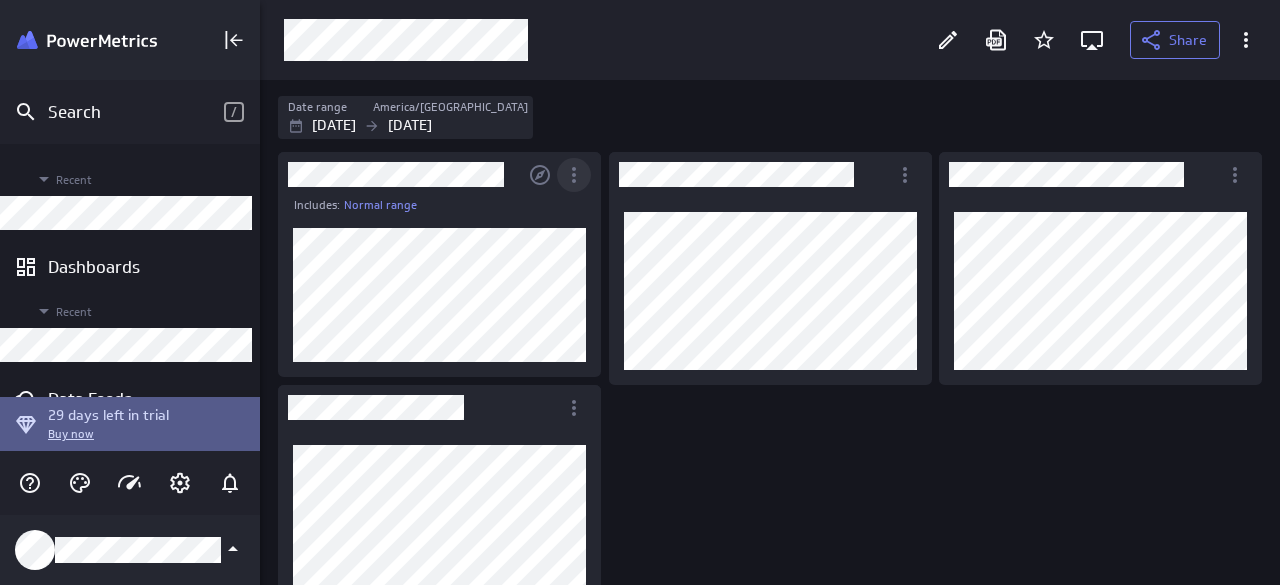 click 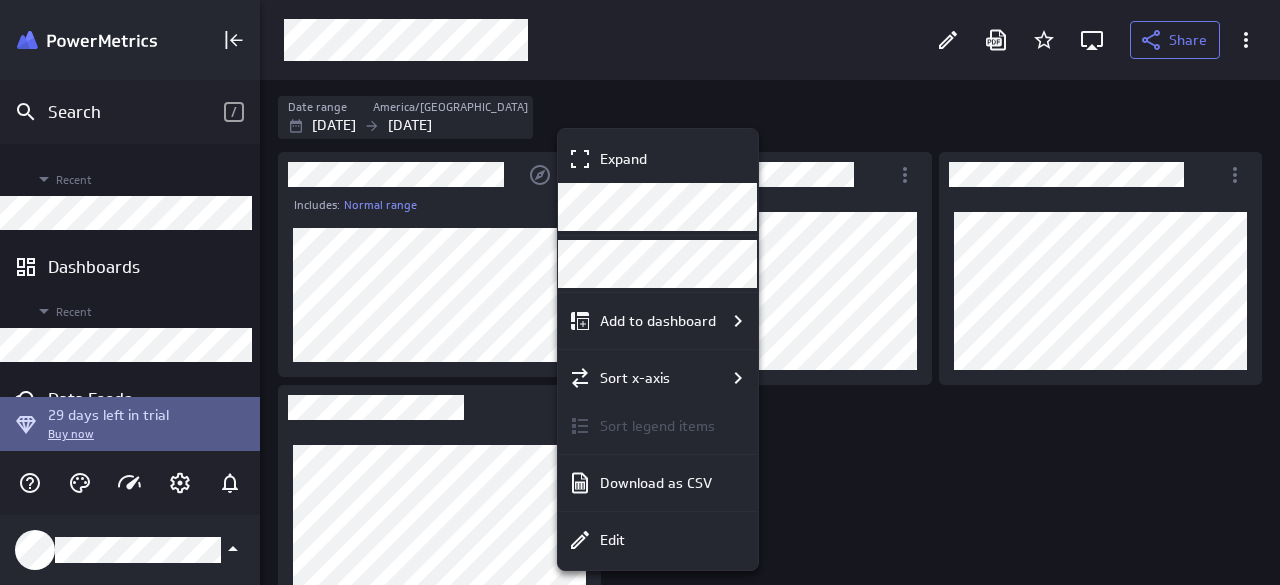 click at bounding box center [640, 292] 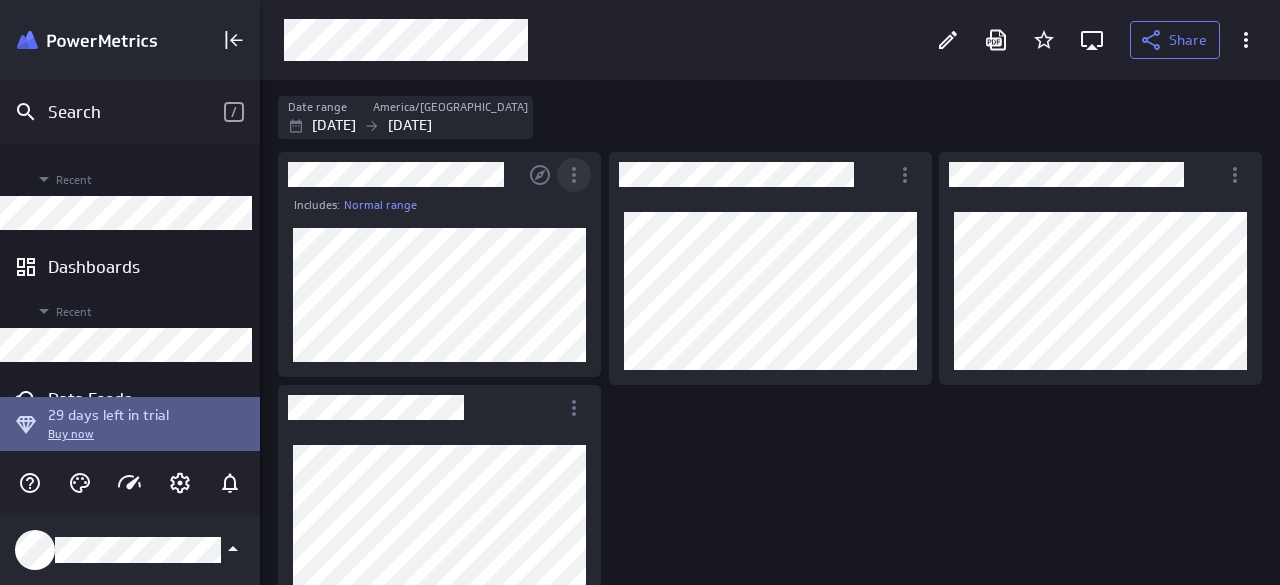 click 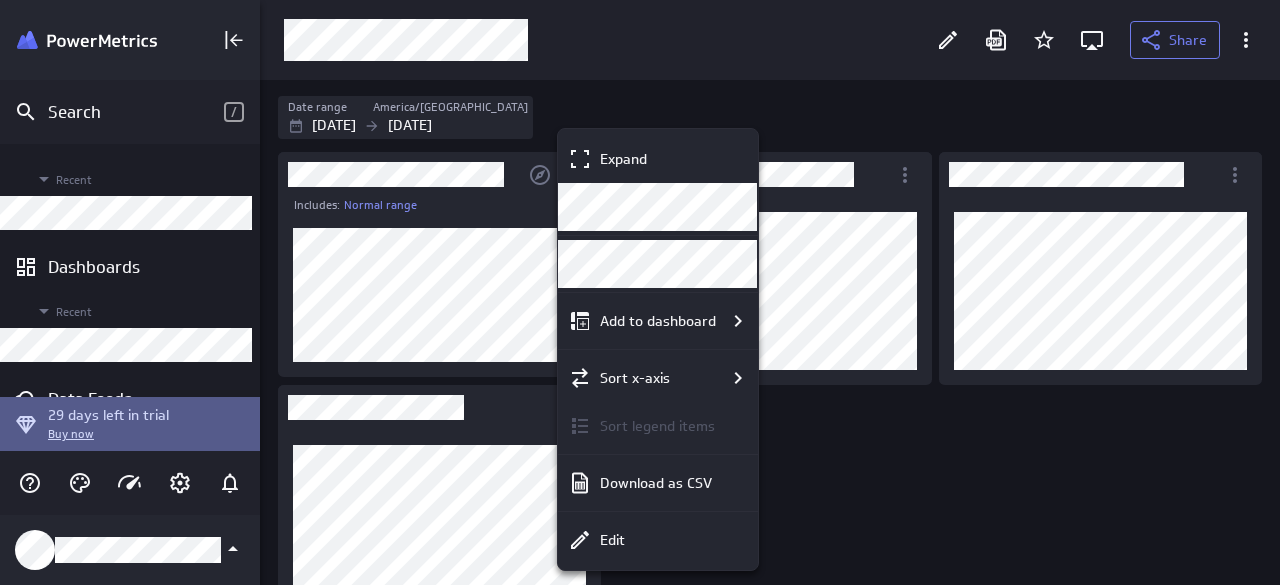 click at bounding box center [640, 292] 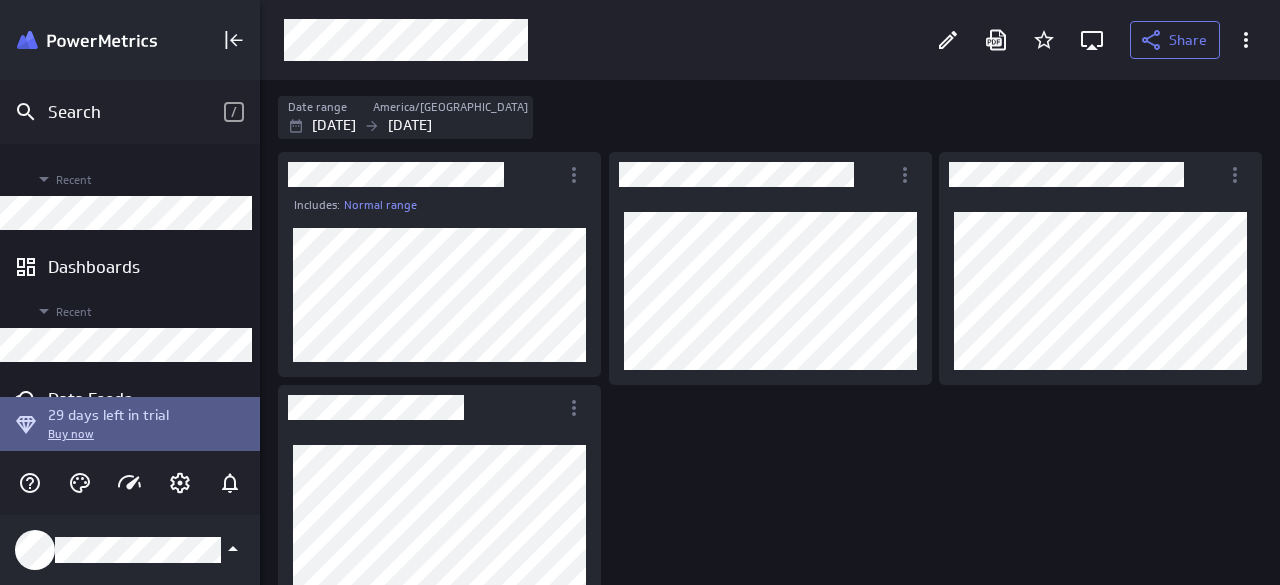 click on "Includes:  Normal range" at bounding box center [774, 385] 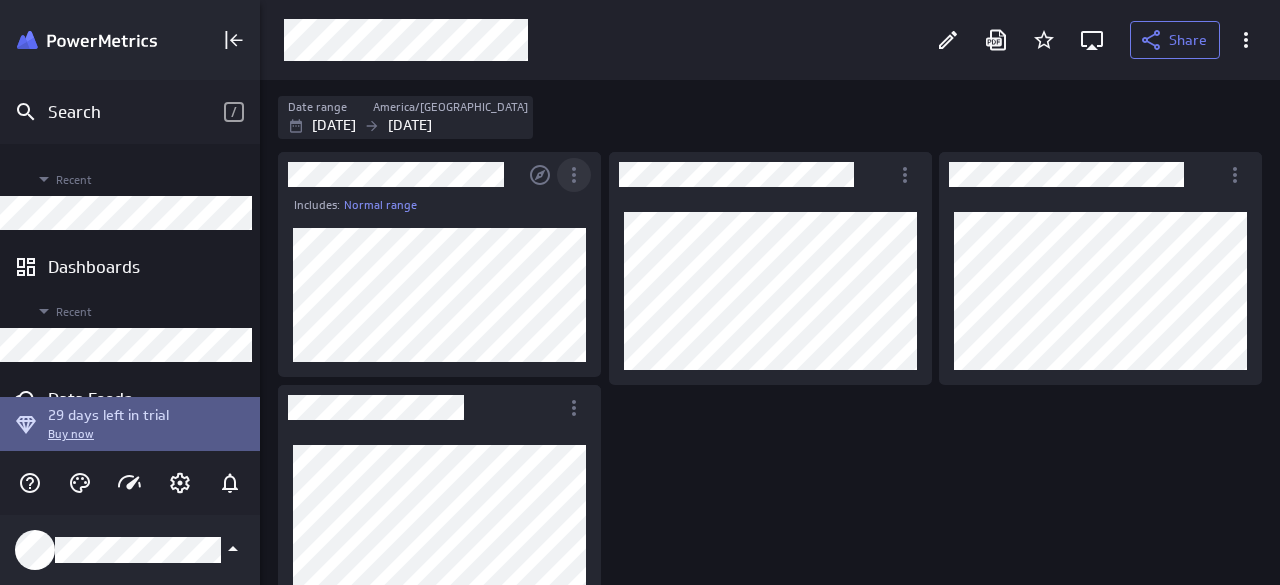 click 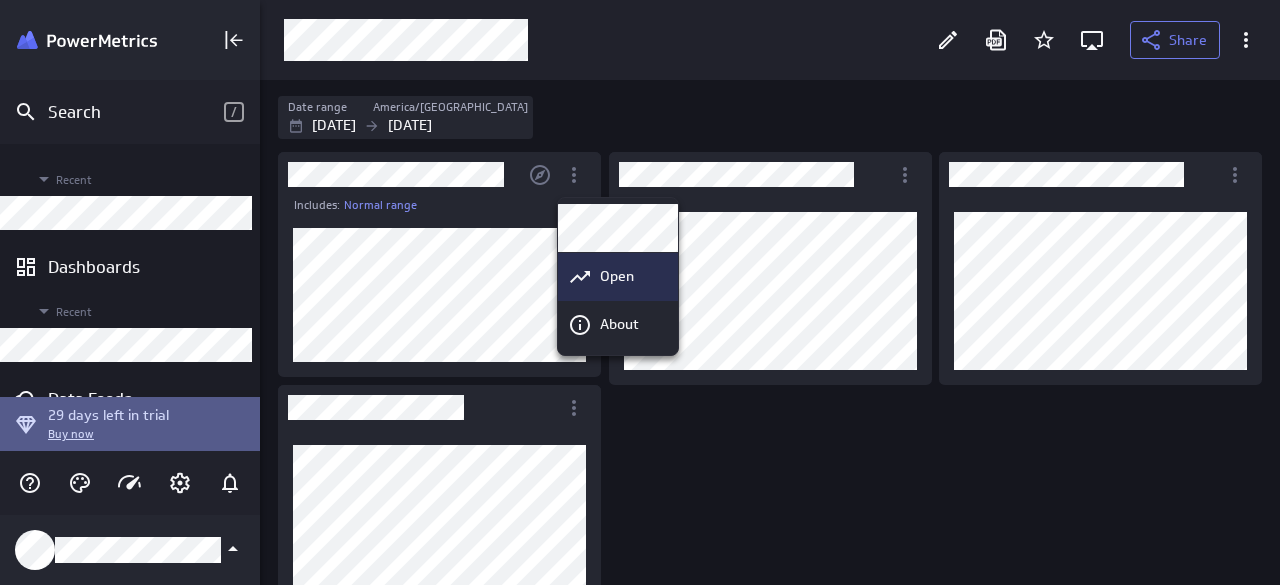 click on "Open" at bounding box center [617, 276] 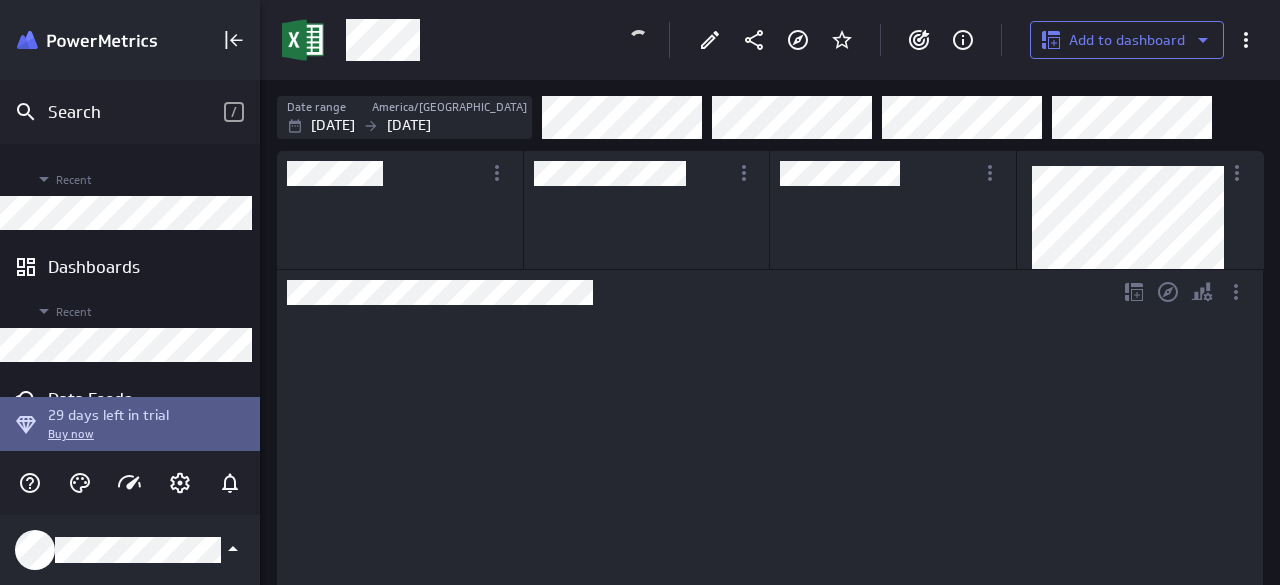 scroll, scrollTop: 10, scrollLeft: 10, axis: both 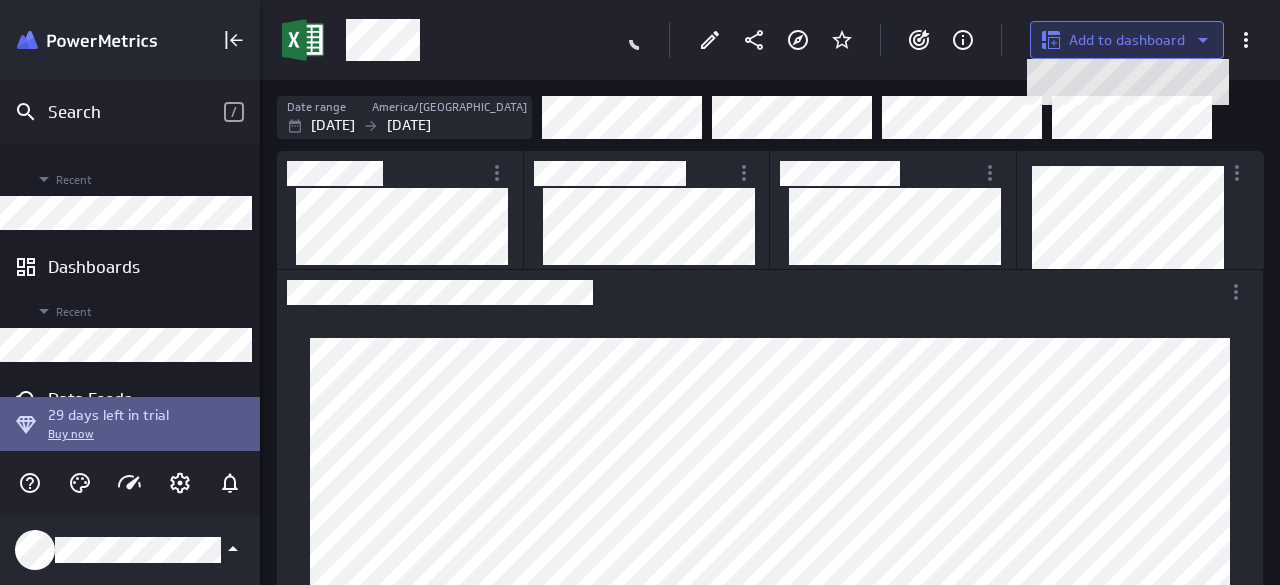click on "Add to dashboard" at bounding box center [1127, 40] 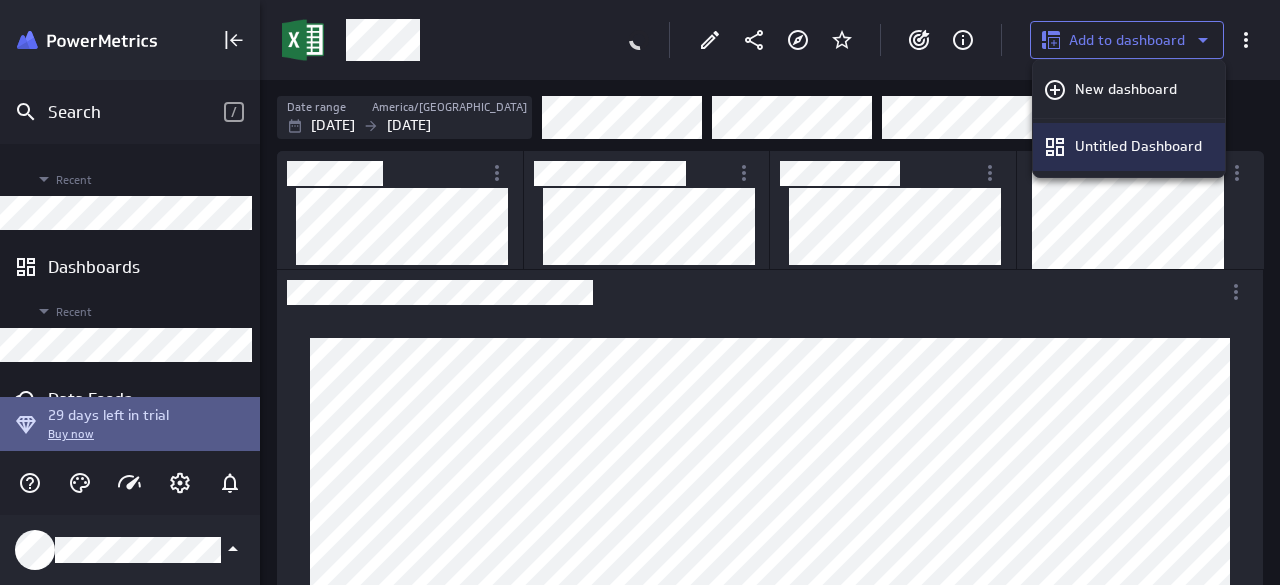 click on "Untitled Dashboard" at bounding box center (1138, 146) 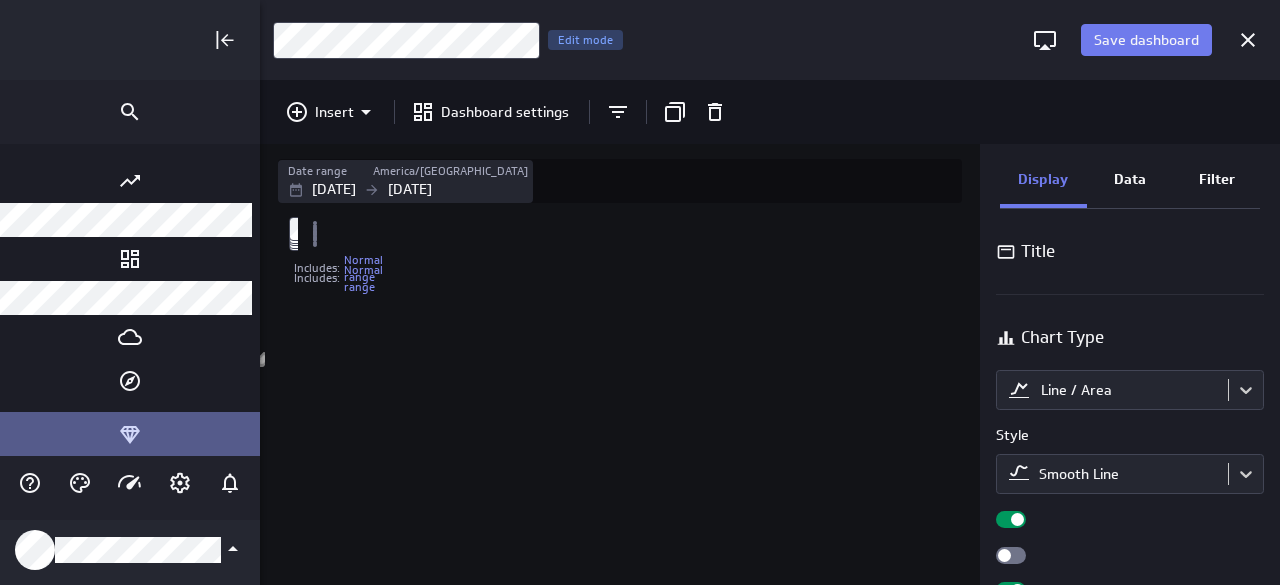 click on "Display Data Filter   Title     Chart Type   Line / Area Style Smooth Line Legend position   Comparison   Comparison None   Analyses   Normal range Show expected range and unexpected values   Series   Line thickness Line style   Vertical axis   Axis label None Range Include zero (default)   Sort   Sort x-axis Default Using original data order Sort legend items Default Using original data order" at bounding box center [1130, 364] 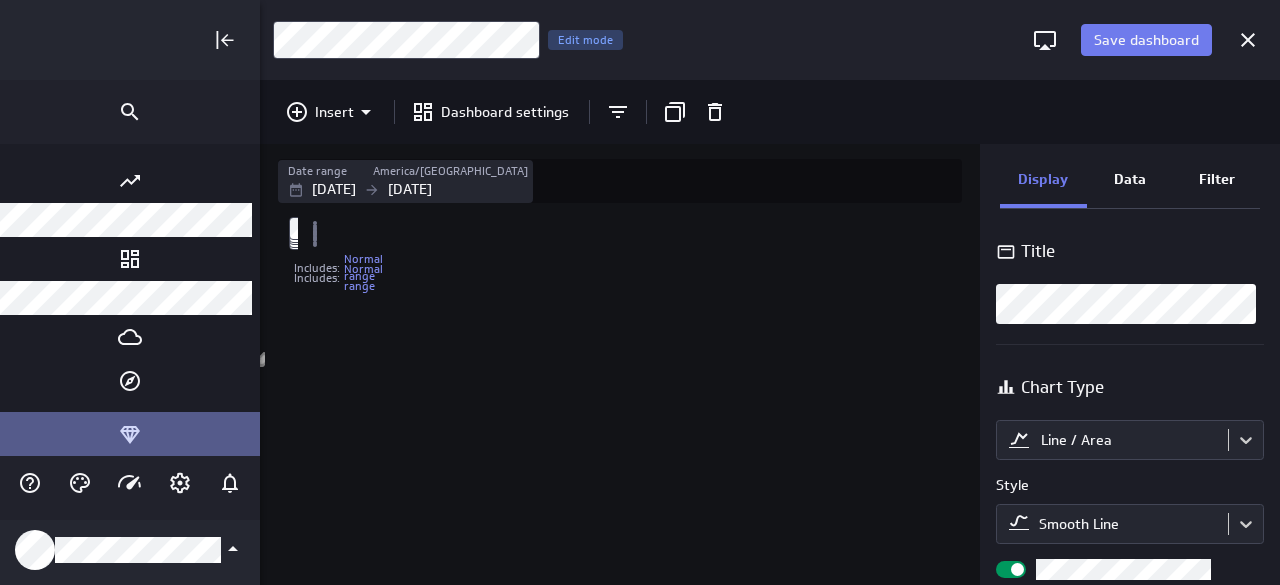scroll, scrollTop: 0, scrollLeft: 0, axis: both 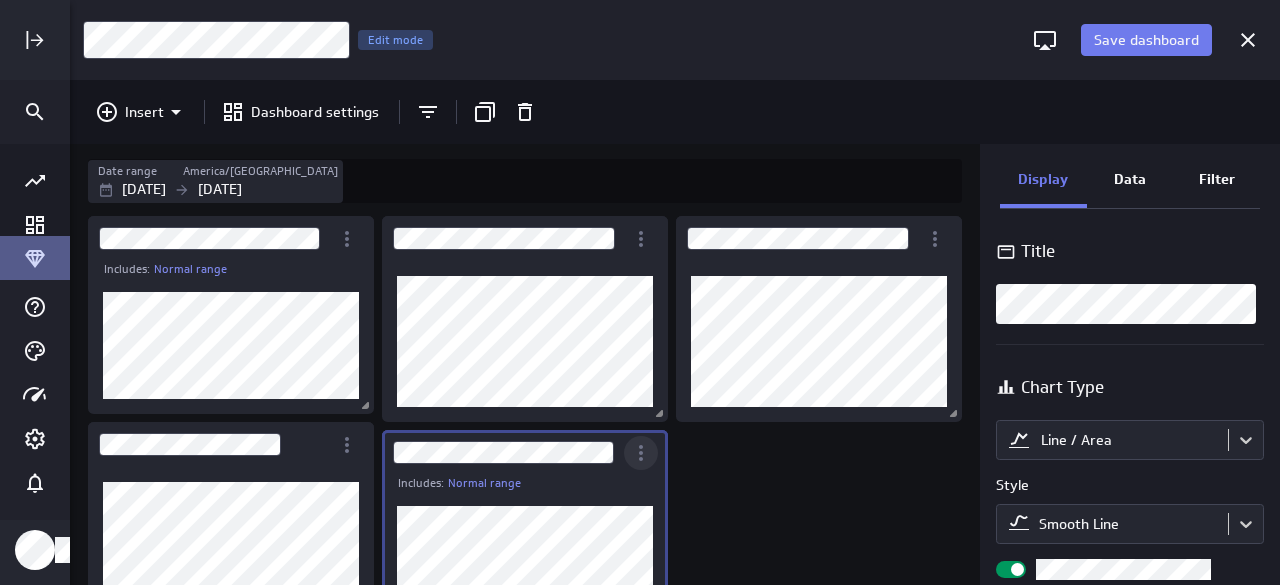 click 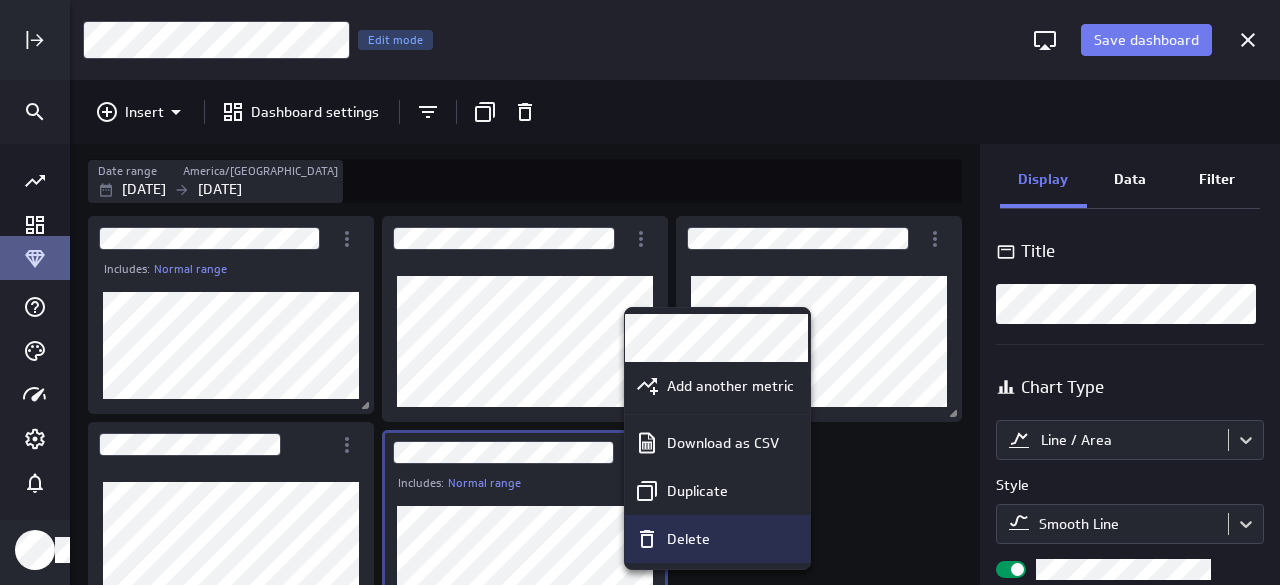 click on "Delete" at bounding box center (688, 539) 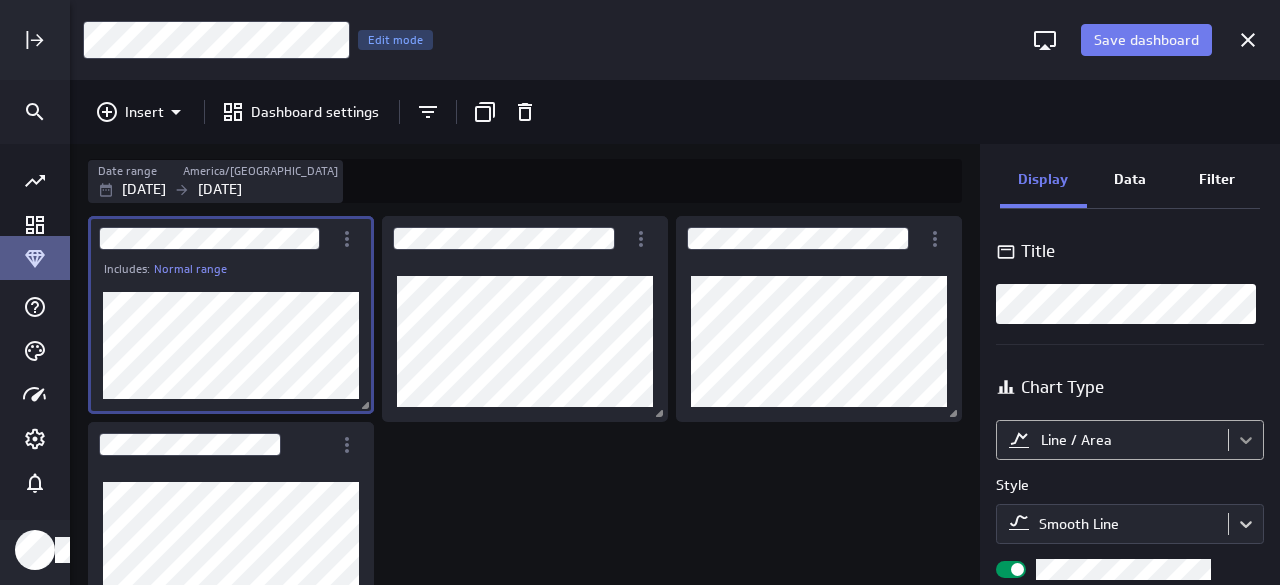 click on "Save dashboard Untitled Dashboard Edit mode Insert Dashboard settings Date range America/[GEOGRAPHIC_DATA] [DATE] [DATE] Includes:  Normal range Display Data Filter   Title     Chart Type   Line / Area Style Smooth Line Legend position   Comparison   Comparison None   Analyses   Normal range Show expected range and unexpected values   Series   Line thickness Line style   Vertical axis   Axis label None Range Include zero (default)   Sort   Sort x-axis Default Using original data order Sort legend items Default Using original data order (no message) PowerMetrics Assistant Hey Rajkumar. I’m your PowerMetrics Assistant. If I can’t answer your question, try searching in our  Help Center  (that’s what I do!) You can also contact the  Support Team . How can I help you [DATE]?
Created with Highcharts 9.0.1 Created with Highcharts 9.0.1" at bounding box center (640, 292) 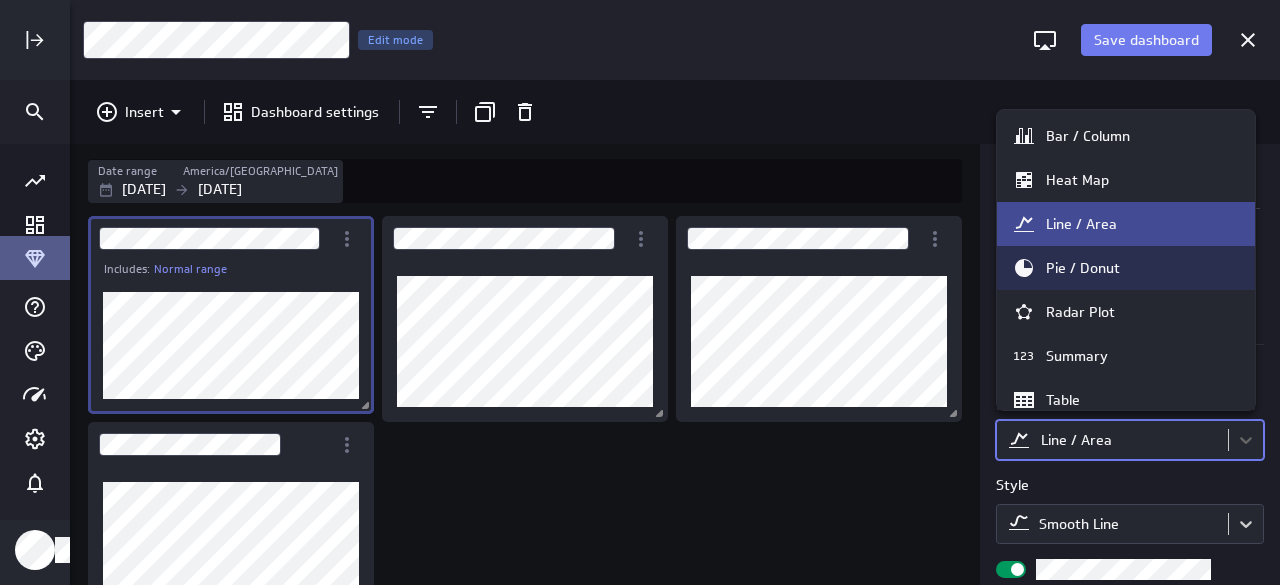 click on "Pie / Donut" at bounding box center [1126, 268] 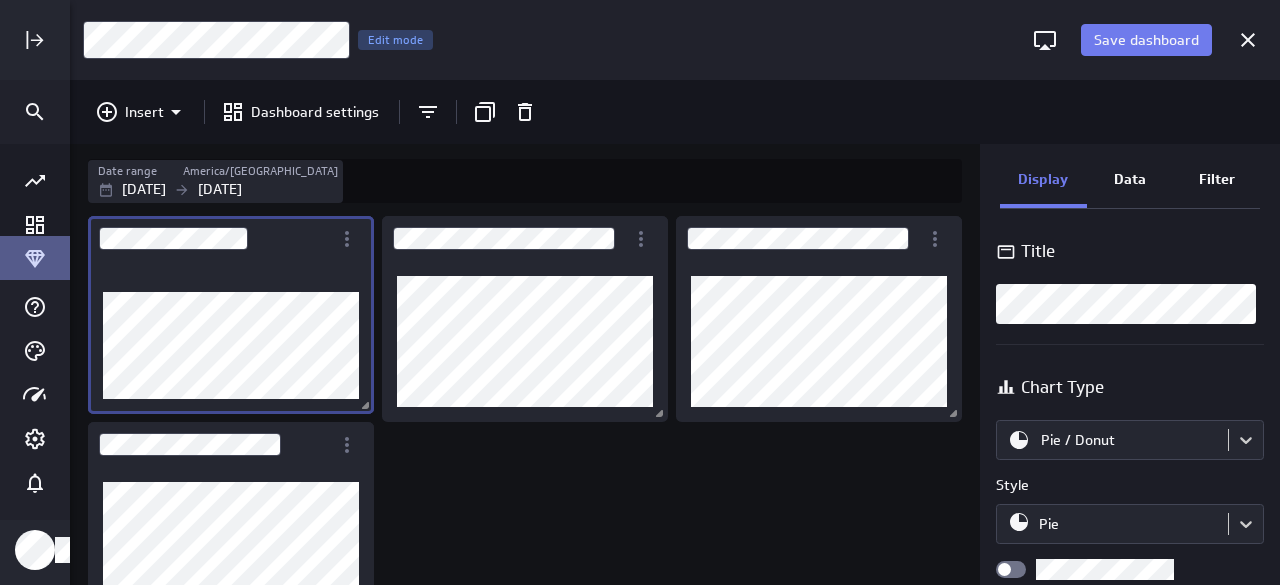 click at bounding box center [529, 422] 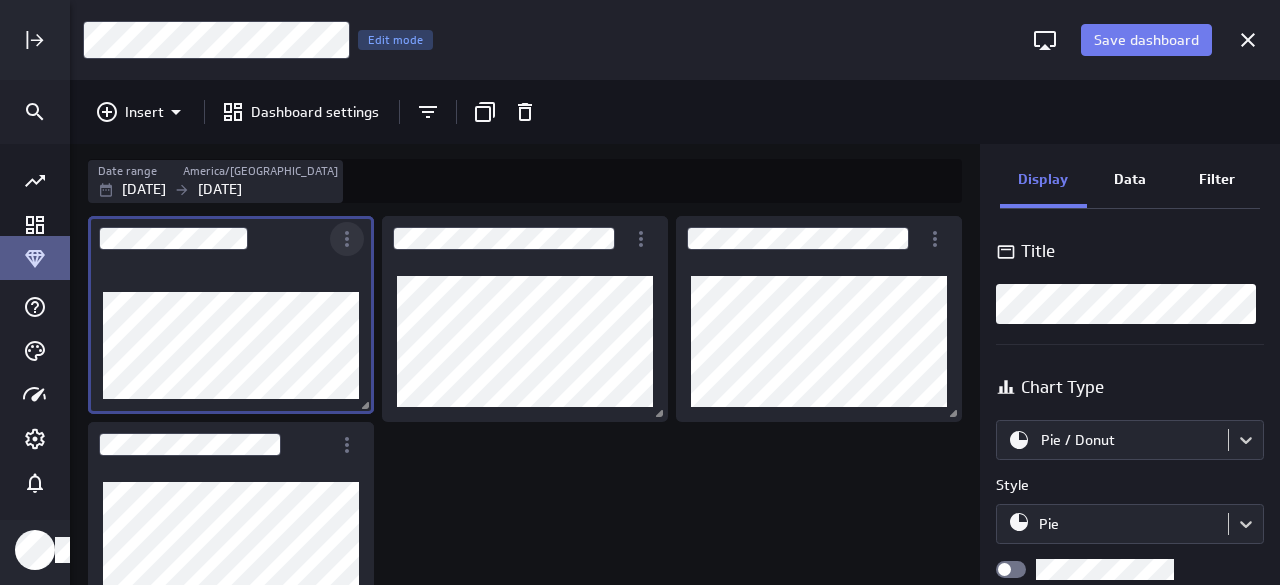 click at bounding box center [347, 239] 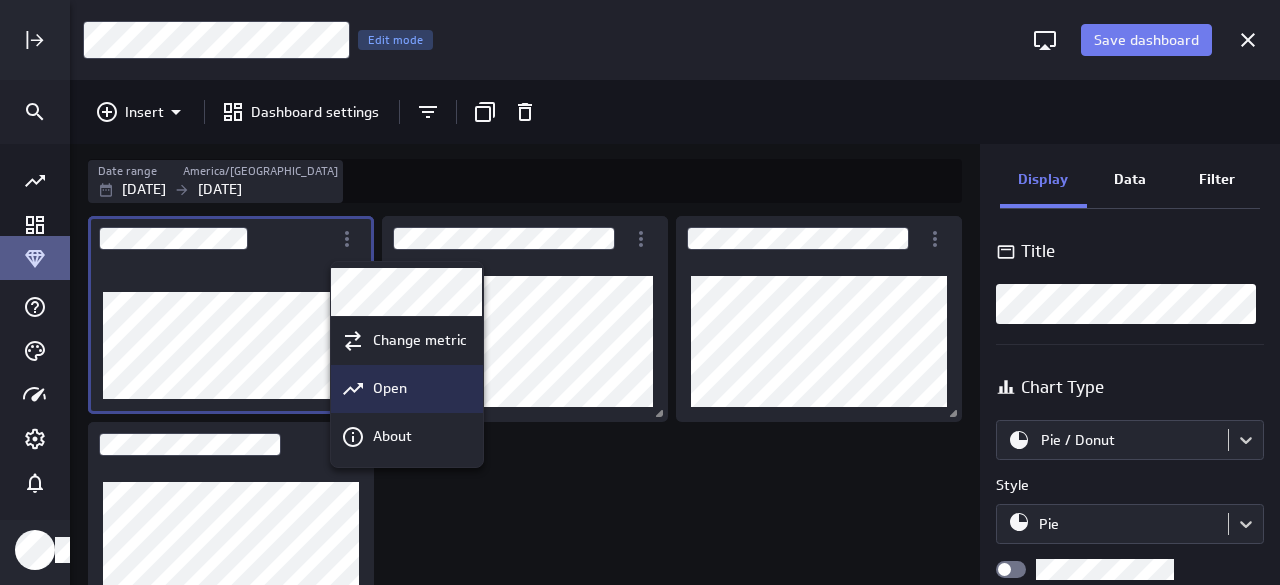 click on "Open" at bounding box center [416, 388] 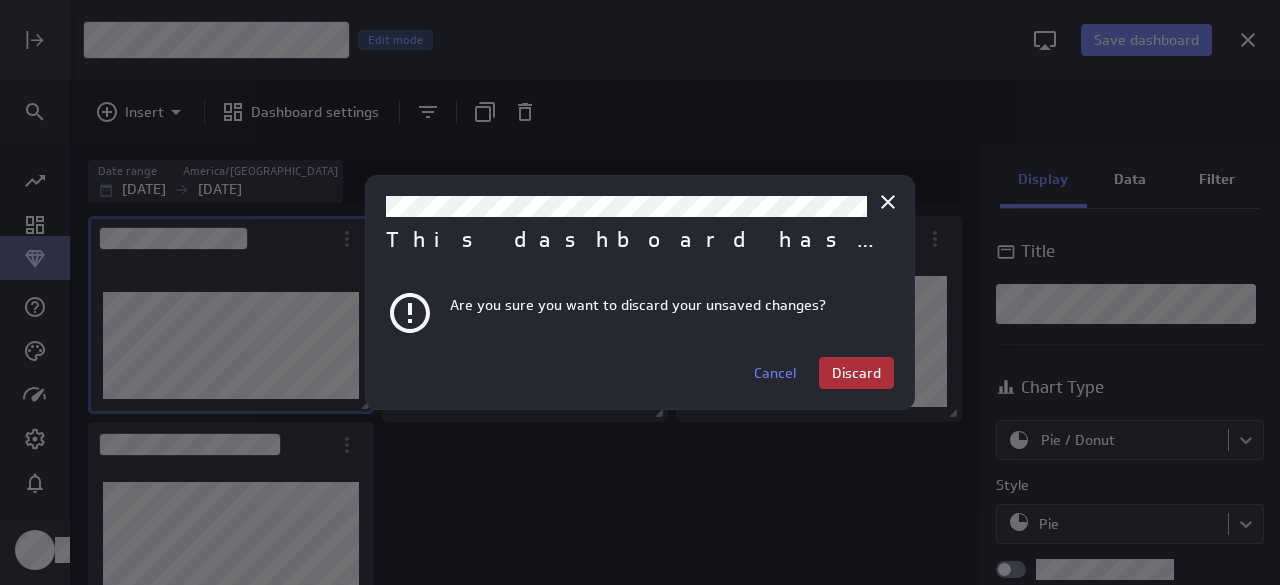 click on "Discard" at bounding box center [856, 373] 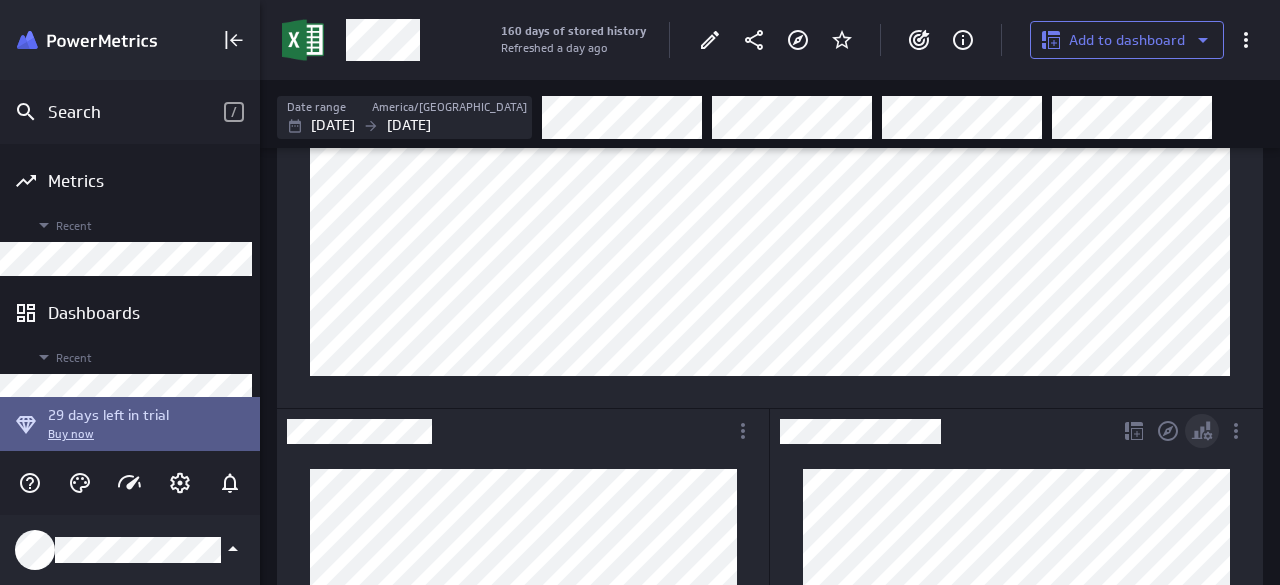 click 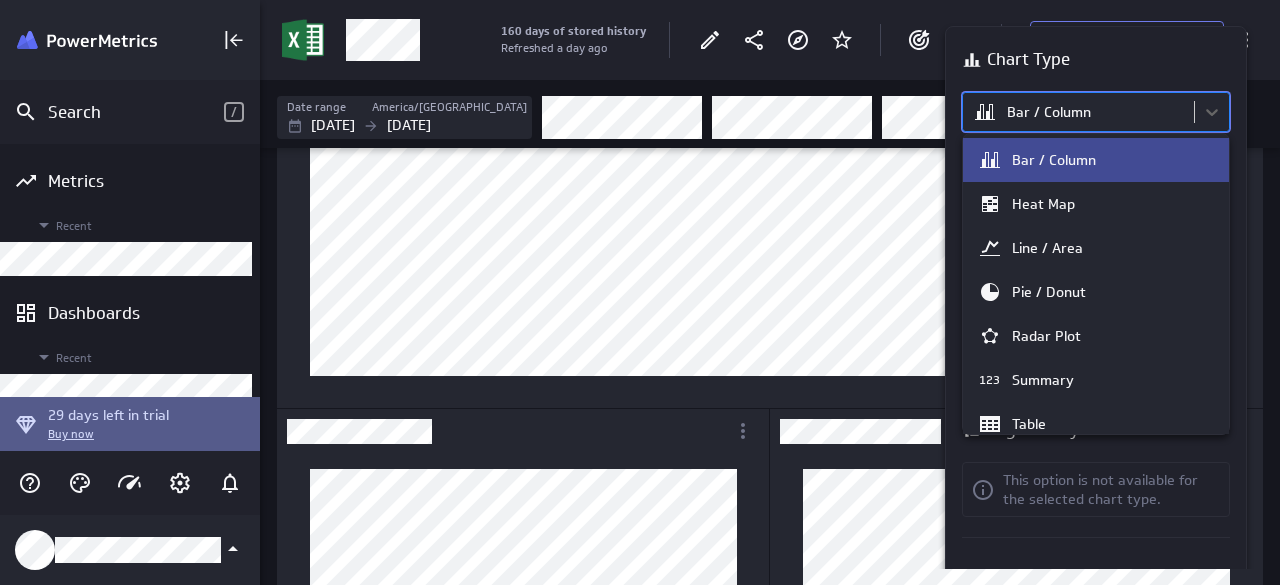 click on "Search / Metrics Recent Dashboards Recent Data Feeds Explorer 29 days left in trial Buy now 160 days of stored history Refreshed a day ago Add to dashboard Date range America/[GEOGRAPHIC_DATA] [DATE] [DATE] Goals About Be notified of changes by setting threshold, range, and recurring target goals New goal (no message) PowerMetrics Assistant Hey [PERSON_NAME]. I’m your PowerMetrics Assistant. If I can’t answer your question, try searching in our  Help Center  (that’s what I do!) You can also contact the  Support Team . How can I help you [DATE]?
Chart Type   option [object Object] focused, 1 of 9. 9 results available. Use Up and Down to choose options, press Enter to select the currently focused option, press Escape to exit the menu, press Tab to select the option and exit the menu. Bar / Column Style Bar (colour by category) Legend position   Segment by   This option is not available for the selected chart type.   Over   Over   Horizontal axis   None" at bounding box center (640, 292) 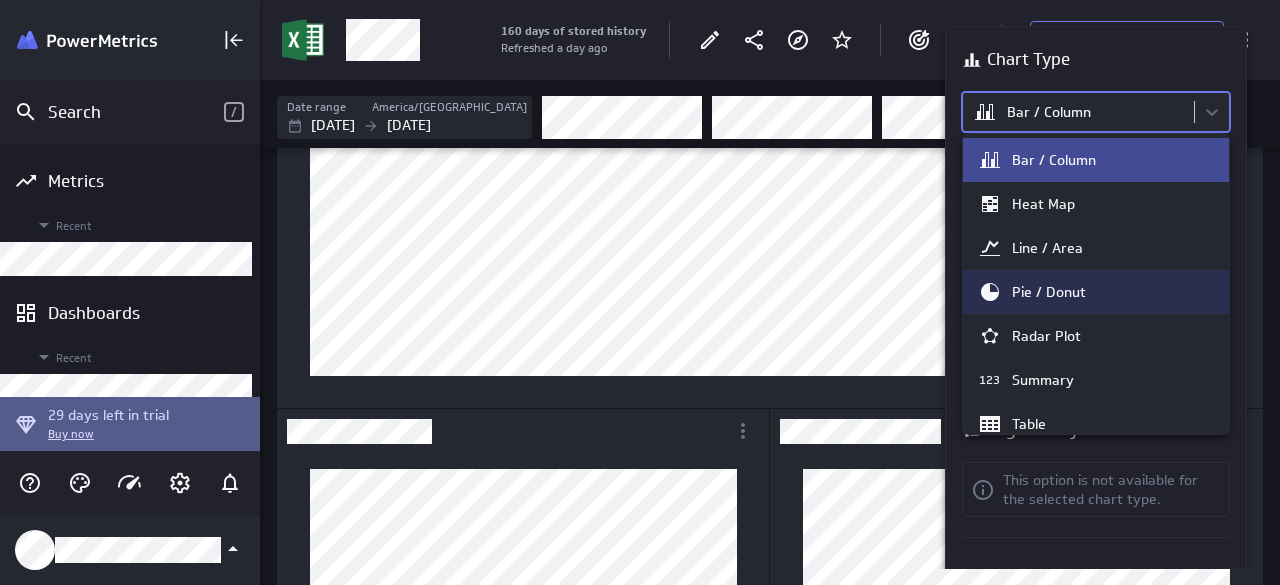 click on "Pie / Donut" at bounding box center [1049, 292] 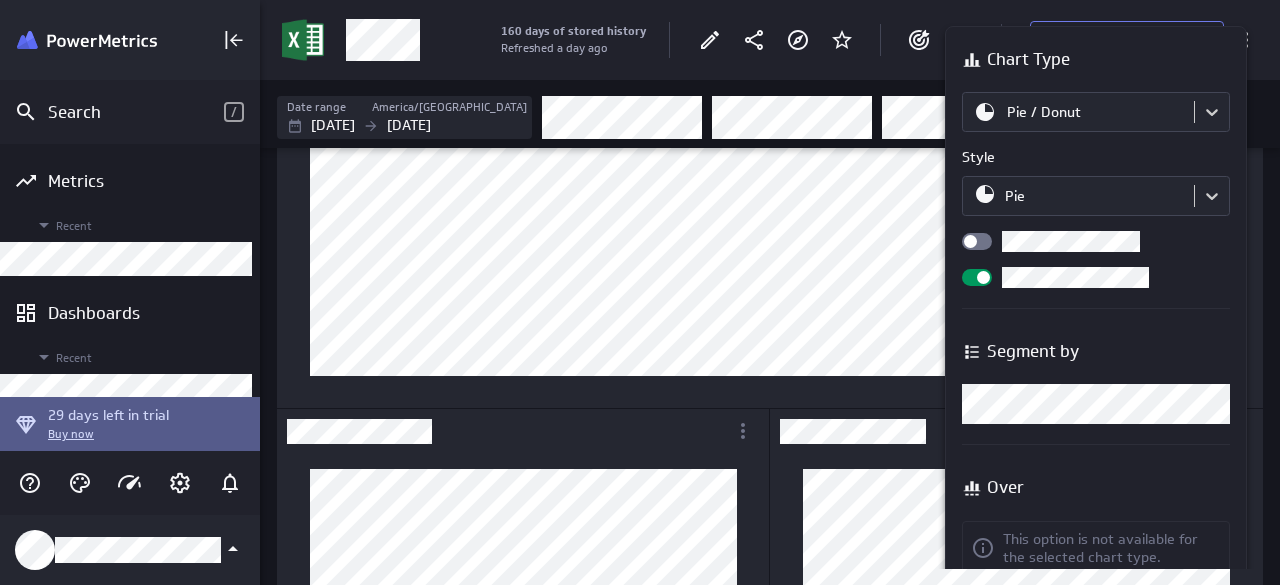 click at bounding box center [640, 292] 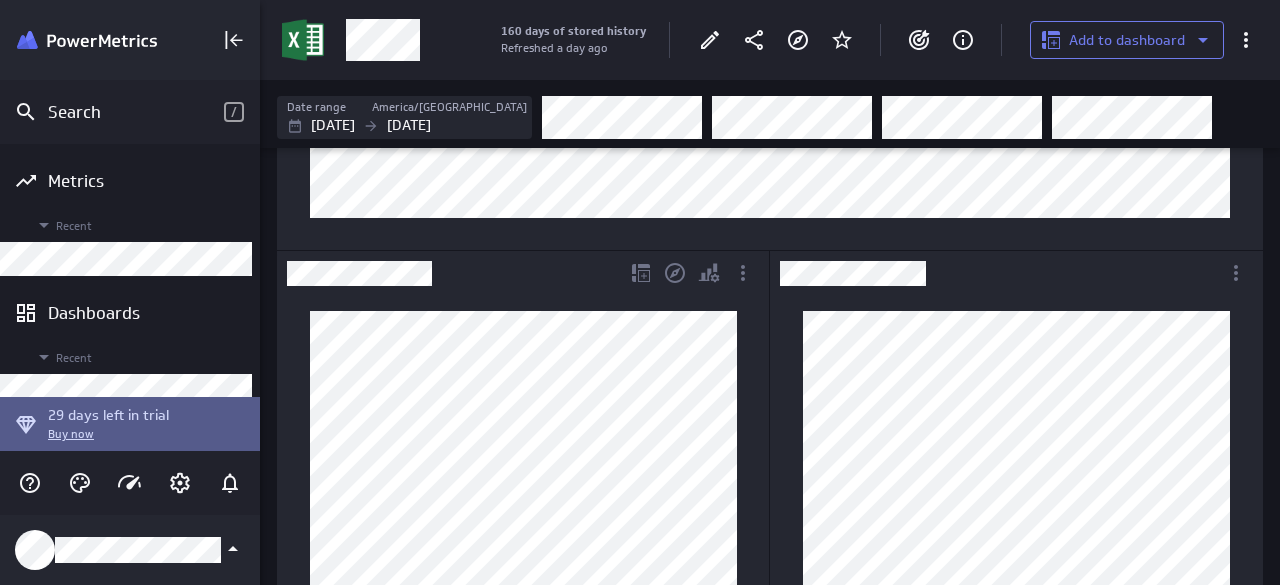 scroll, scrollTop: 415, scrollLeft: 0, axis: vertical 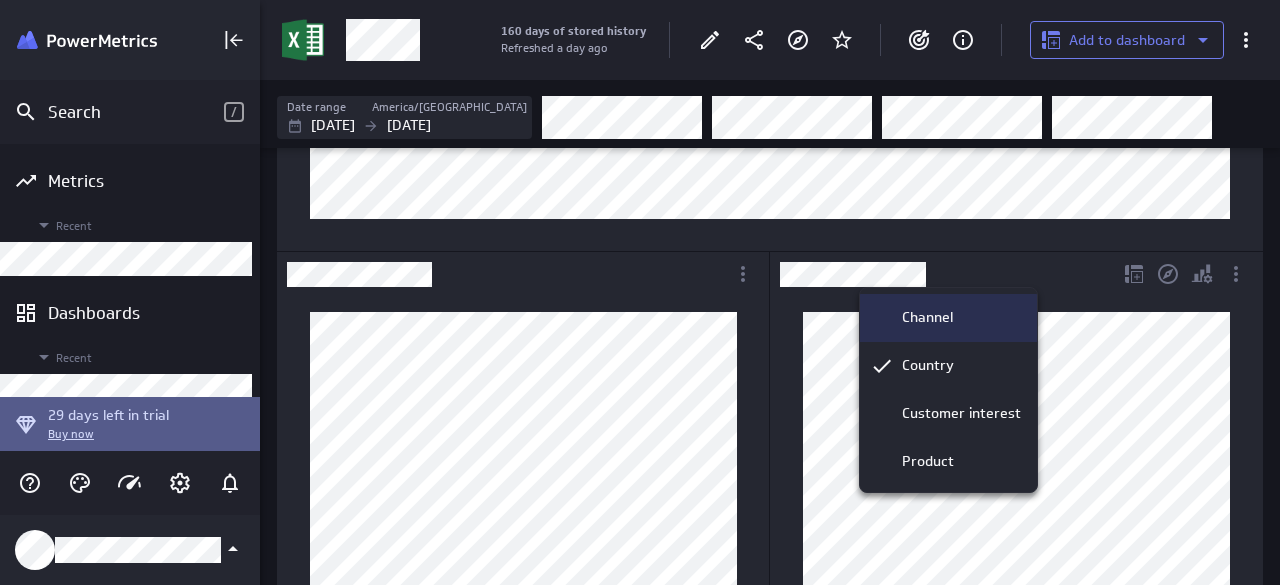 click on "Channel" at bounding box center [927, 317] 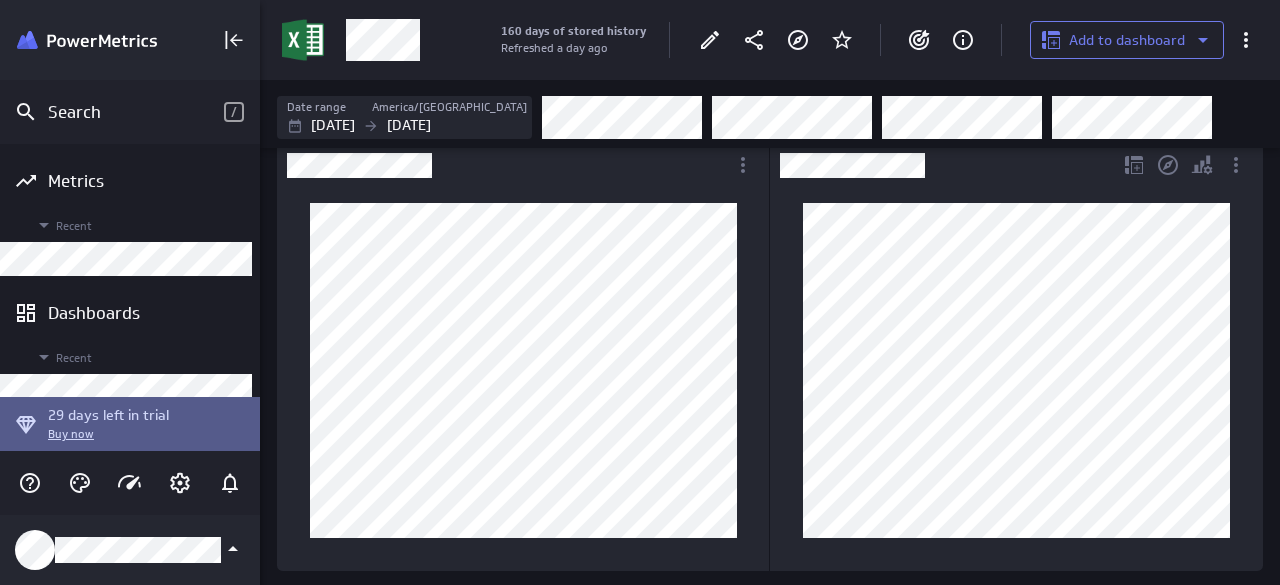 scroll, scrollTop: 511, scrollLeft: 0, axis: vertical 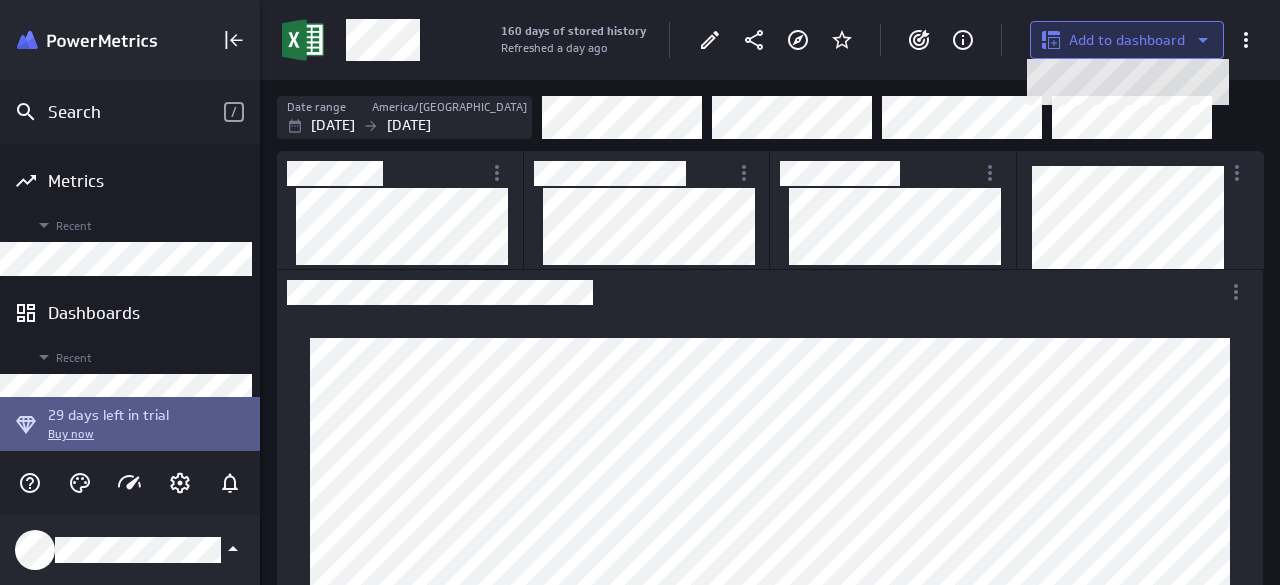 click on "Add to dashboard" at bounding box center [1127, 40] 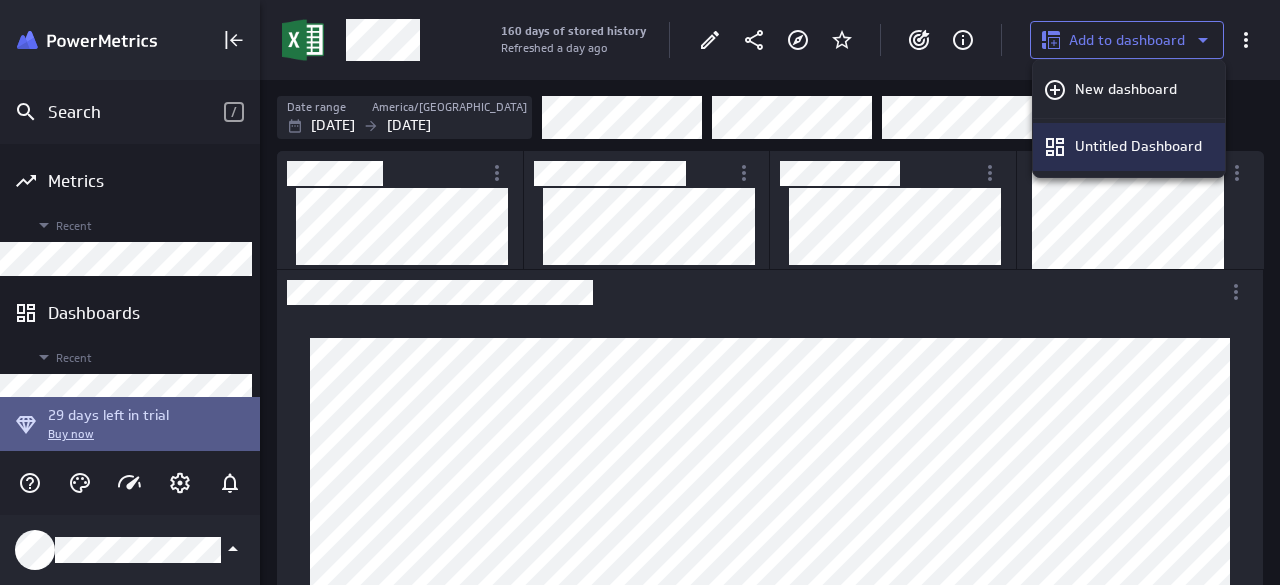 click on "Untitled Dashboard" at bounding box center (1138, 146) 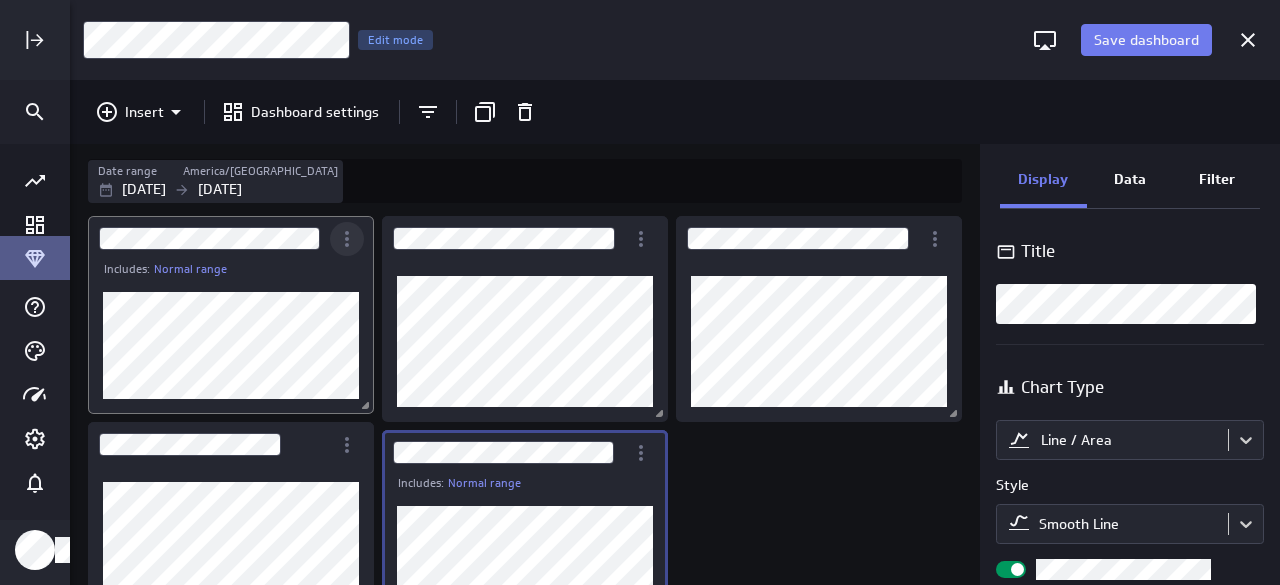 click 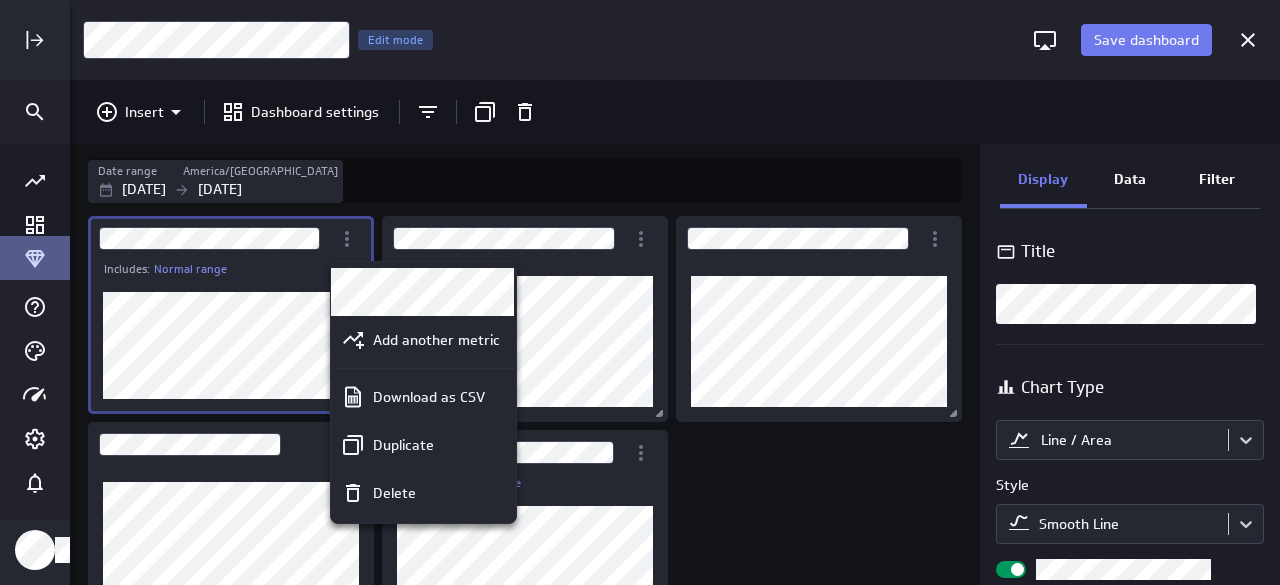 click at bounding box center (640, 292) 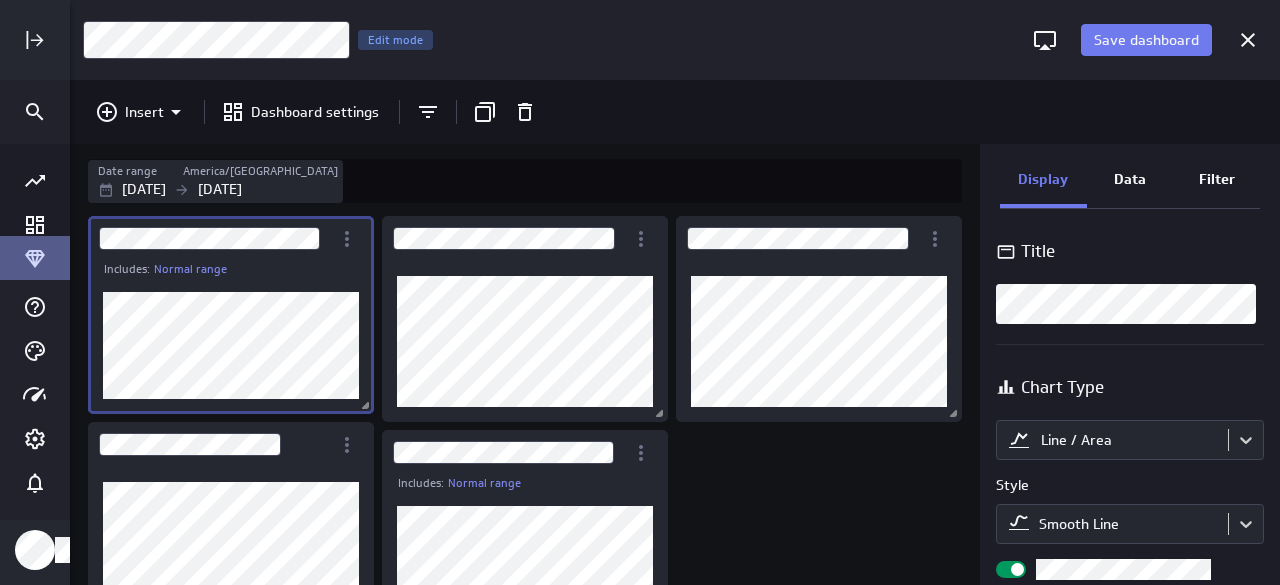 click on "Date range [GEOGRAPHIC_DATA]/[GEOGRAPHIC_DATA] [DATE] [DATE]" at bounding box center (525, 178) 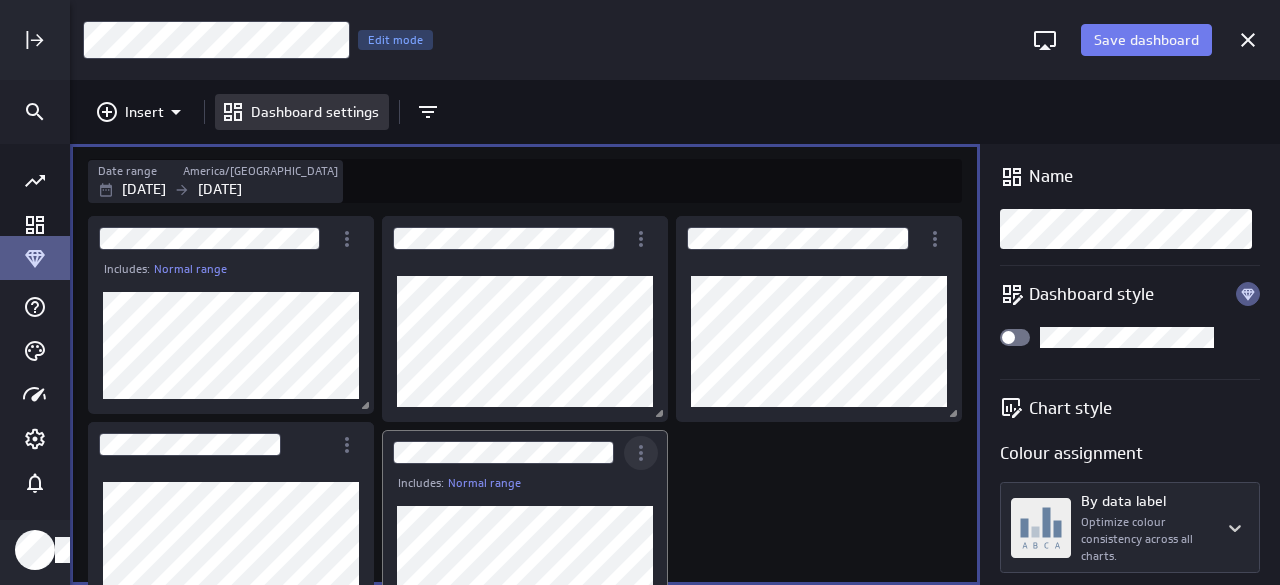 click on "Includes:  Normal range" at bounding box center (525, 533) 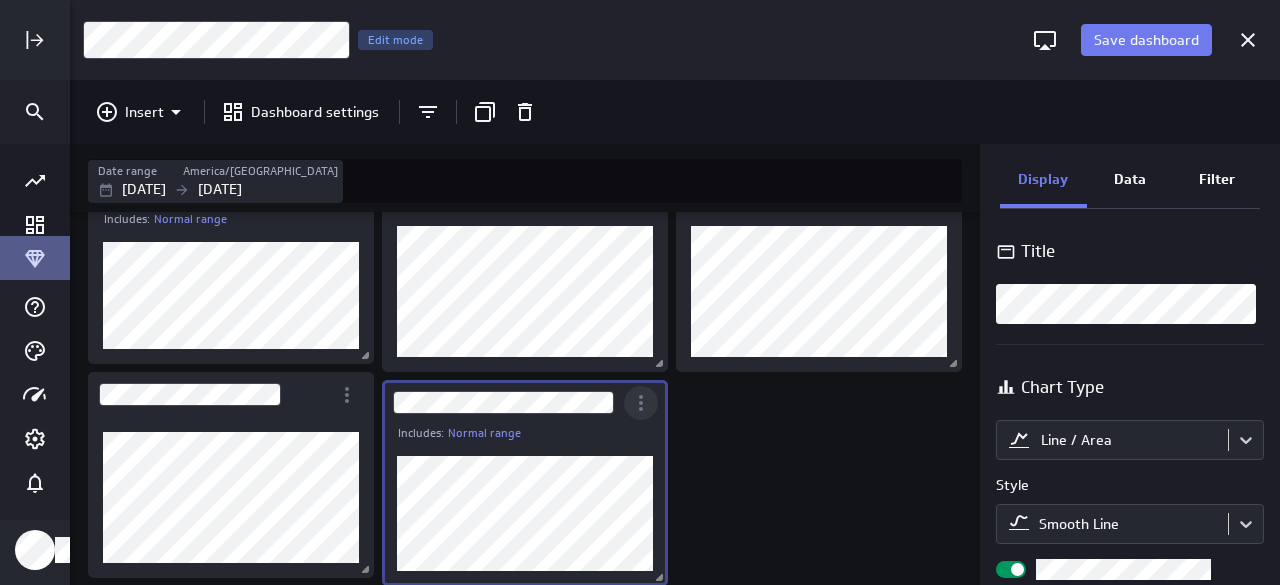 click 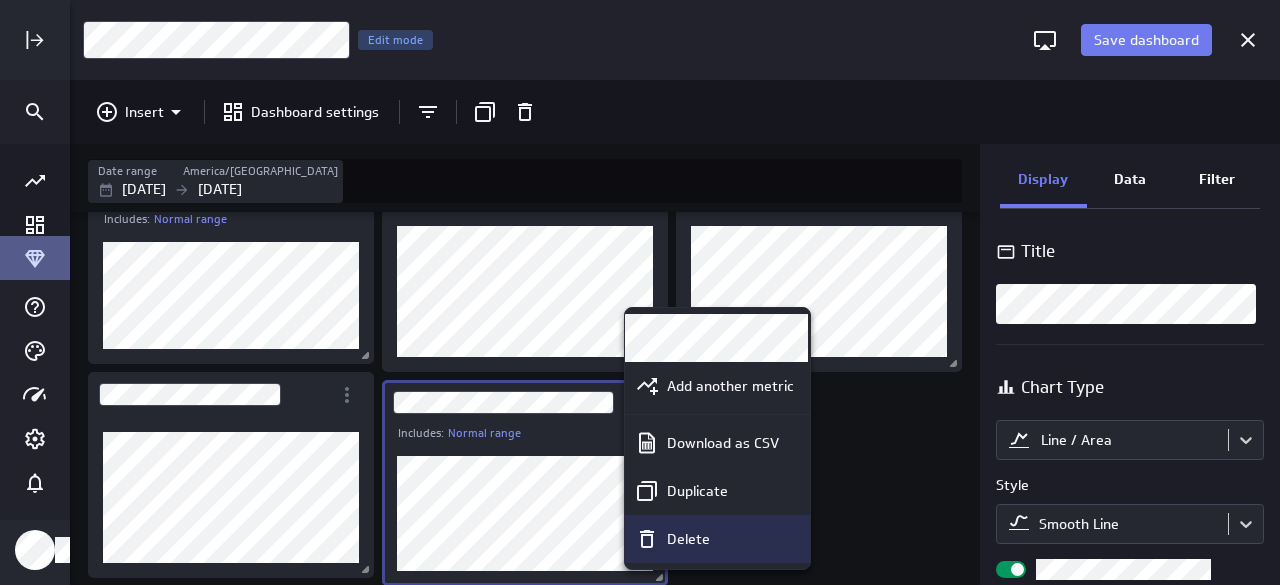 click on "Delete" at bounding box center (726, 539) 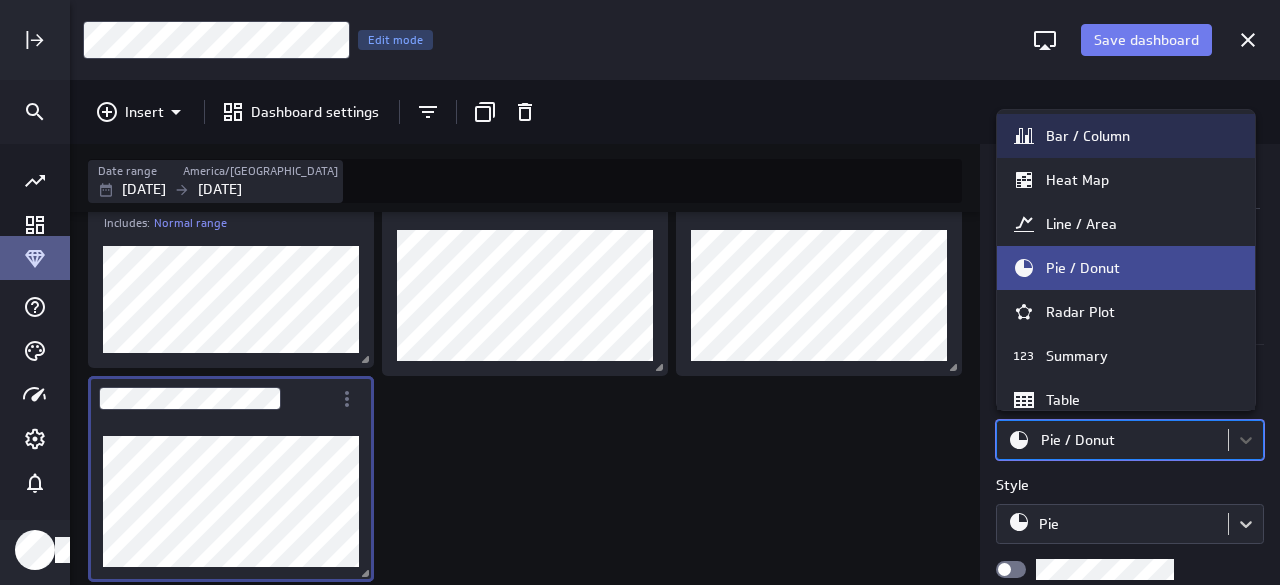 click on "Save dashboard Untitled Dashboard Edit mode Insert Dashboard settings Date range [GEOGRAPHIC_DATA]/[GEOGRAPHIC_DATA] [DATE] [DATE] Includes:  Normal range Display Data Filter   Title     Chart Type   option [object Object] focused, 1 of 11. 11 results available. Use Up and Down to choose options, press Enter to select the currently focused option, press Escape to exit the menu, press Tab to select the option and exit the menu. Pie / Donut Style Pie   Sort   Sort slices Default Using original data order (no message) PowerMetrics Assistant Hey [PERSON_NAME]. I’m your PowerMetrics Assistant. If I can’t answer your question, try searching in our  Help Center  (that’s what I do!) You can also contact the  Support Team . How can I help you [DATE]?
Created with Highcharts 9.0.1 Created with Highcharts 9.0.1 Bar / Column Heat Map Line / Area Pie / Donut Radar Plot 123 Summary Table Tree Map Waterfall Scatter / Bubble Combination" at bounding box center (640, 292) 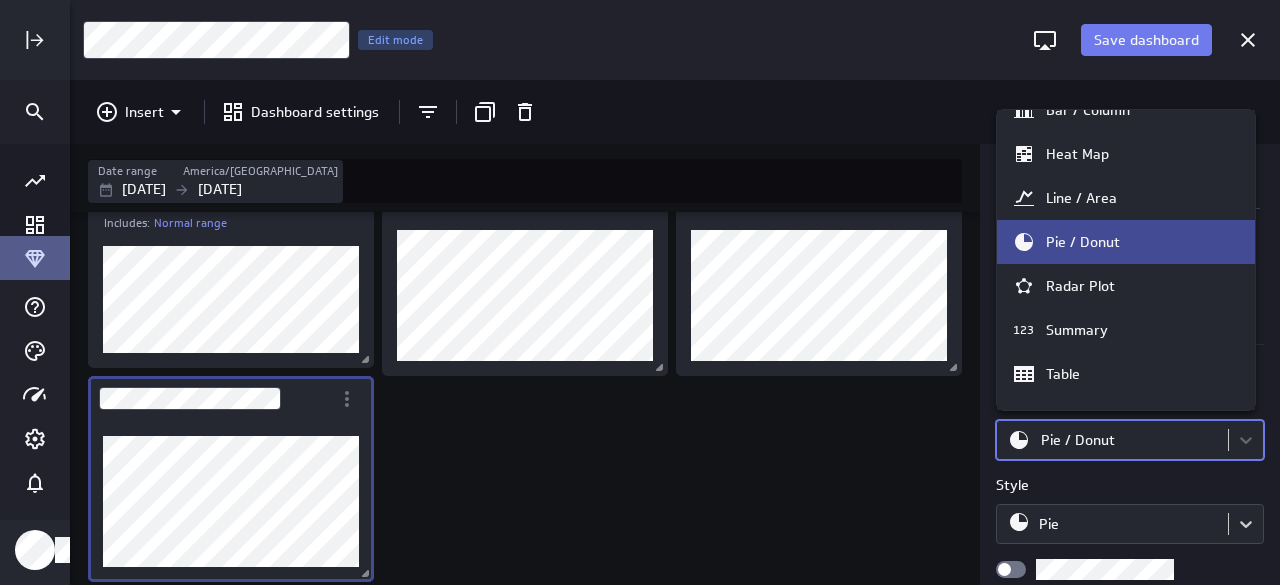 scroll, scrollTop: 192, scrollLeft: 0, axis: vertical 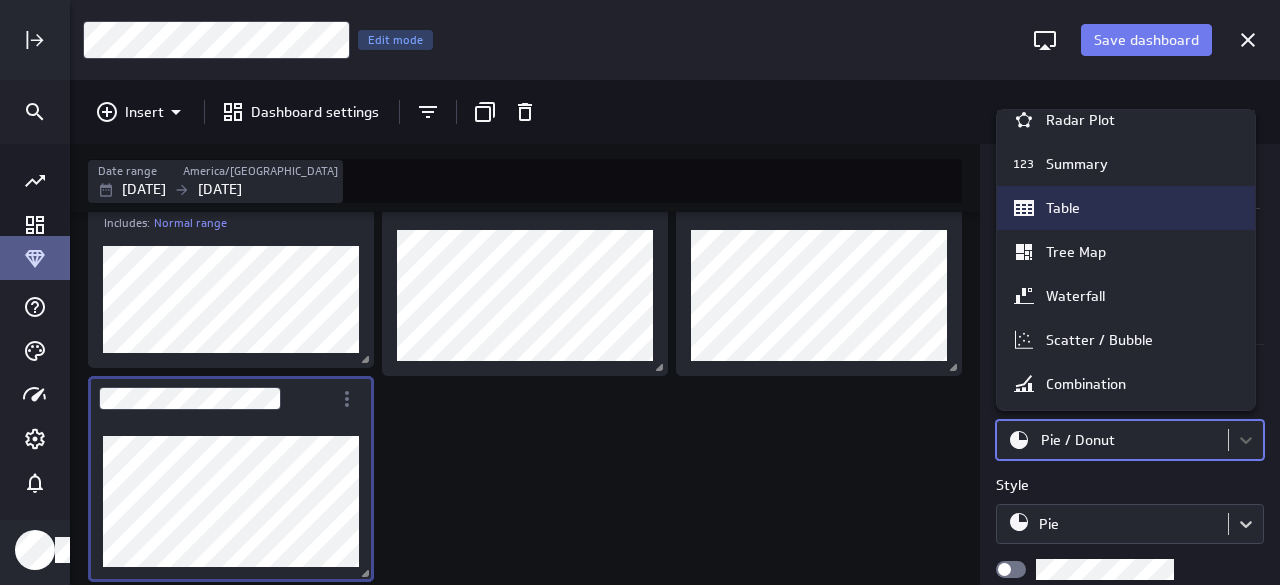 click on "Table" at bounding box center (1126, 208) 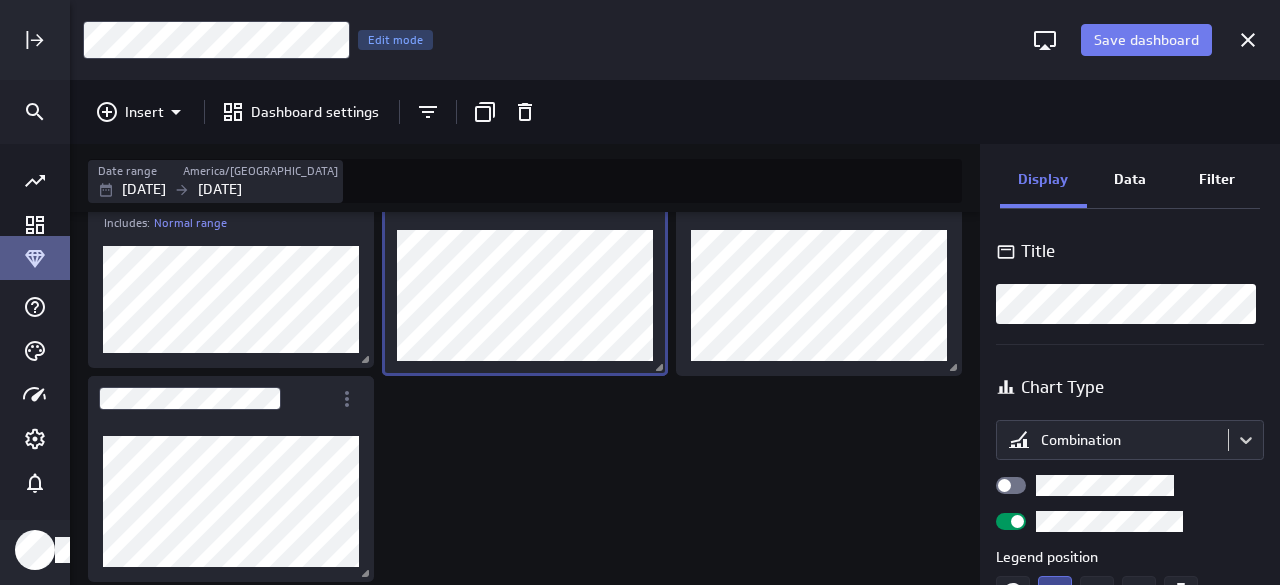 scroll, scrollTop: 4, scrollLeft: 0, axis: vertical 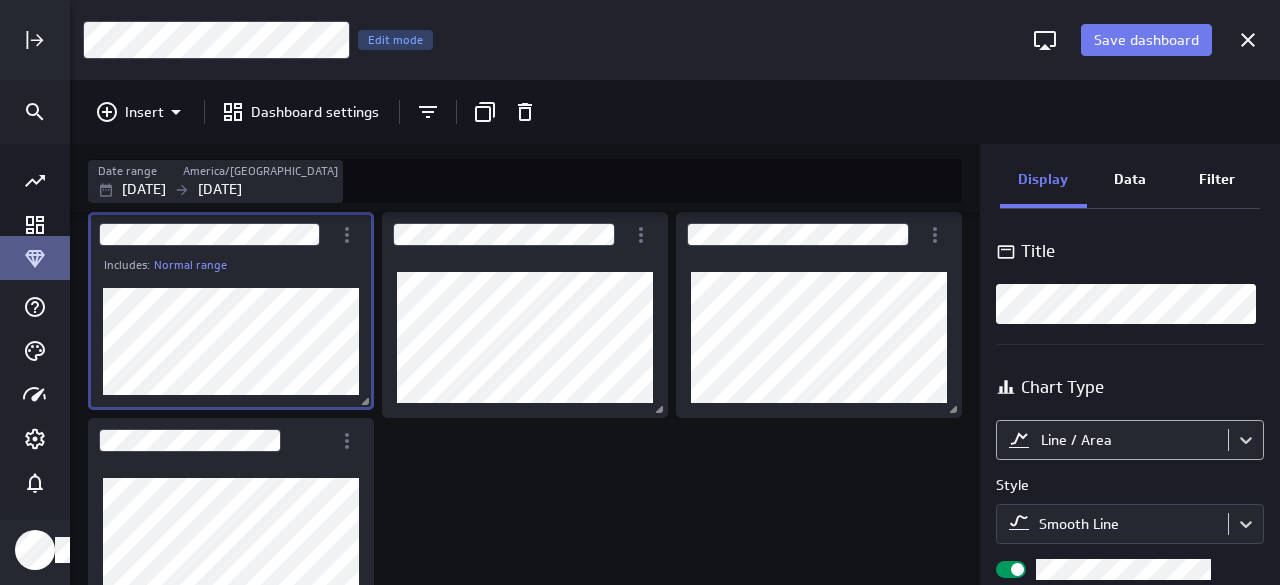 click on "Save dashboard Untitled Dashboard Edit mode Insert Dashboard settings Date range America/[GEOGRAPHIC_DATA] [DATE] [DATE] Includes:  Normal range Display Data Filter   Title     Chart Type   Line / Area Style Smooth Line Legend position   Comparison   Comparison None   Analyses   Normal range Show expected range and unexpected values   Series   Line thickness Line style   Vertical axis   Axis label None Range Include zero (default)   Sort   Sort x-axis Default Using original data order Sort legend items Default Using original data order (no message) PowerMetrics Assistant Hey Rajkumar. I’m your PowerMetrics Assistant. If I can’t answer your question, try searching in our  Help Center  (that’s what I do!) You can also contact the  Support Team . How can I help you [DATE]?
Created with Highcharts 9.0.1 Created with Highcharts 9.0.1" at bounding box center [640, 292] 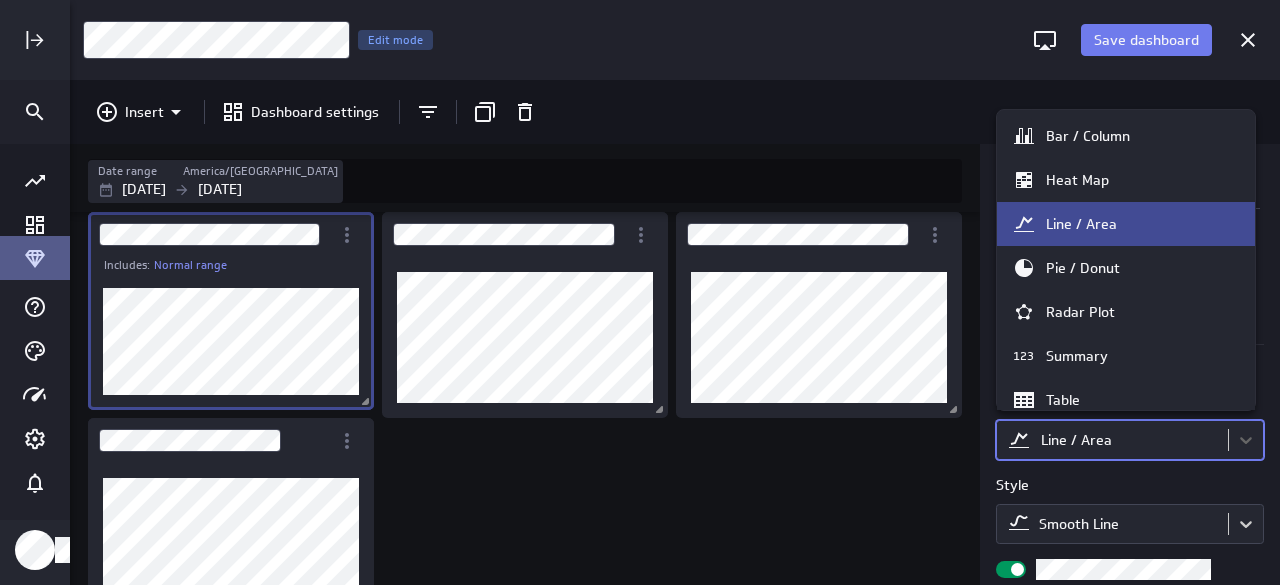scroll, scrollTop: 26, scrollLeft: 0, axis: vertical 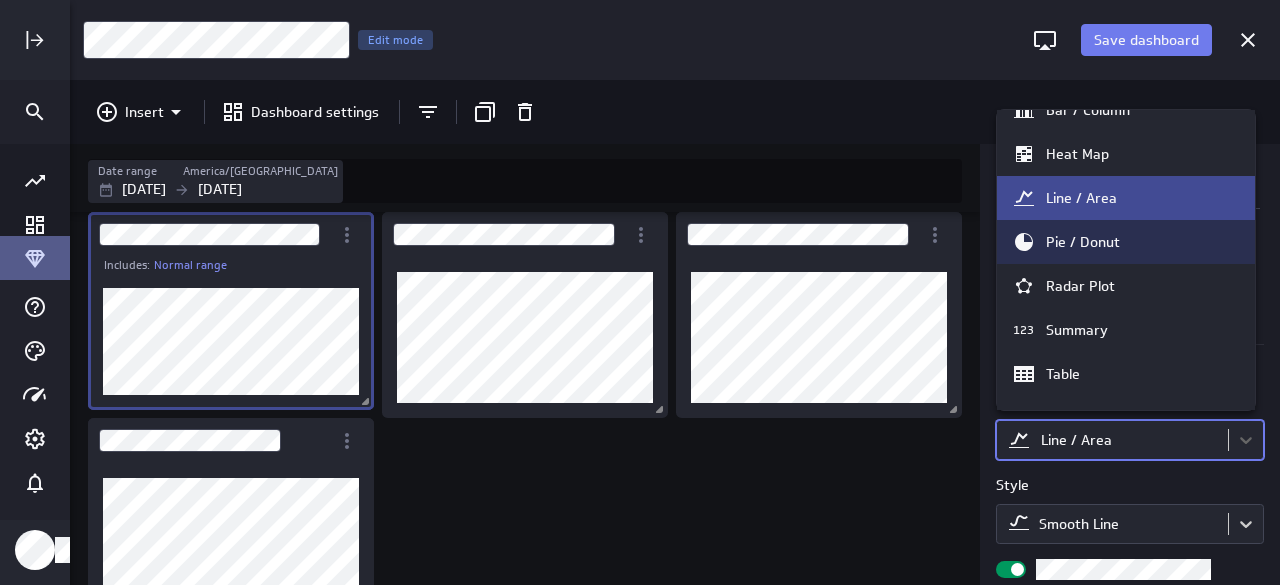 click on "Pie / Donut" at bounding box center [1126, 242] 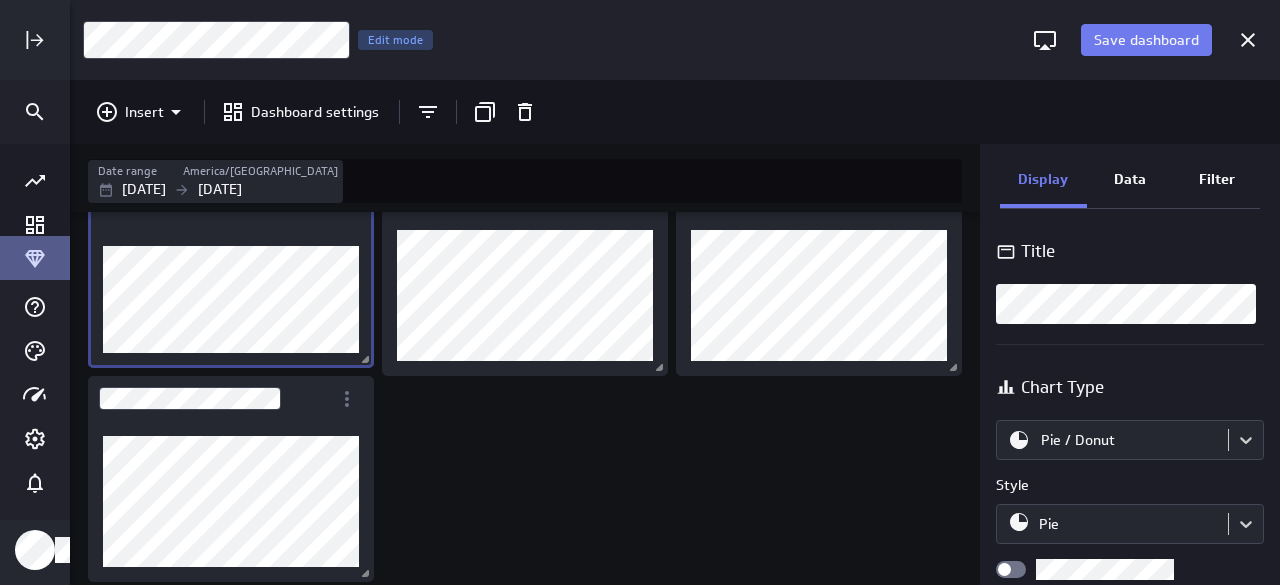 scroll, scrollTop: 0, scrollLeft: 0, axis: both 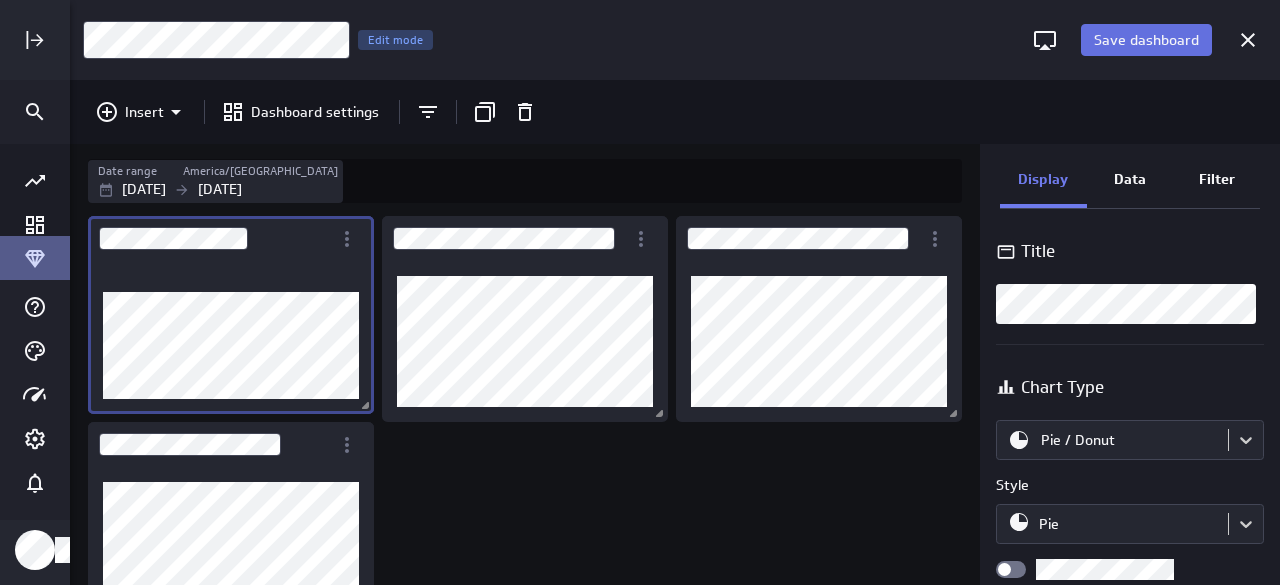 click on "Save dashboard" at bounding box center (1146, 40) 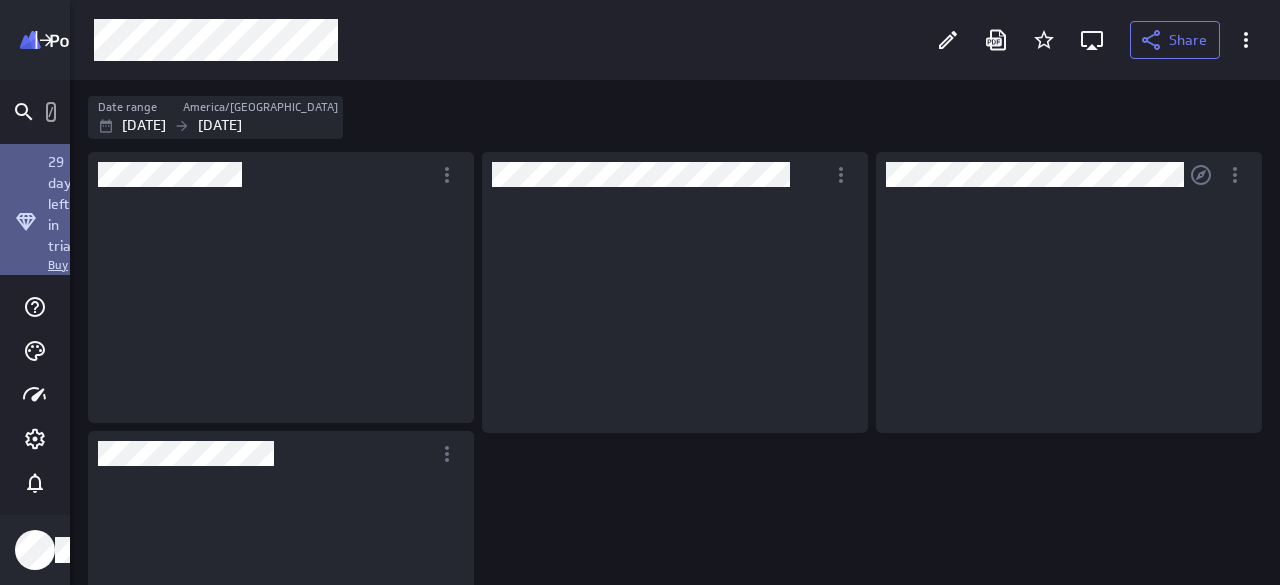 scroll, scrollTop: 10, scrollLeft: 22, axis: both 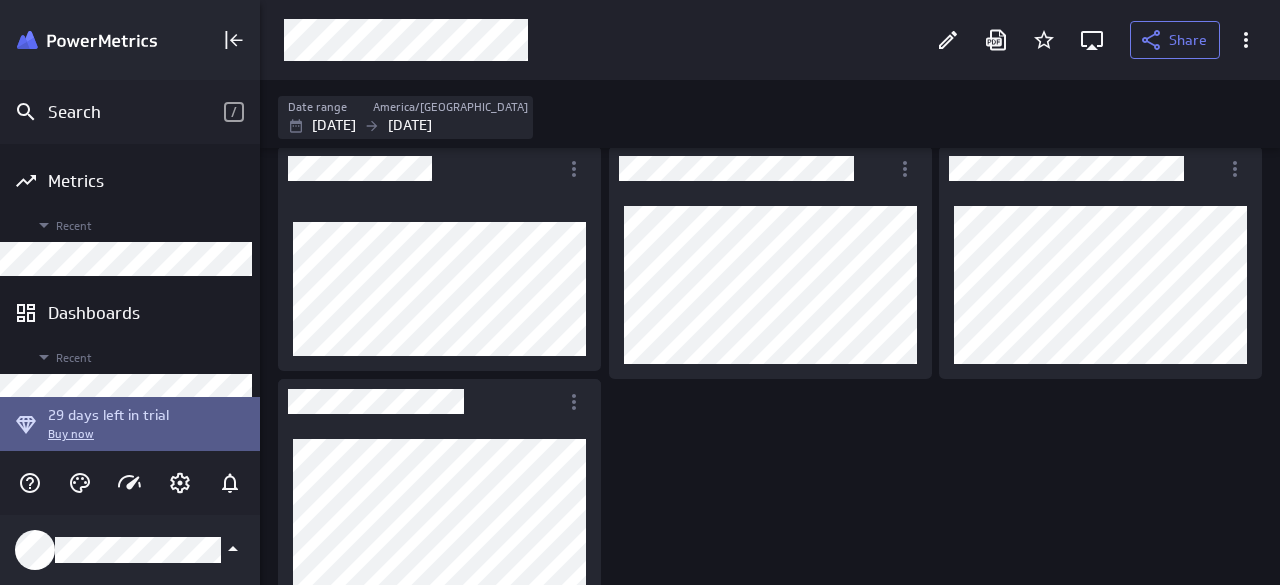 click at bounding box center [774, 379] 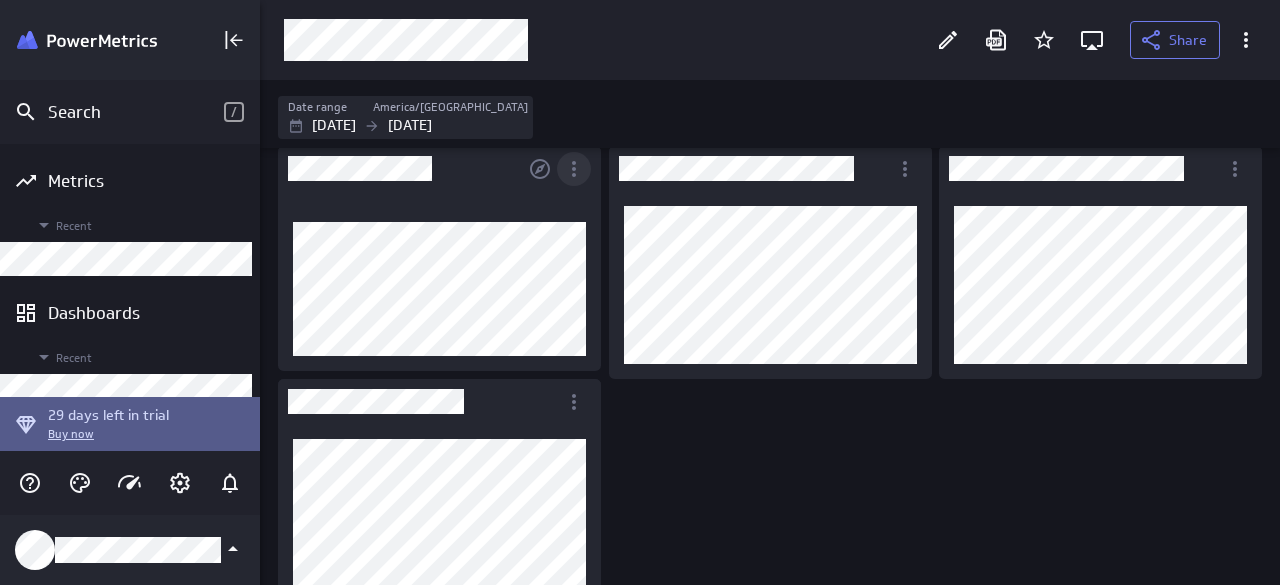 click 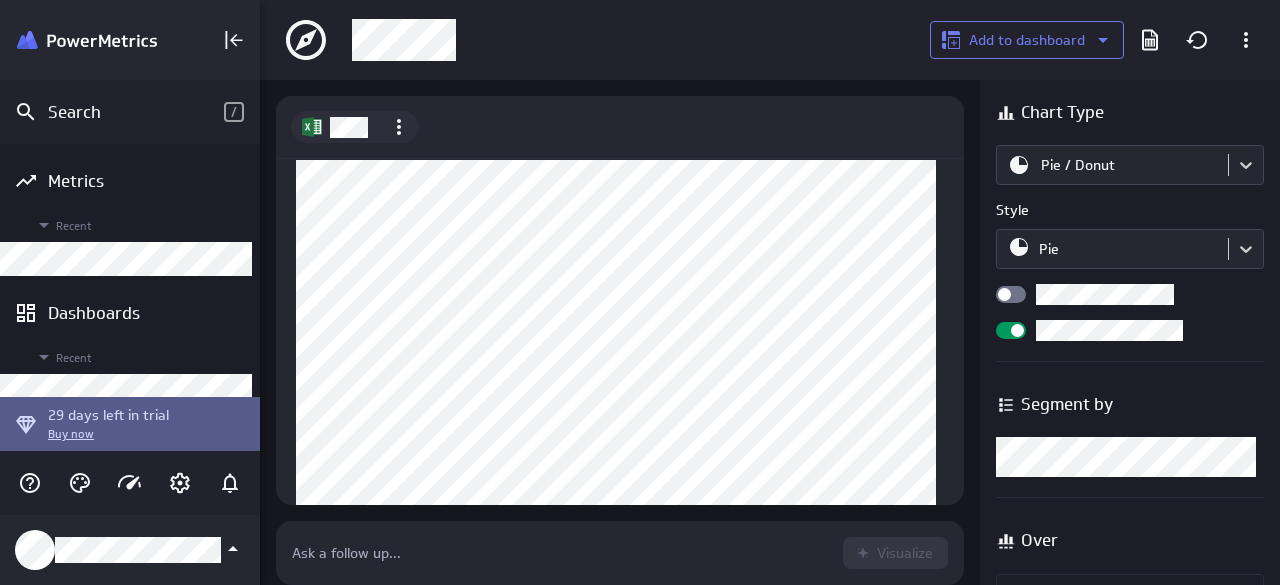scroll, scrollTop: 0, scrollLeft: 0, axis: both 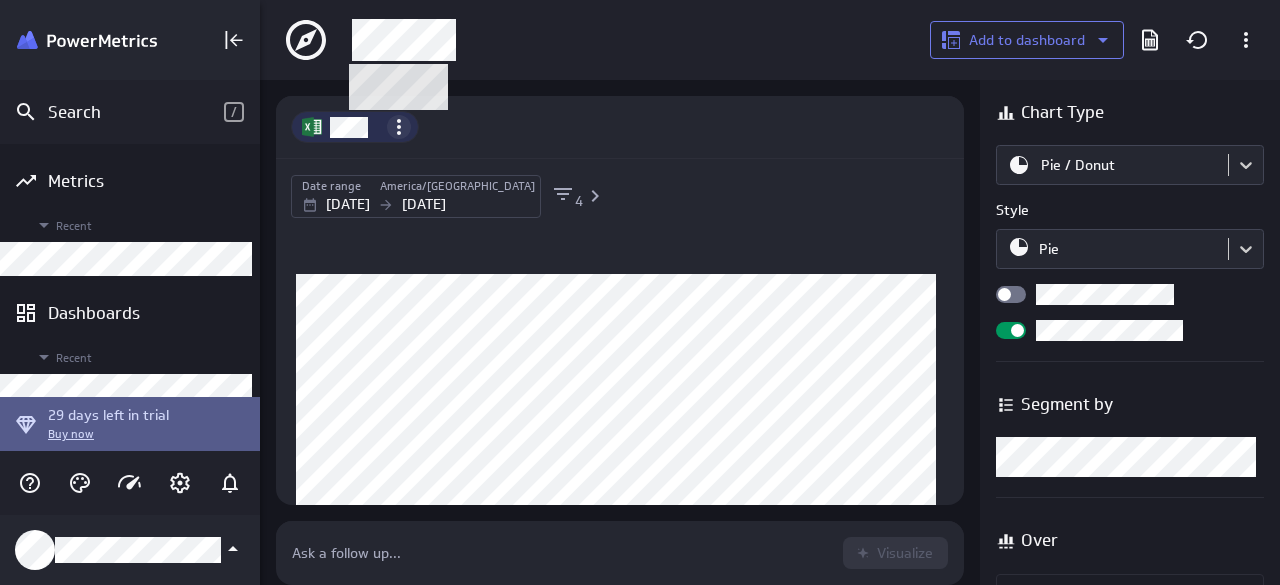 click 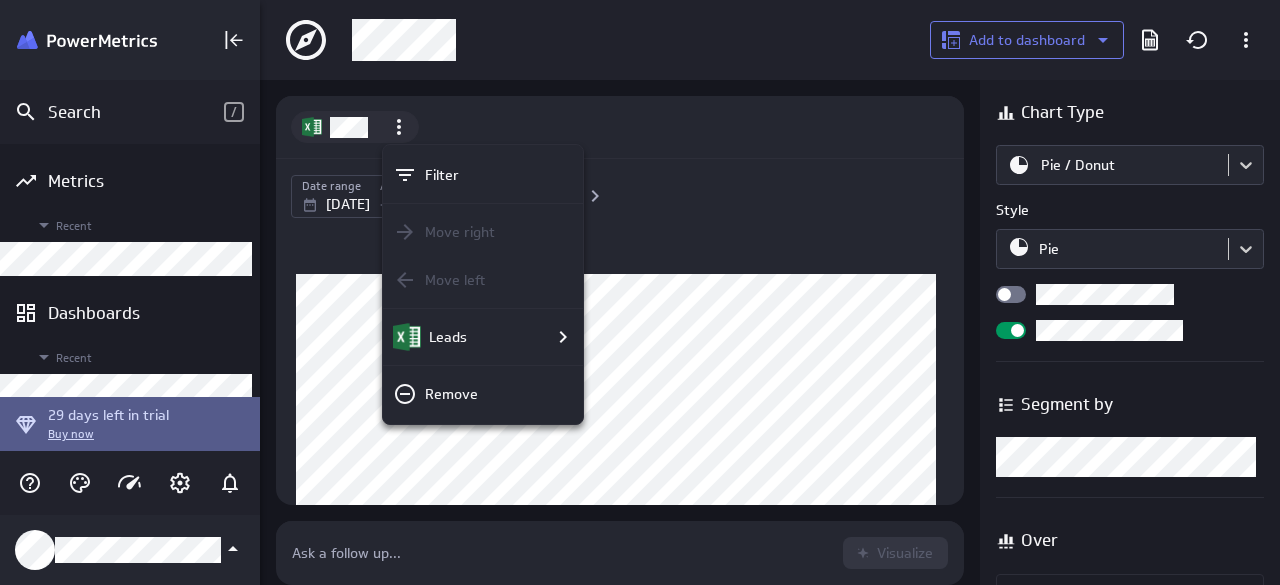 click at bounding box center [640, 292] 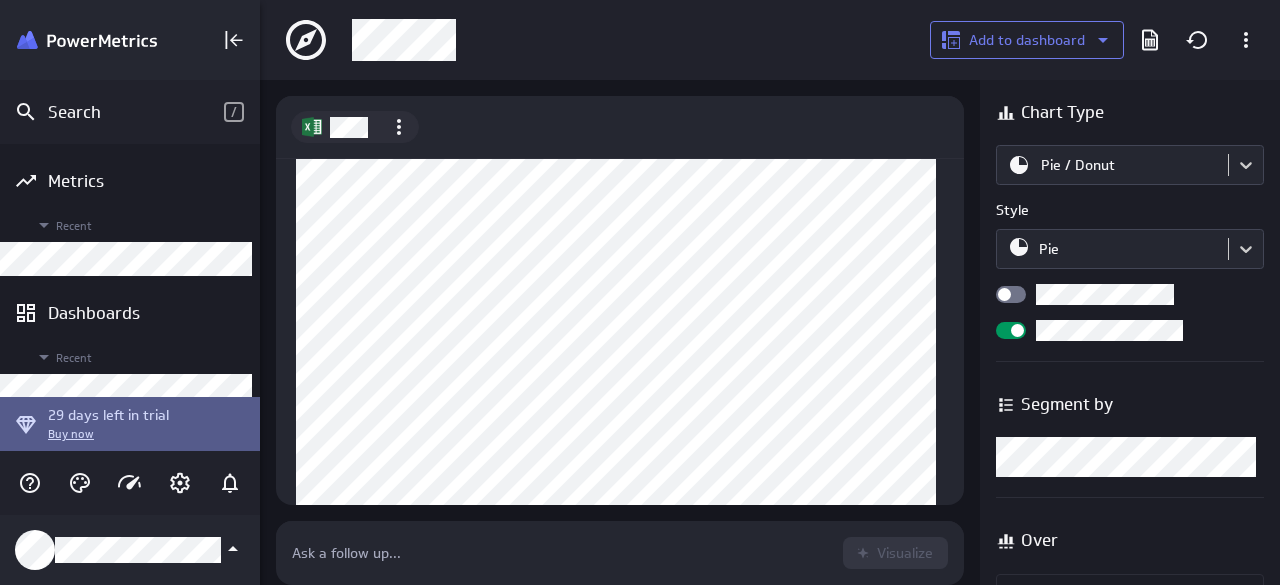 scroll, scrollTop: 118, scrollLeft: 0, axis: vertical 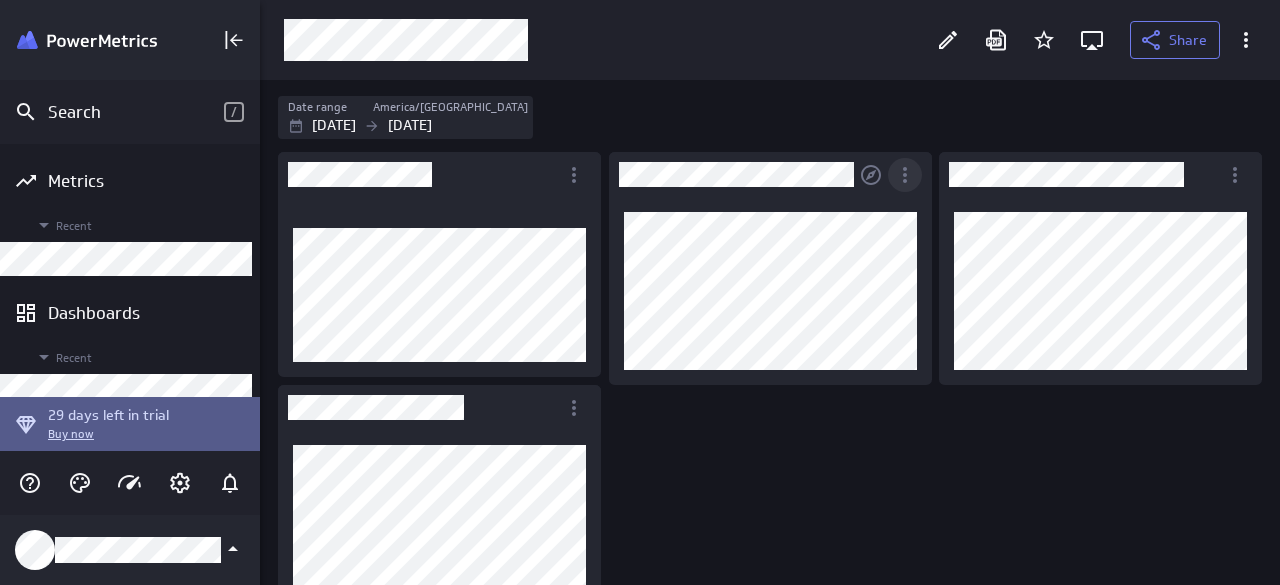 click 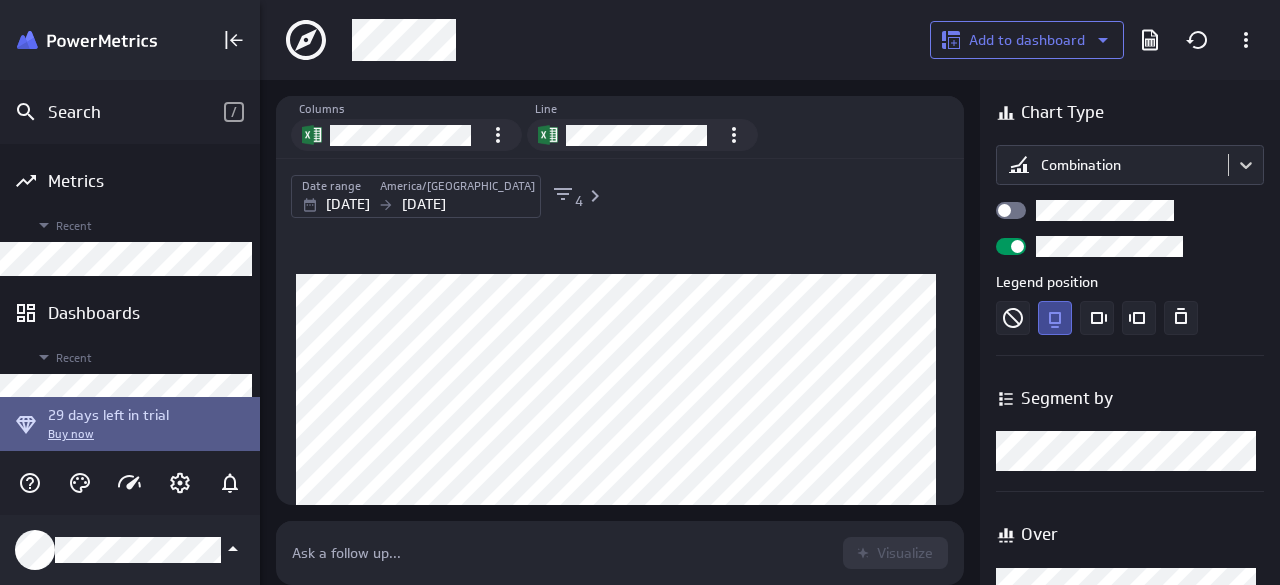 scroll, scrollTop: 10, scrollLeft: 10, axis: both 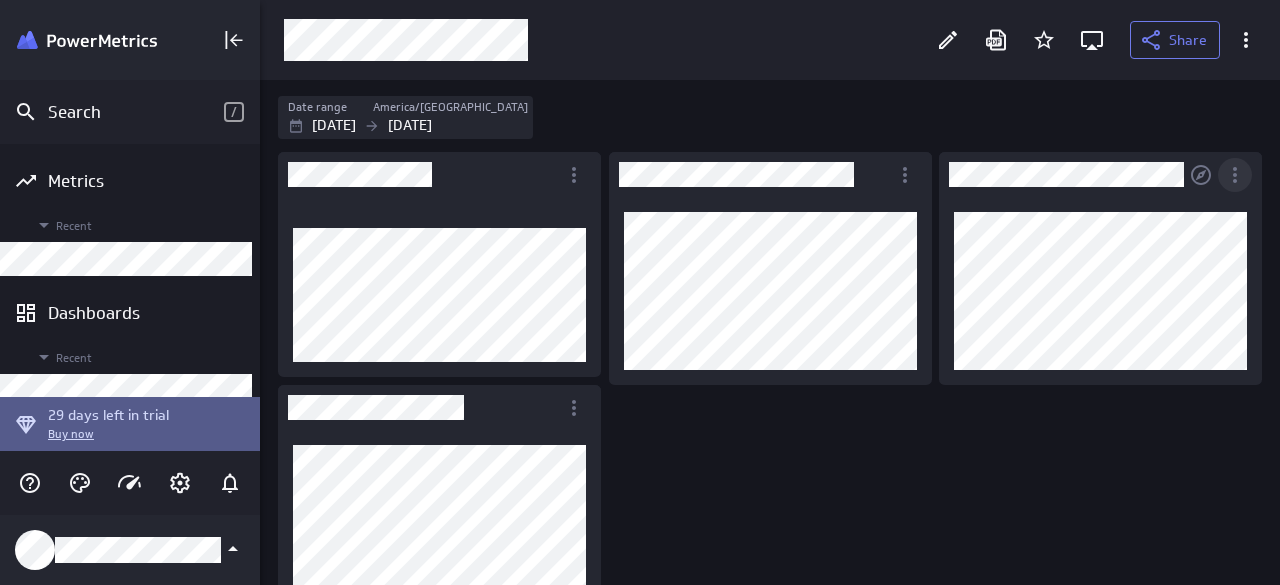 click 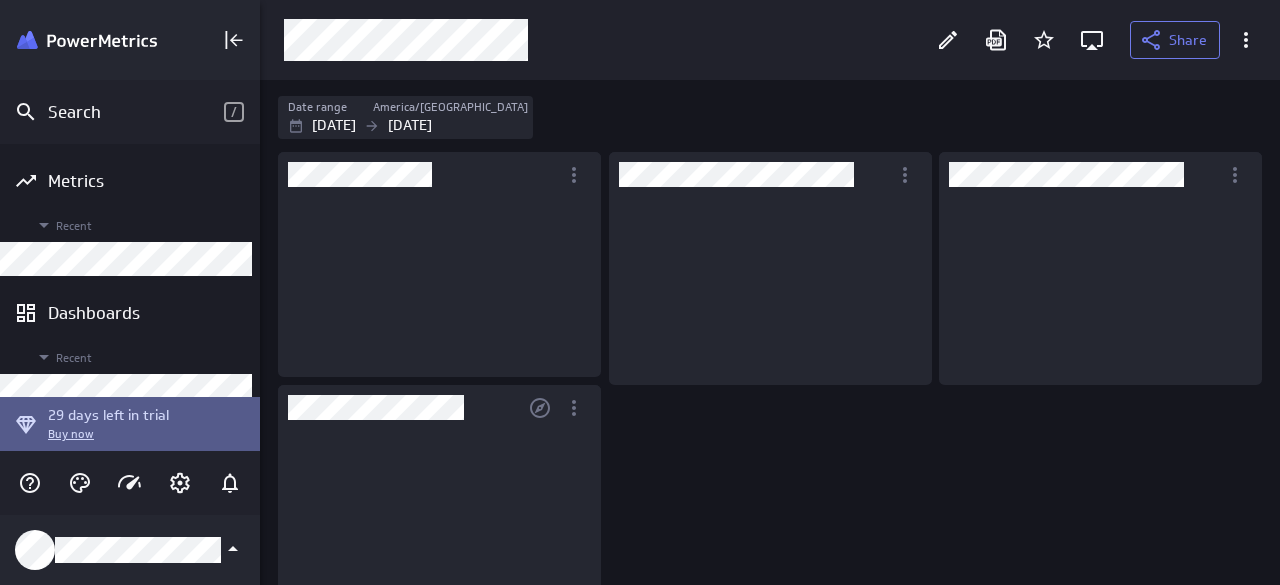 scroll, scrollTop: 9, scrollLeft: 10, axis: both 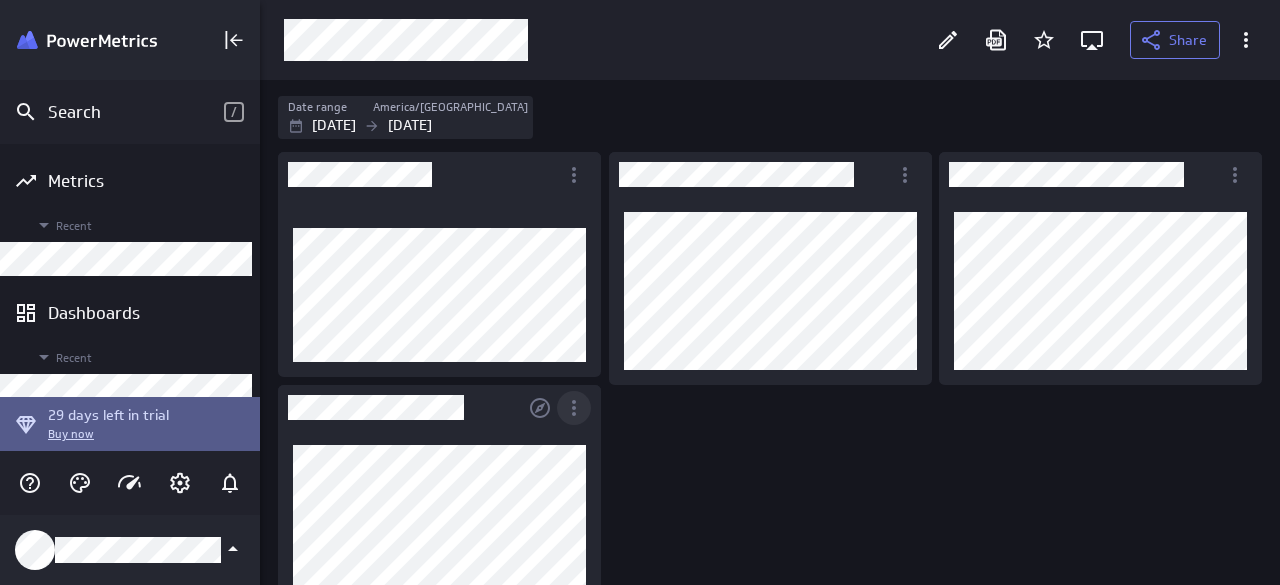 click 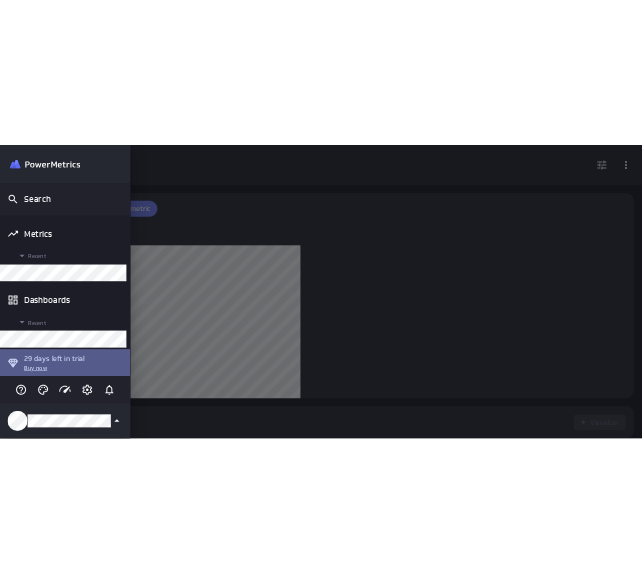 scroll, scrollTop: 74, scrollLeft: 599, axis: both 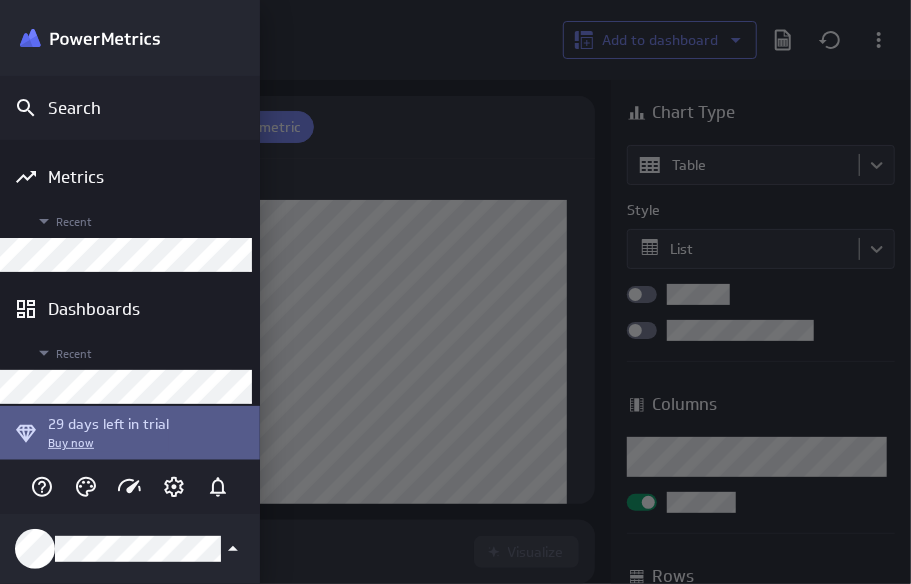 click at bounding box center [455, 292] 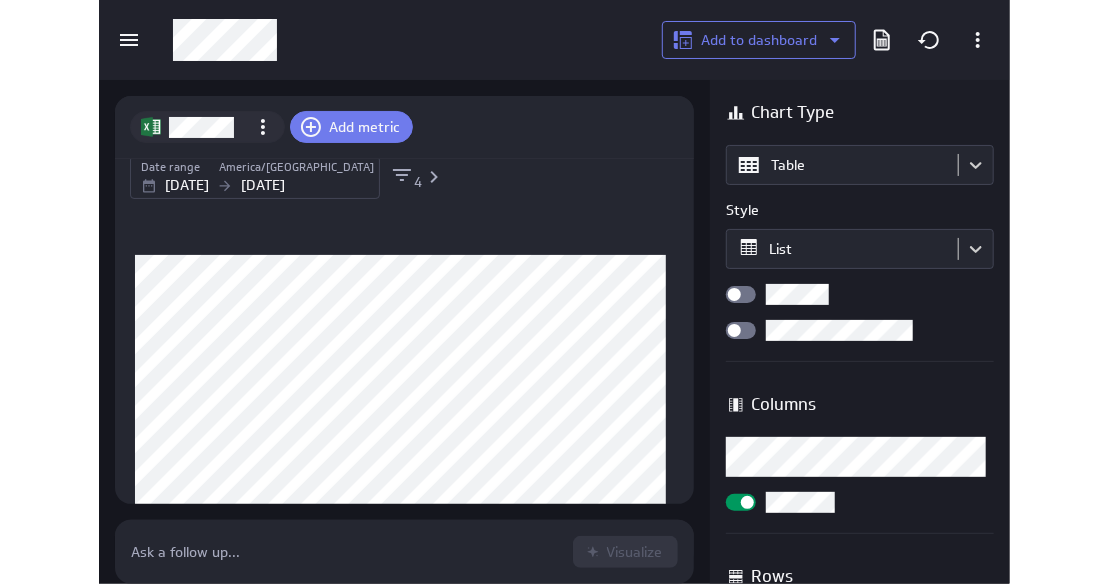 scroll, scrollTop: 20, scrollLeft: 0, axis: vertical 